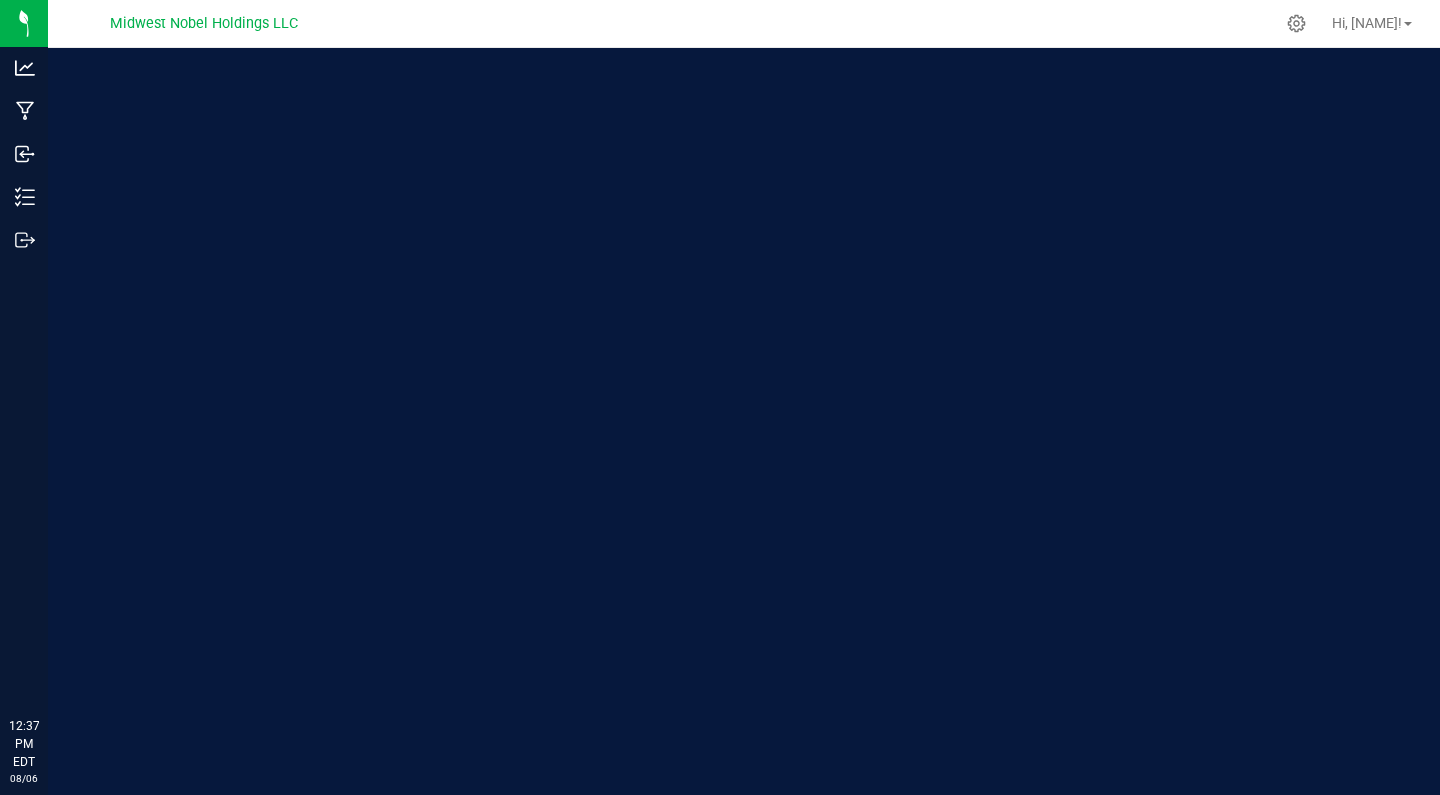 scroll, scrollTop: 0, scrollLeft: 0, axis: both 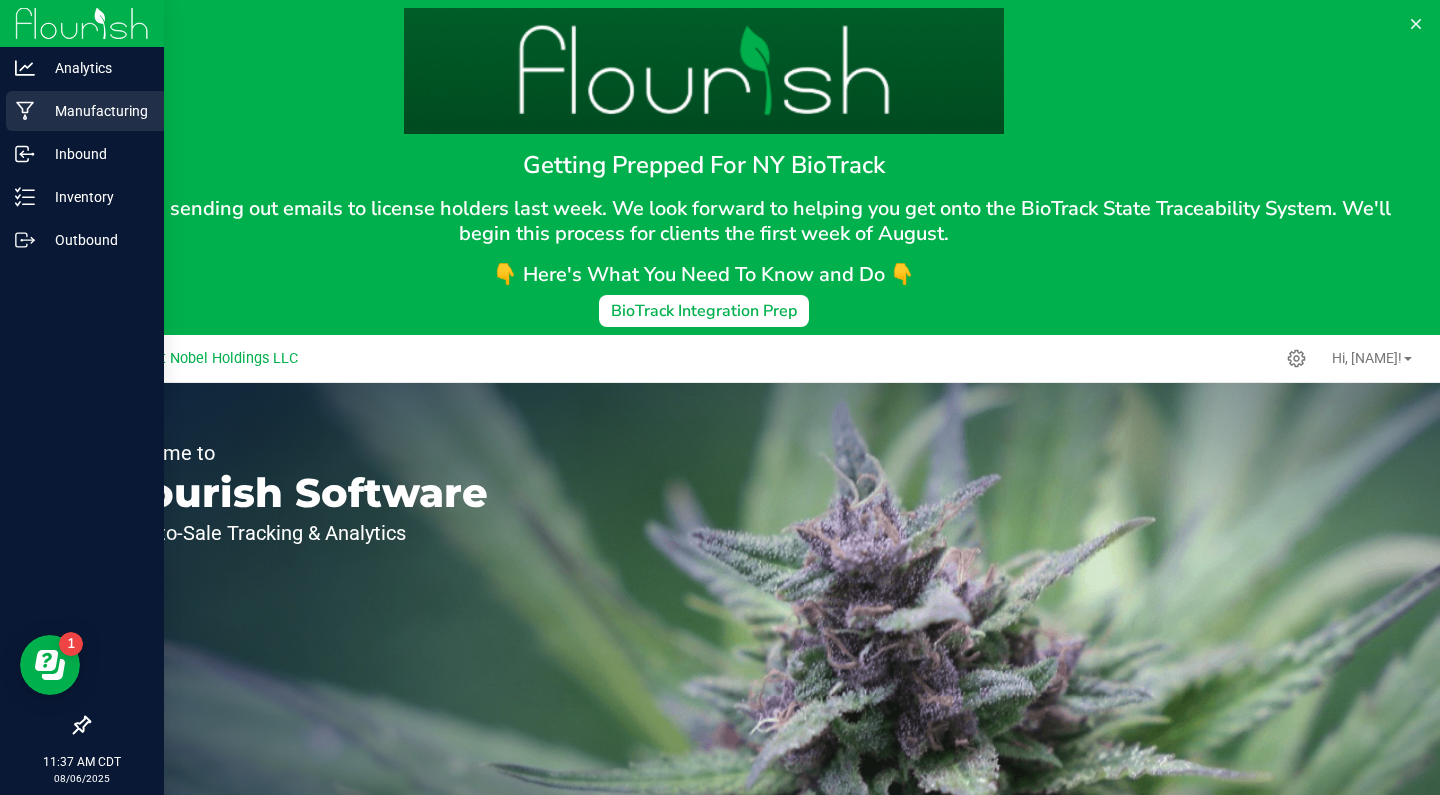 click on "Manufacturing" at bounding box center [95, 111] 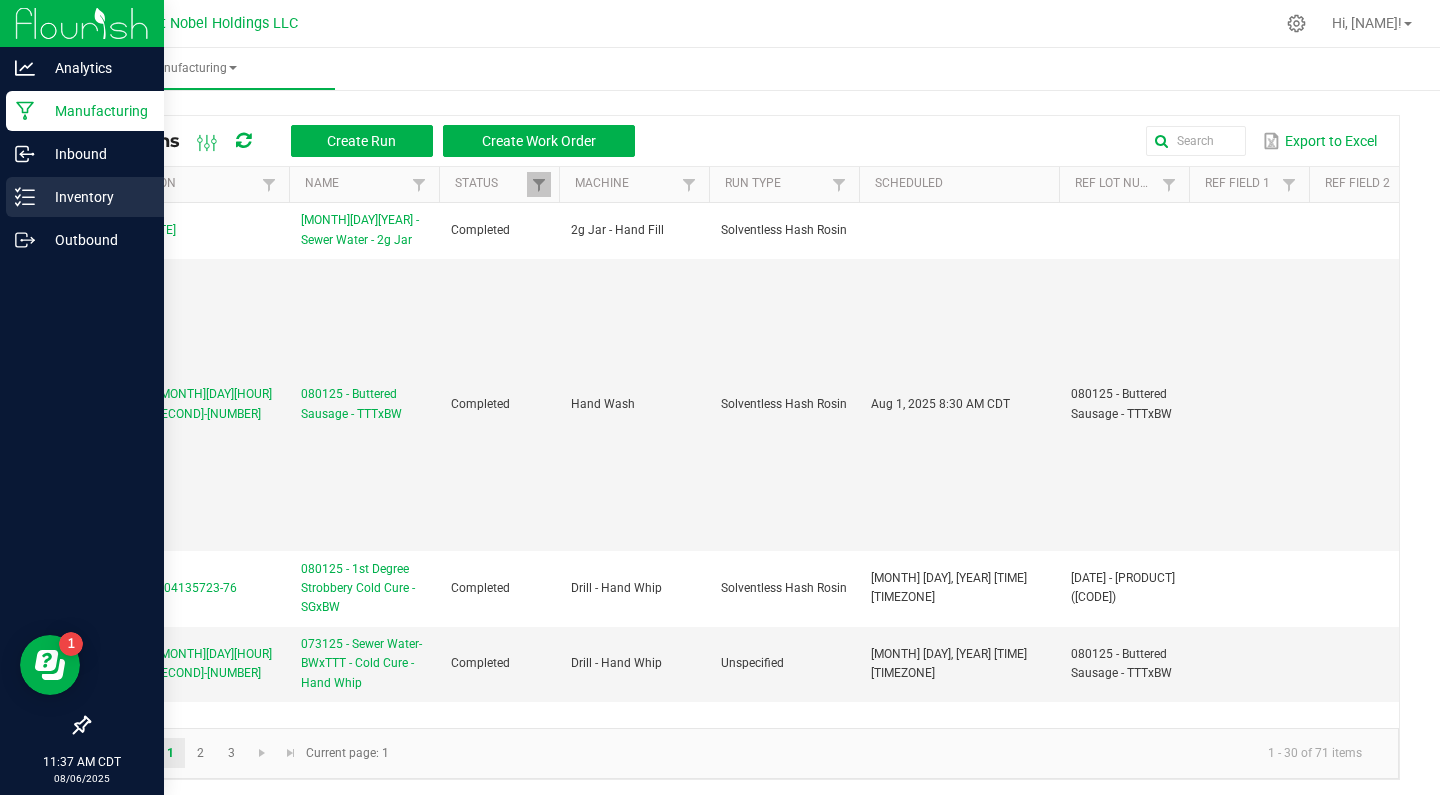 click on "Inventory" at bounding box center (95, 197) 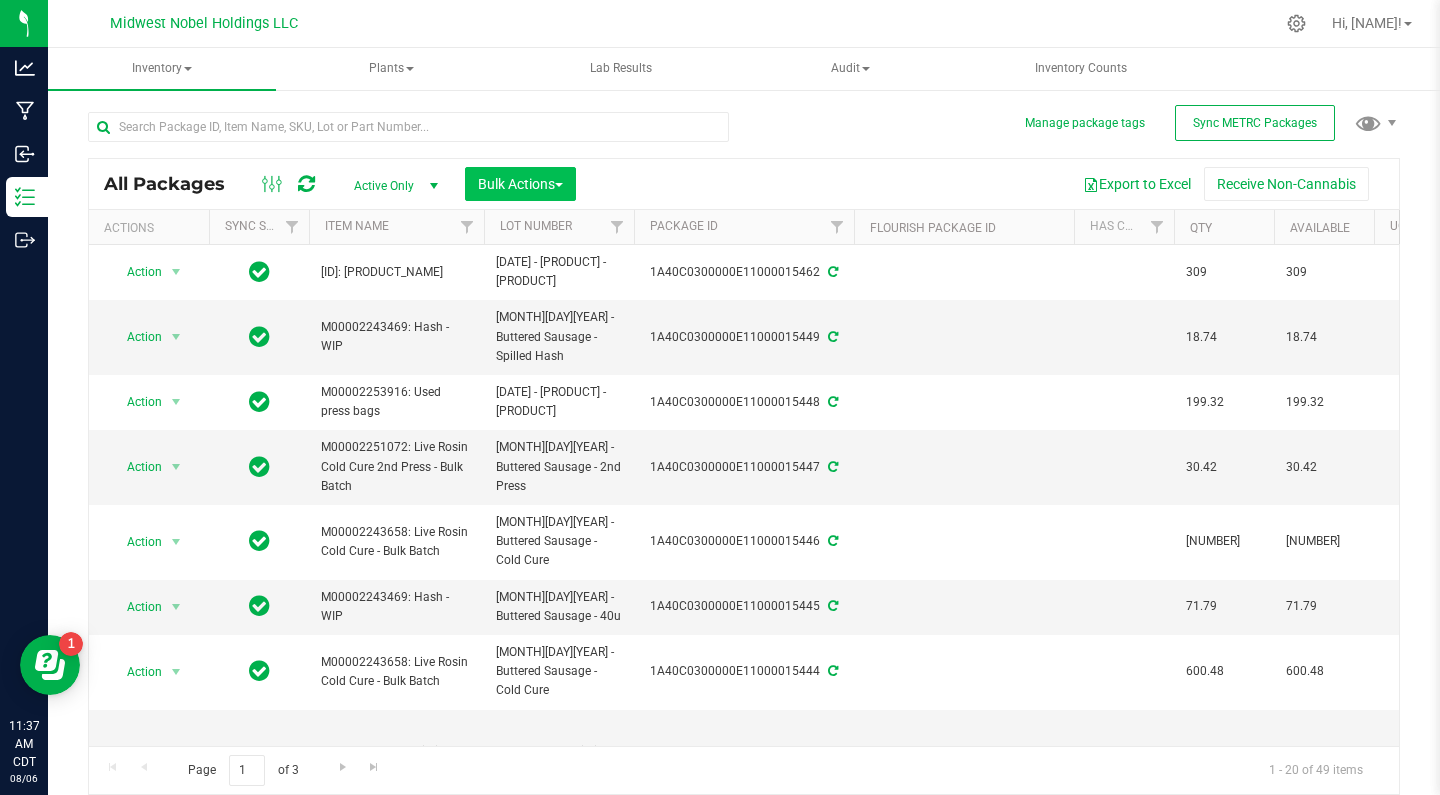 click on "Bulk Actions" at bounding box center (520, 184) 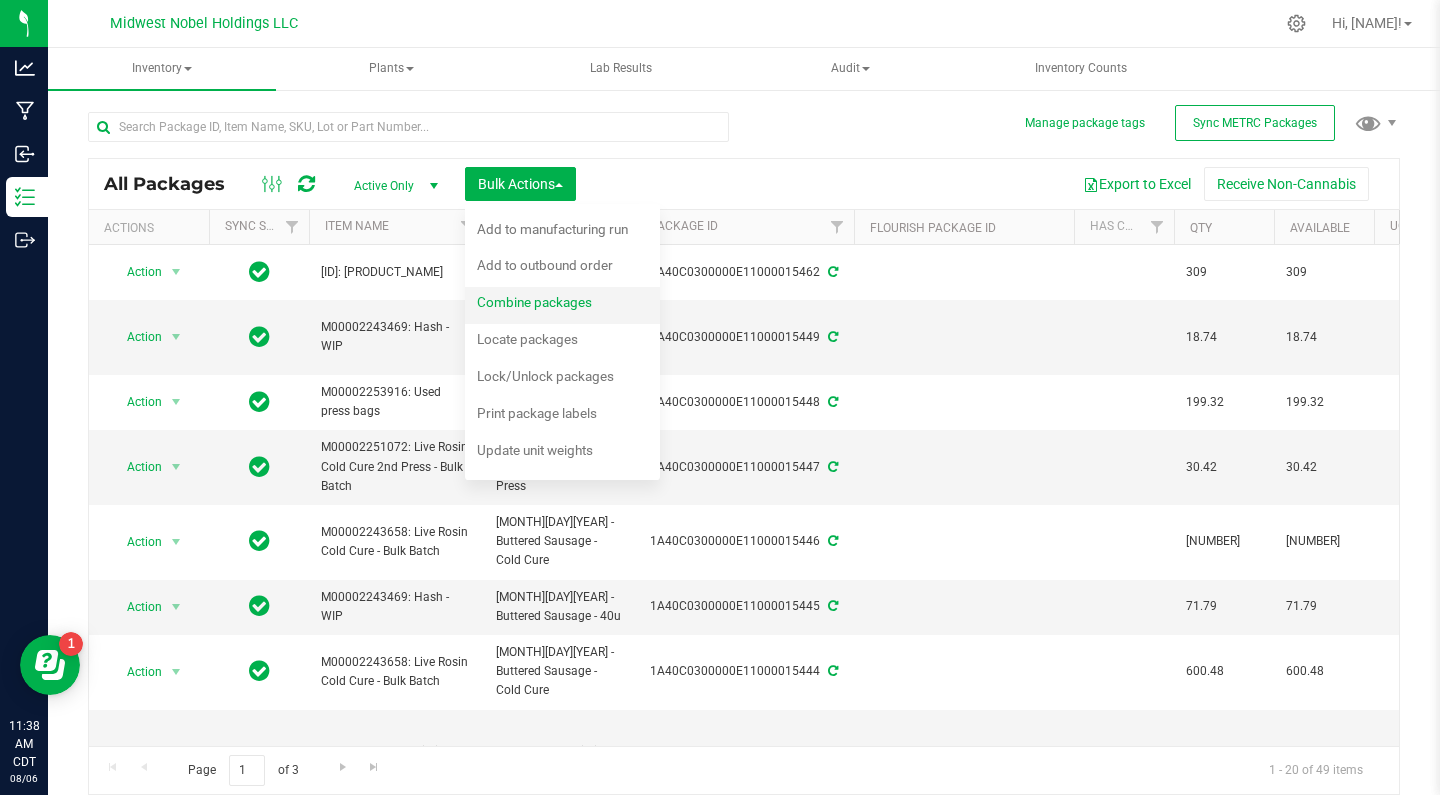 click on "Combine packages" at bounding box center [548, 305] 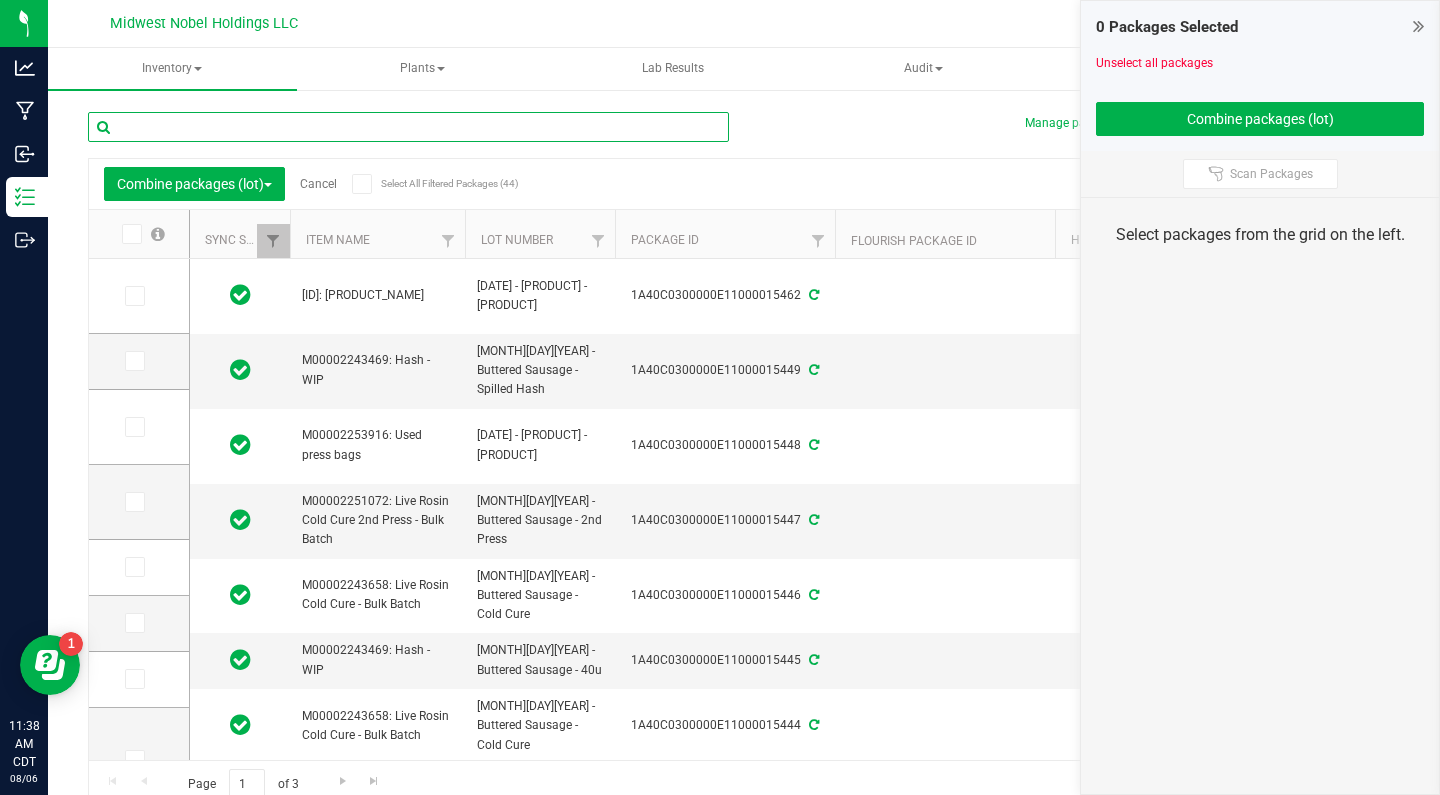 click at bounding box center [408, 127] 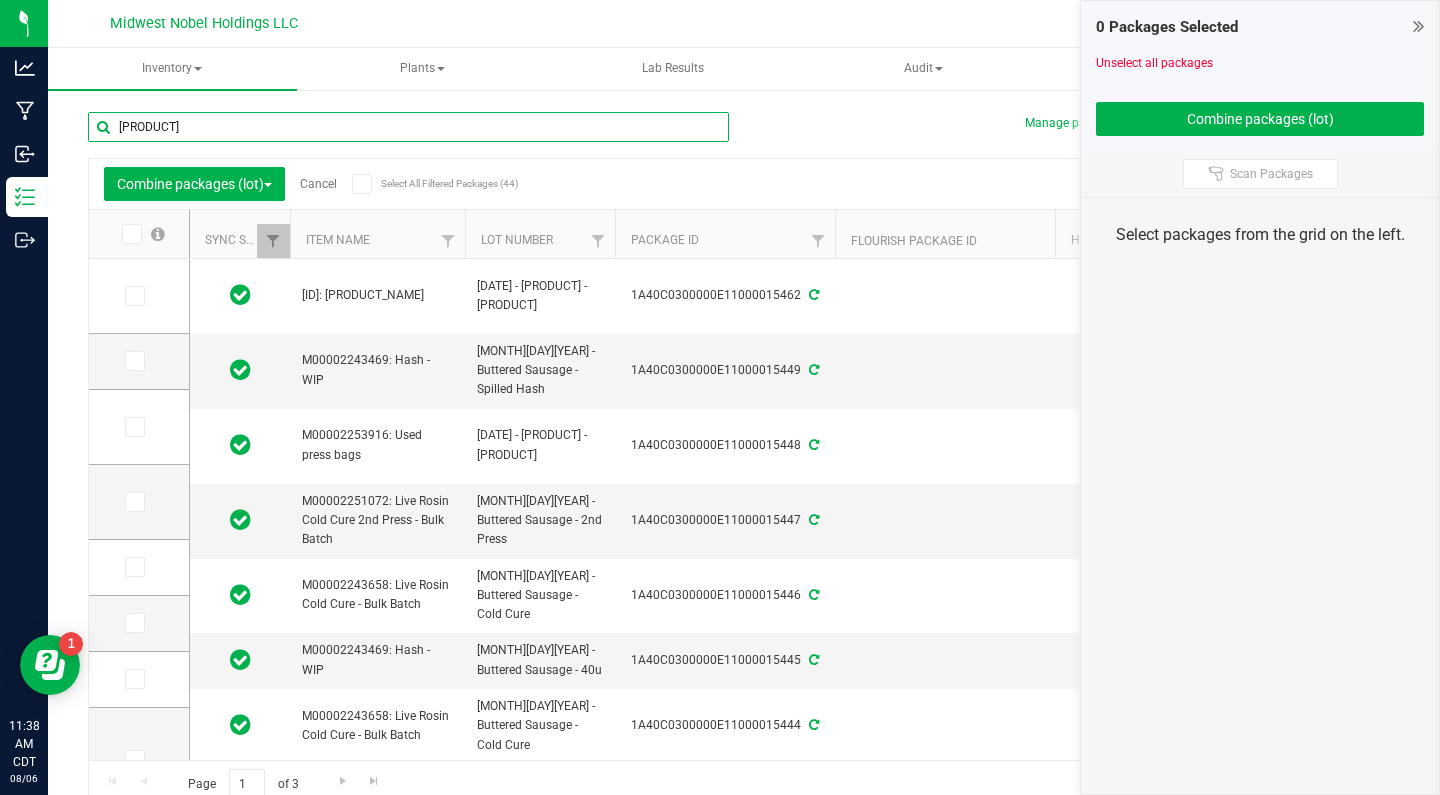 type on "[PRODUCT]" 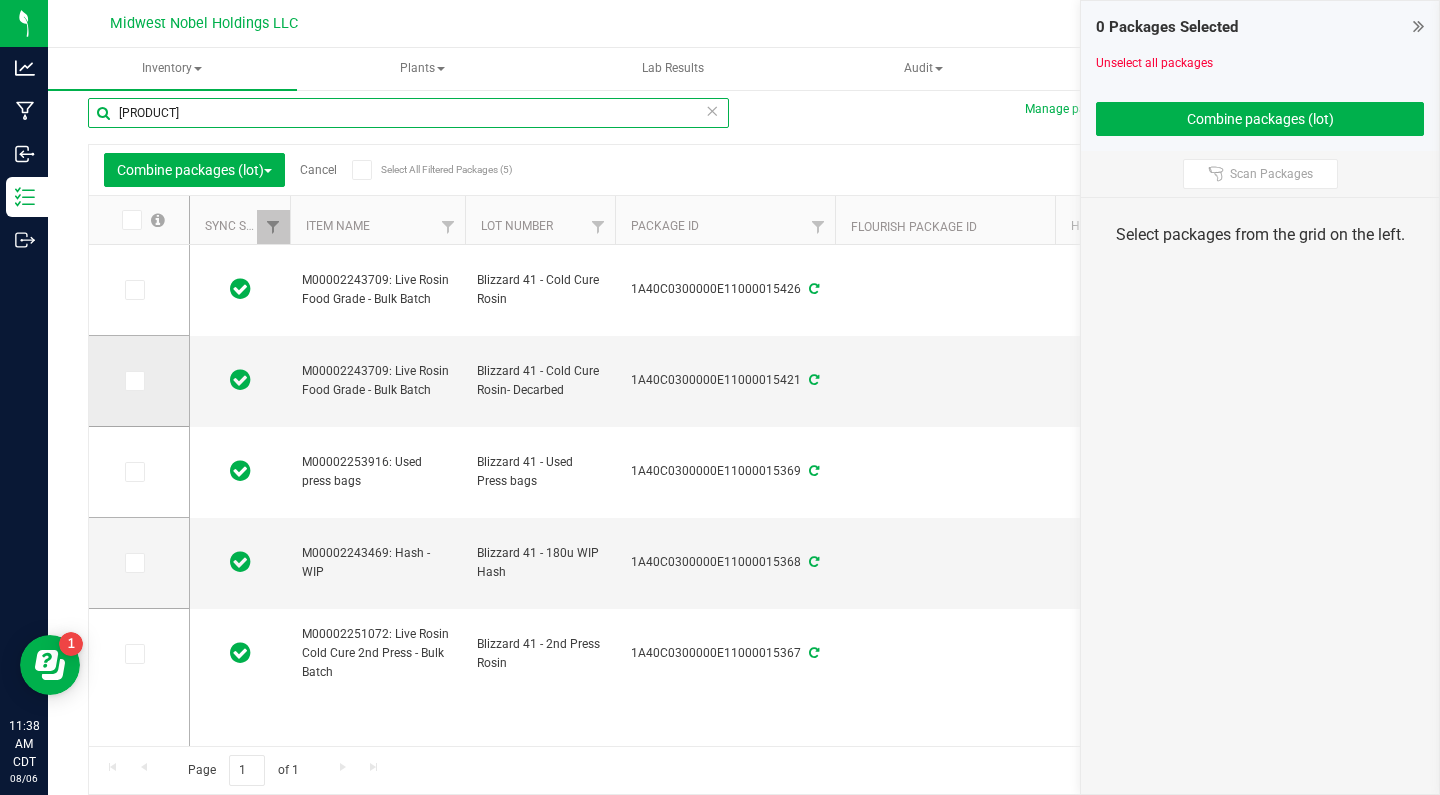 scroll, scrollTop: 14, scrollLeft: 0, axis: vertical 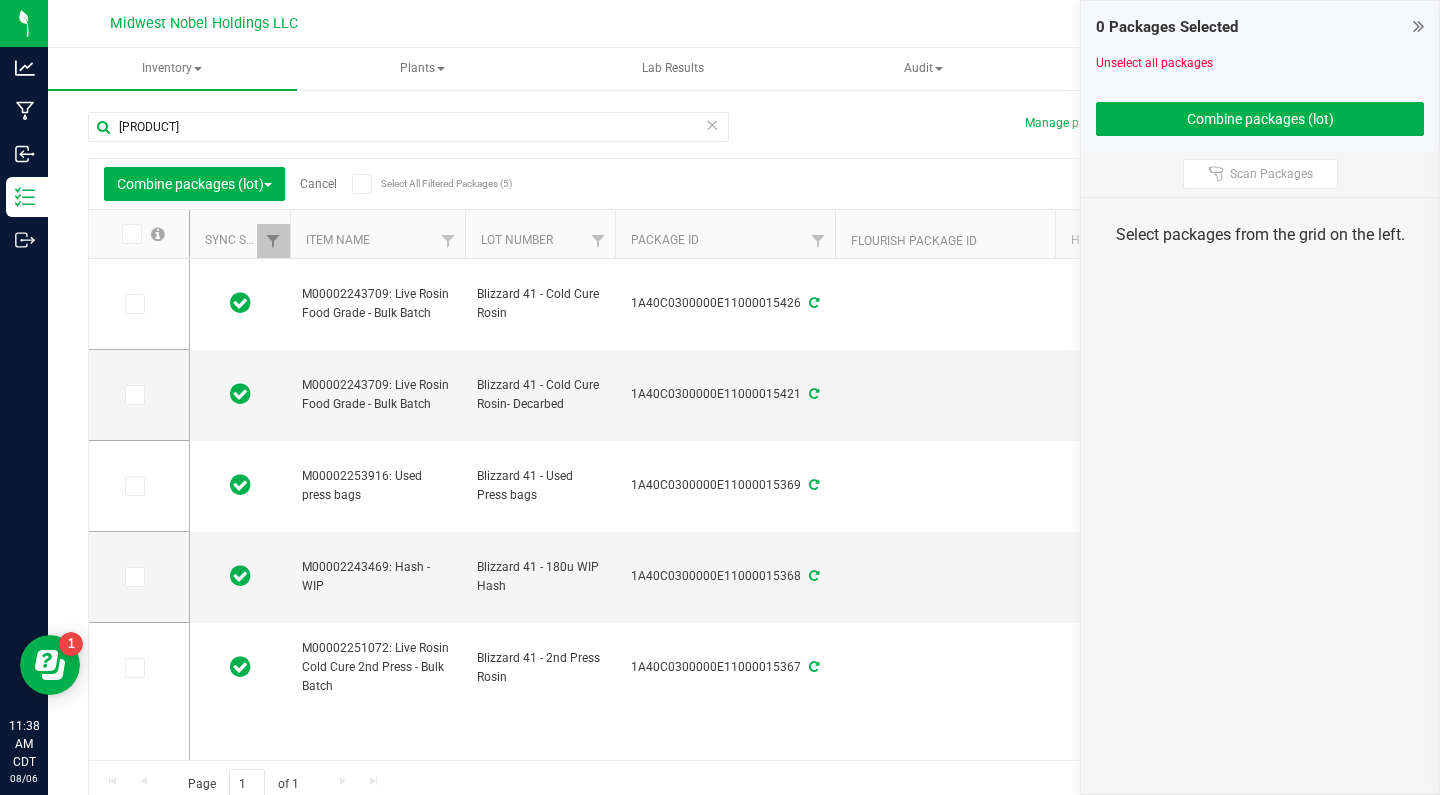 click on "0 Packages Selected   Unselect all packages   Combine packages (lot)" at bounding box center (1260, 76) 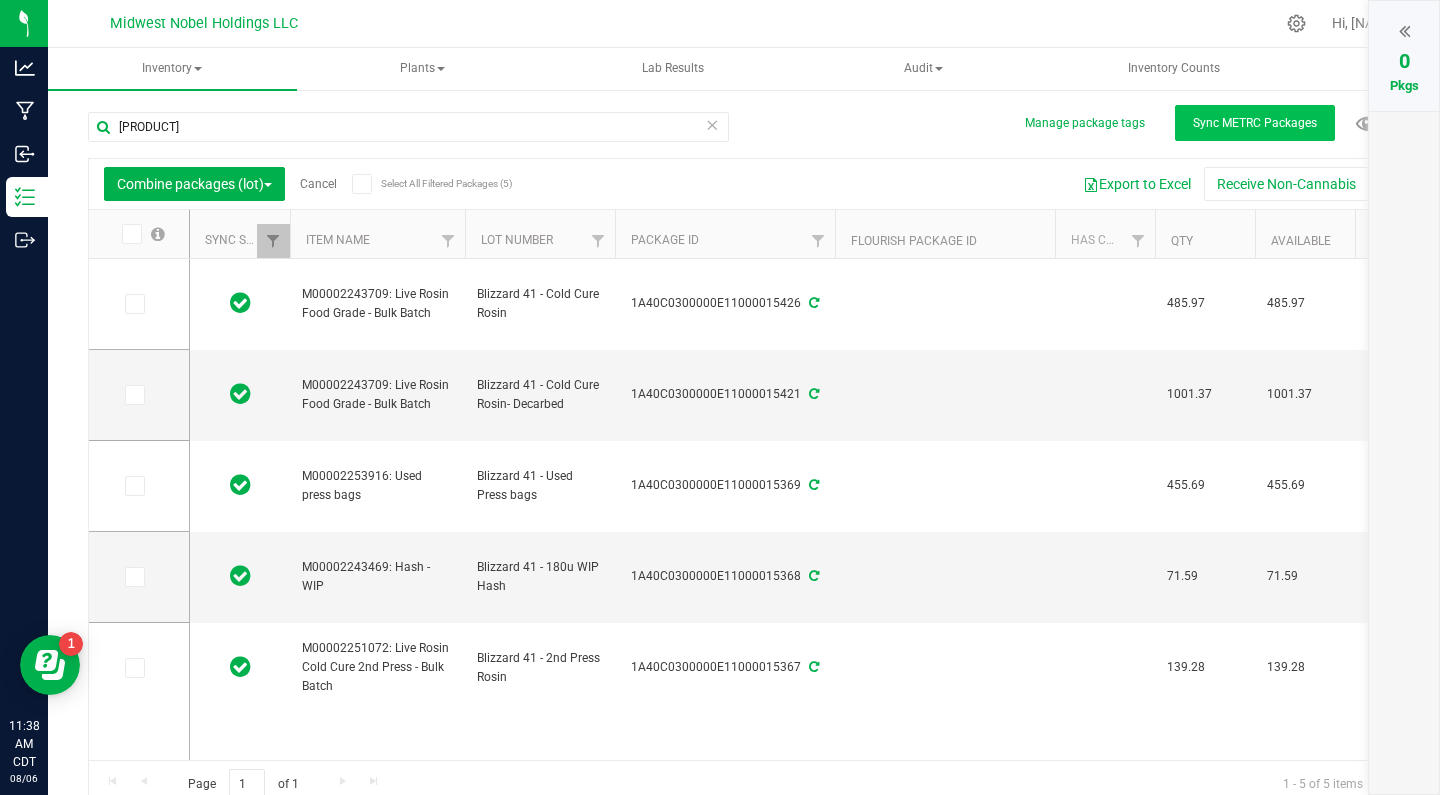click on "Sync METRC Packages" at bounding box center [1255, 123] 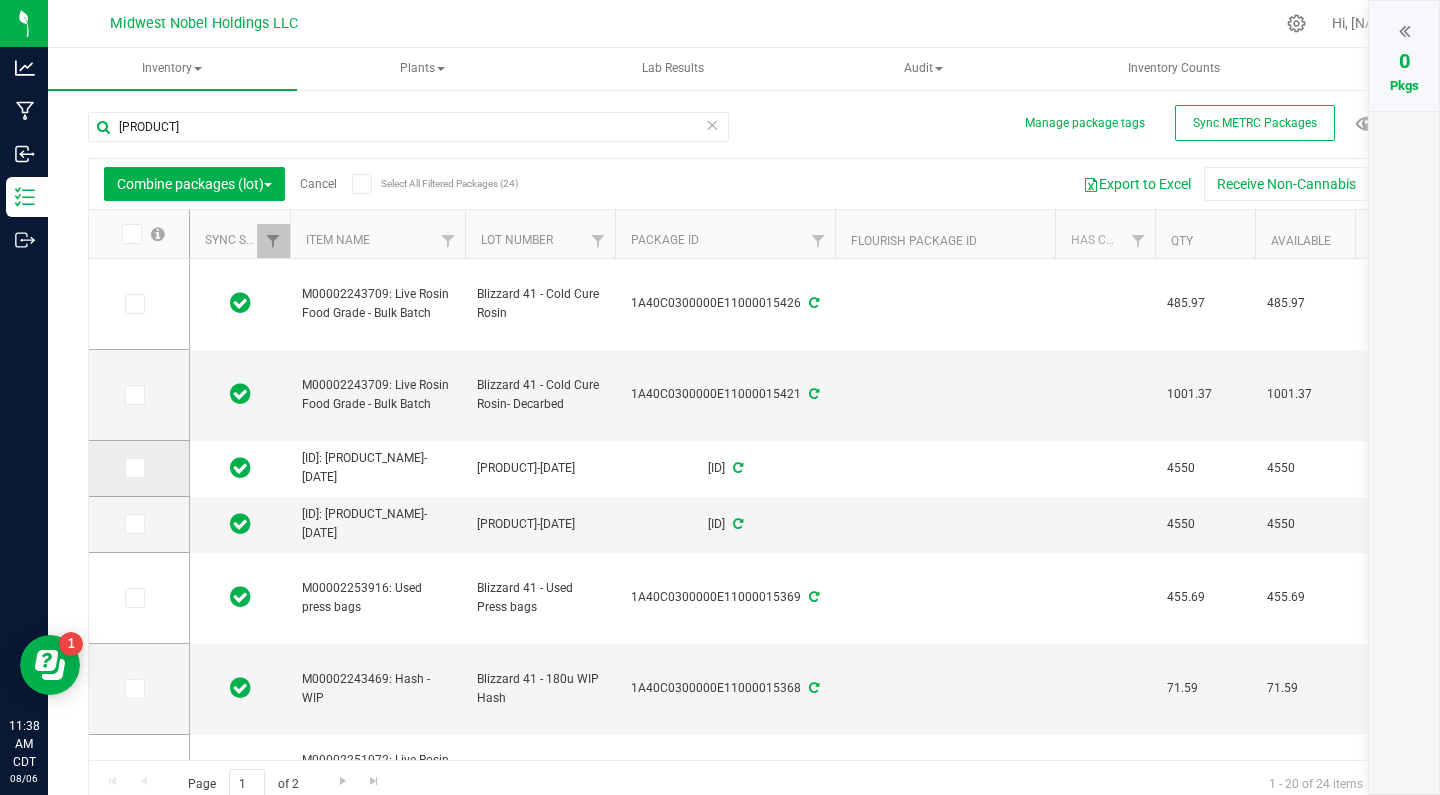 click at bounding box center (133, 468) 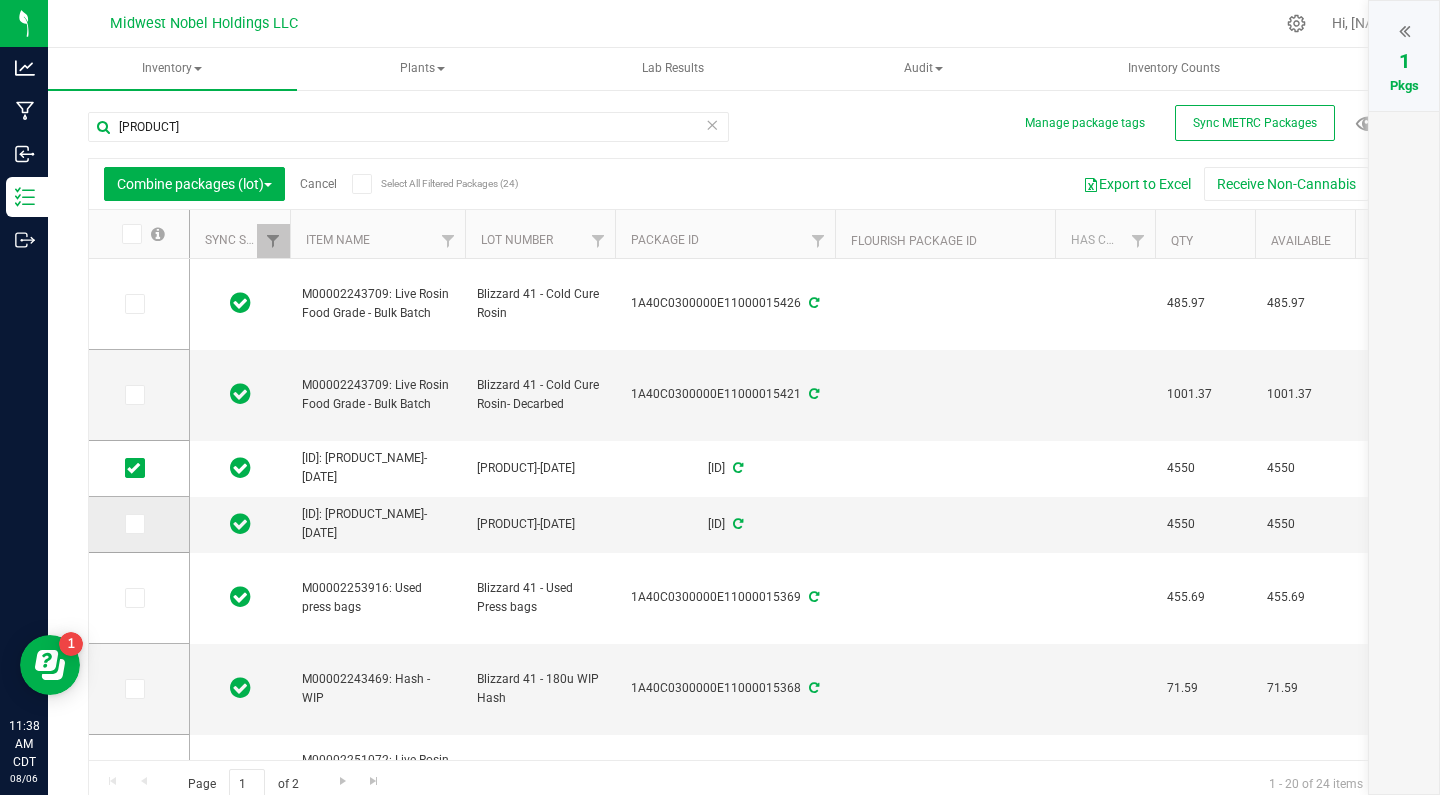 click at bounding box center (139, 525) 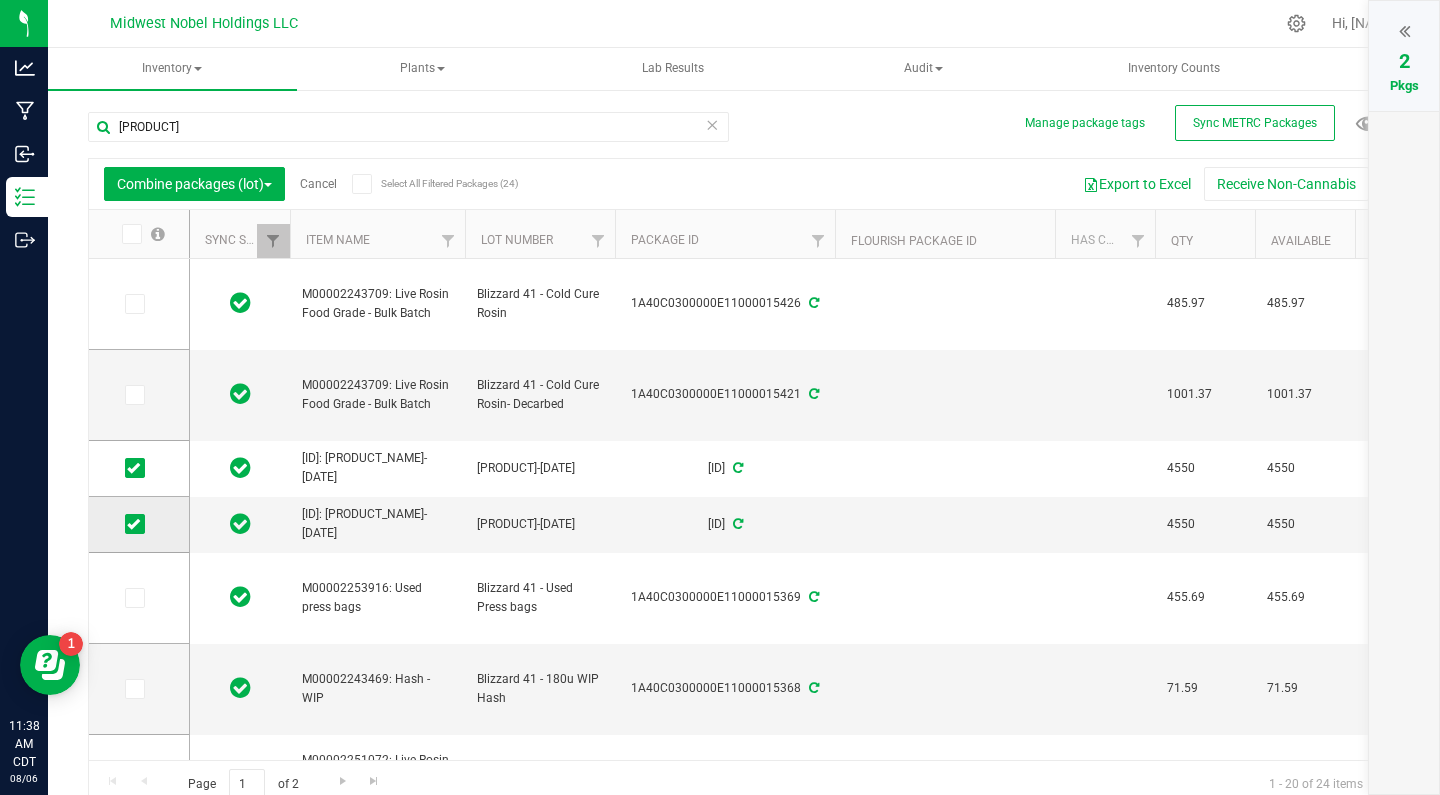 scroll, scrollTop: 159, scrollLeft: 0, axis: vertical 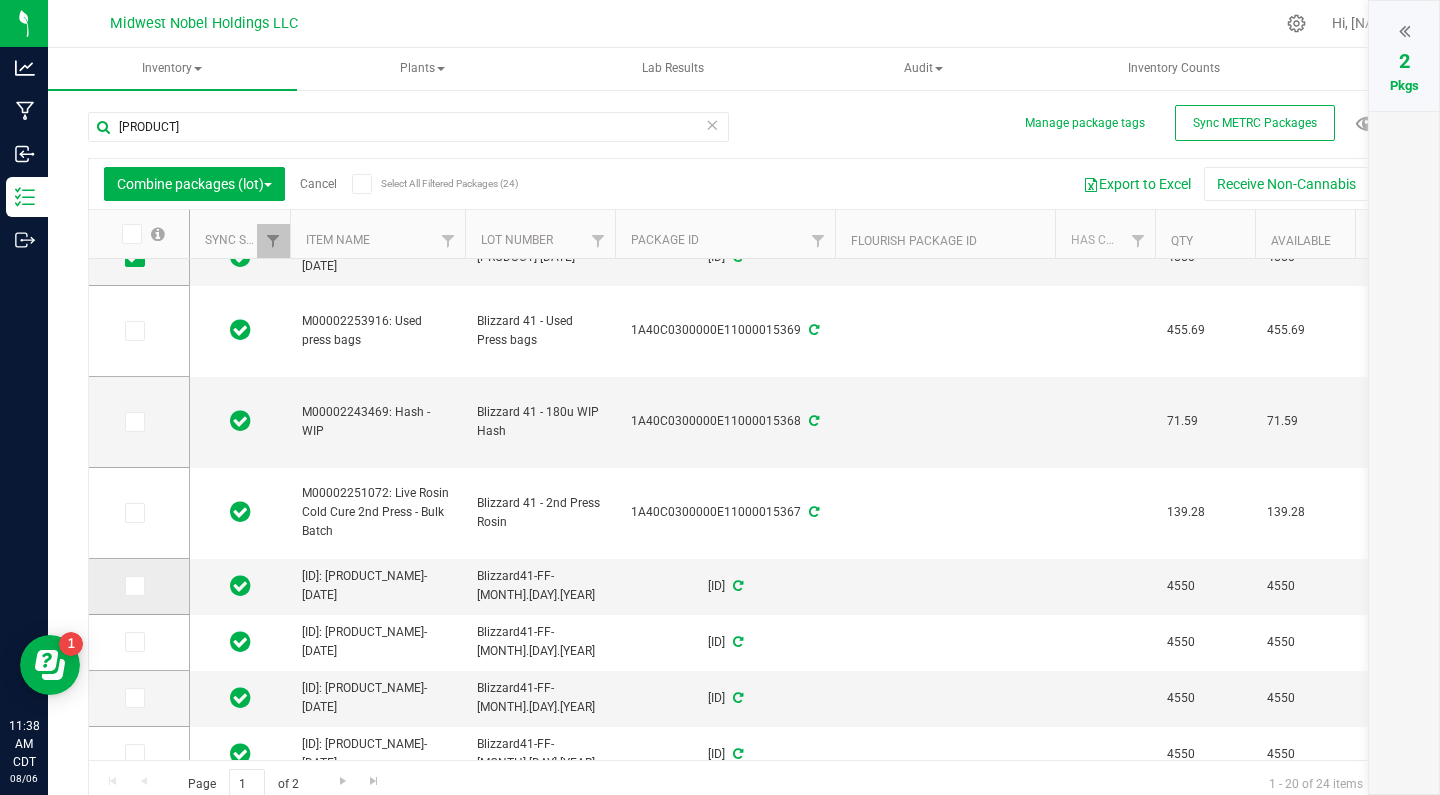 click at bounding box center (133, 586) 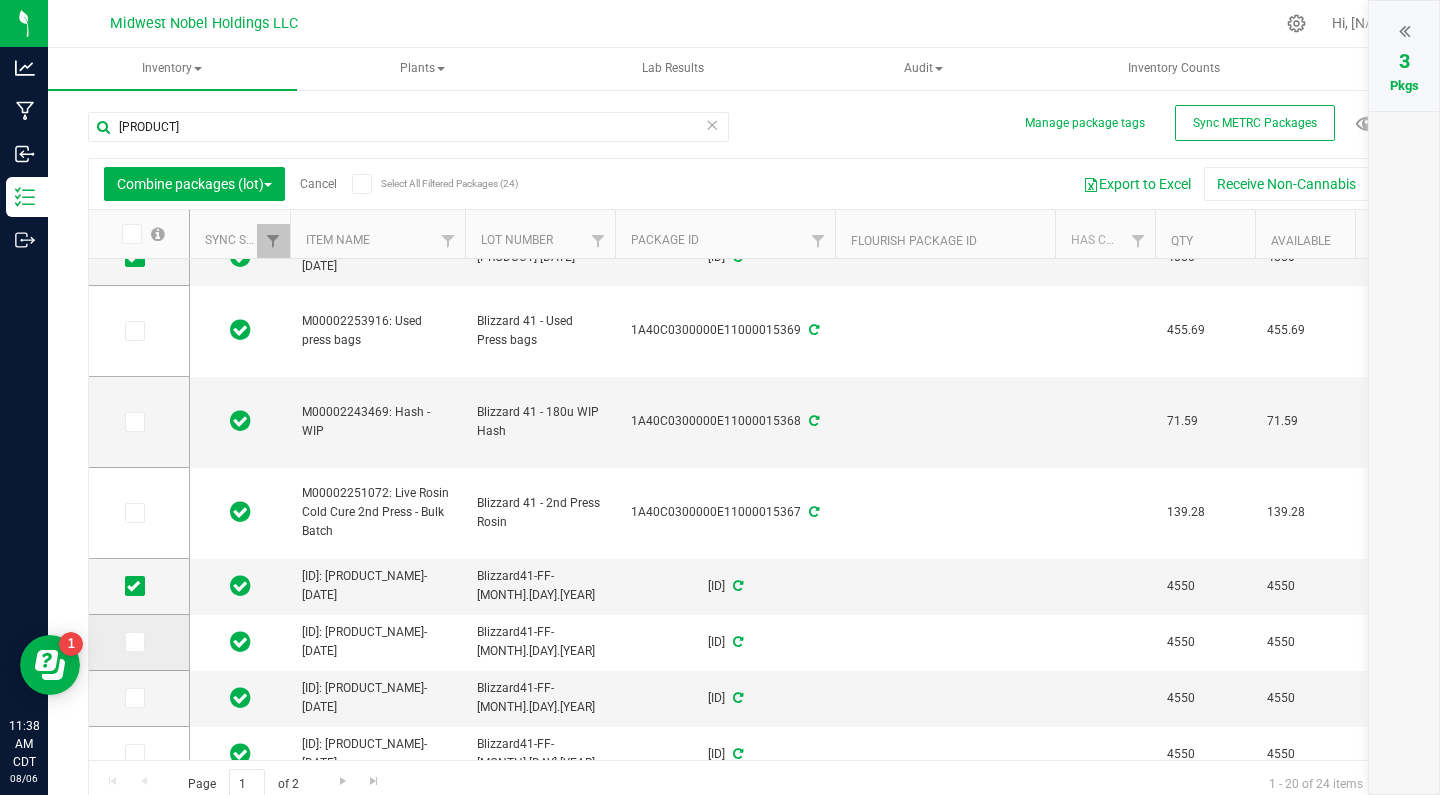 click at bounding box center [133, 642] 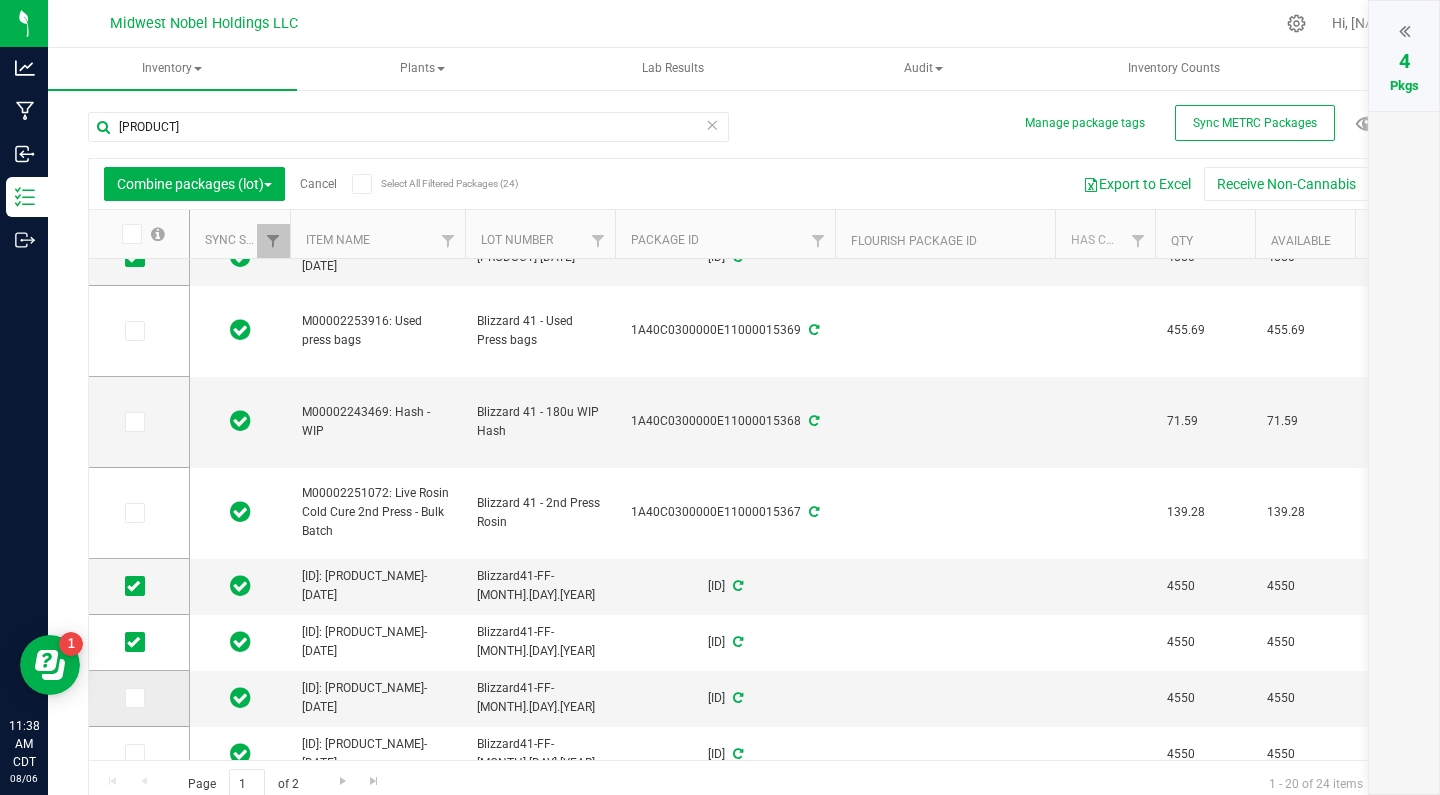 click at bounding box center [135, 698] 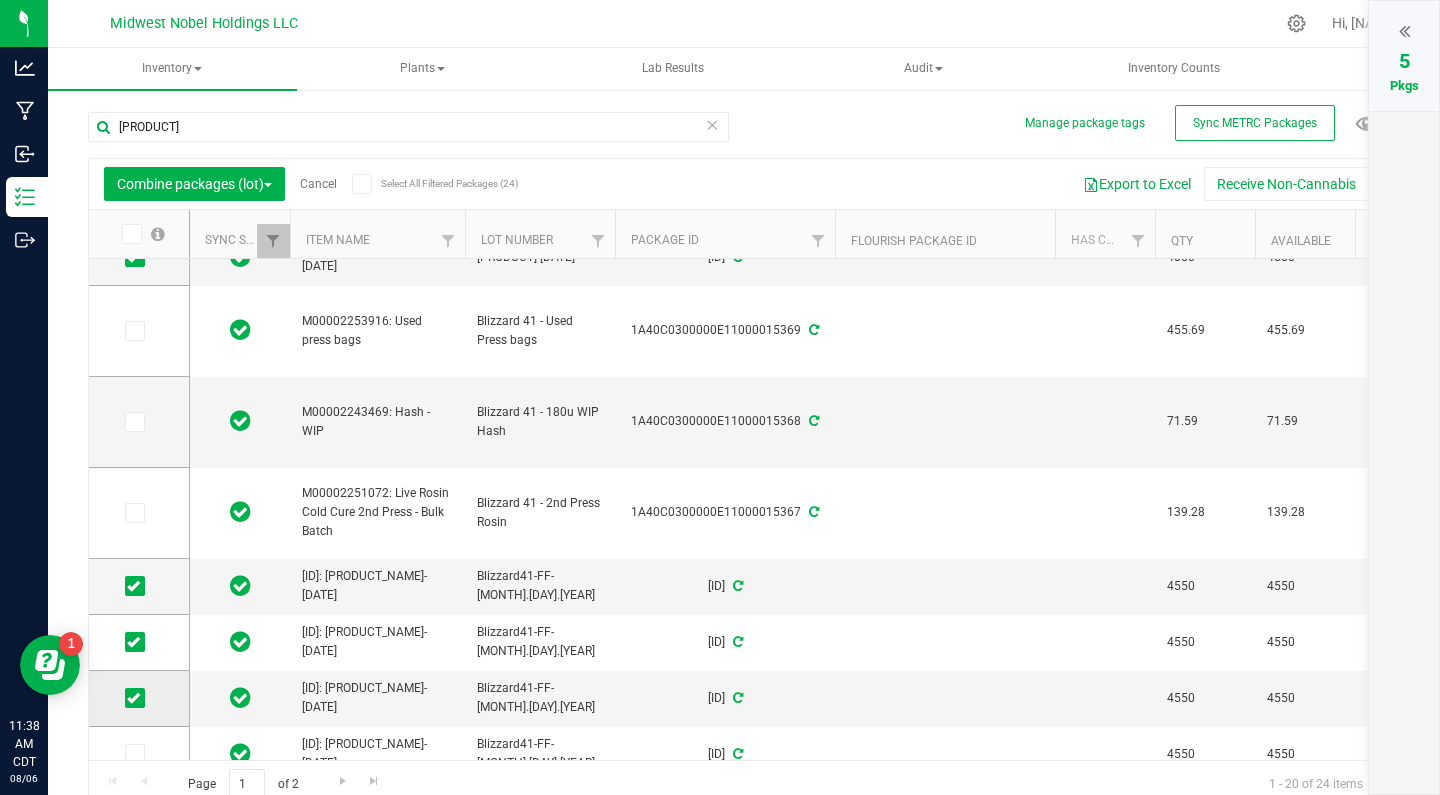 scroll, scrollTop: 411, scrollLeft: 0, axis: vertical 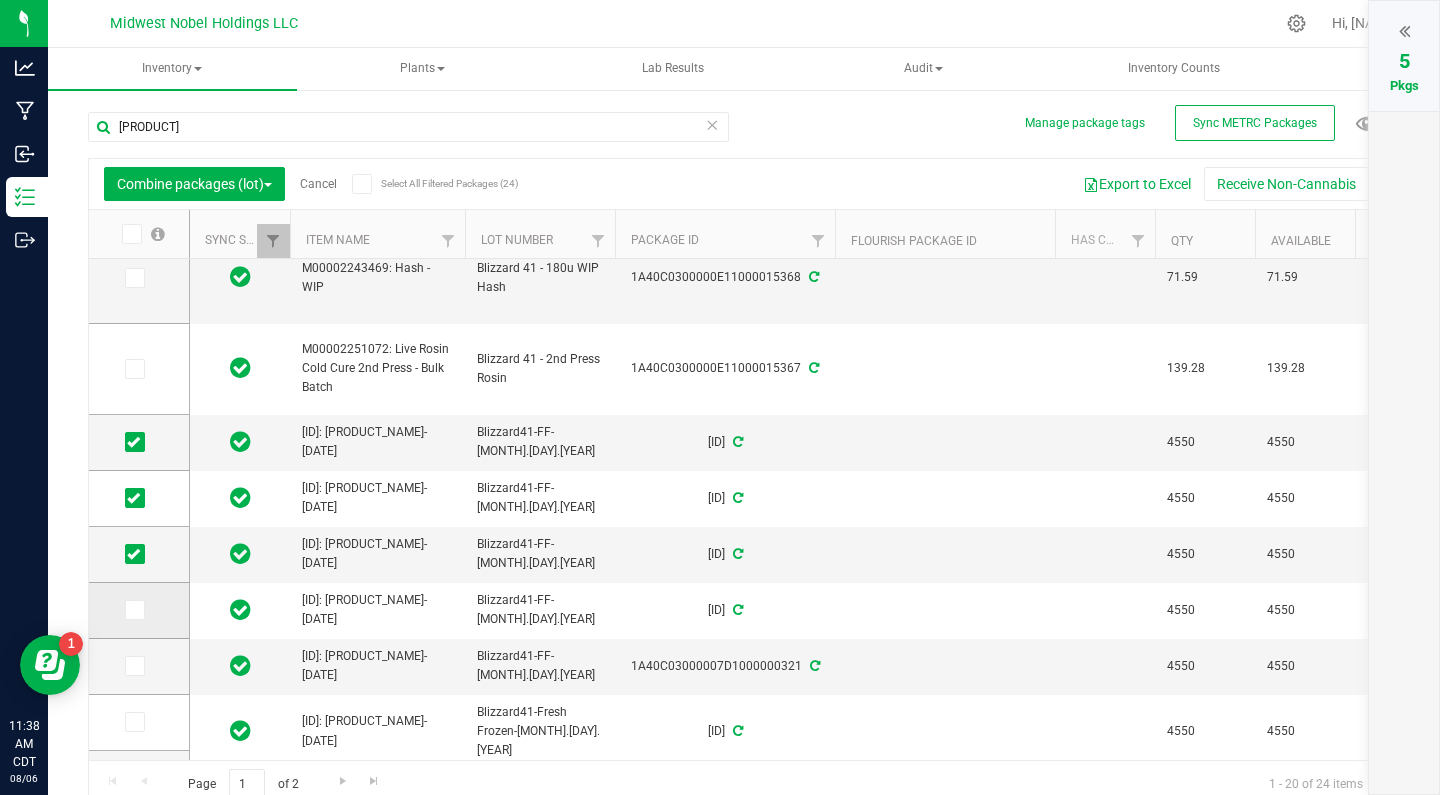 click at bounding box center (133, 610) 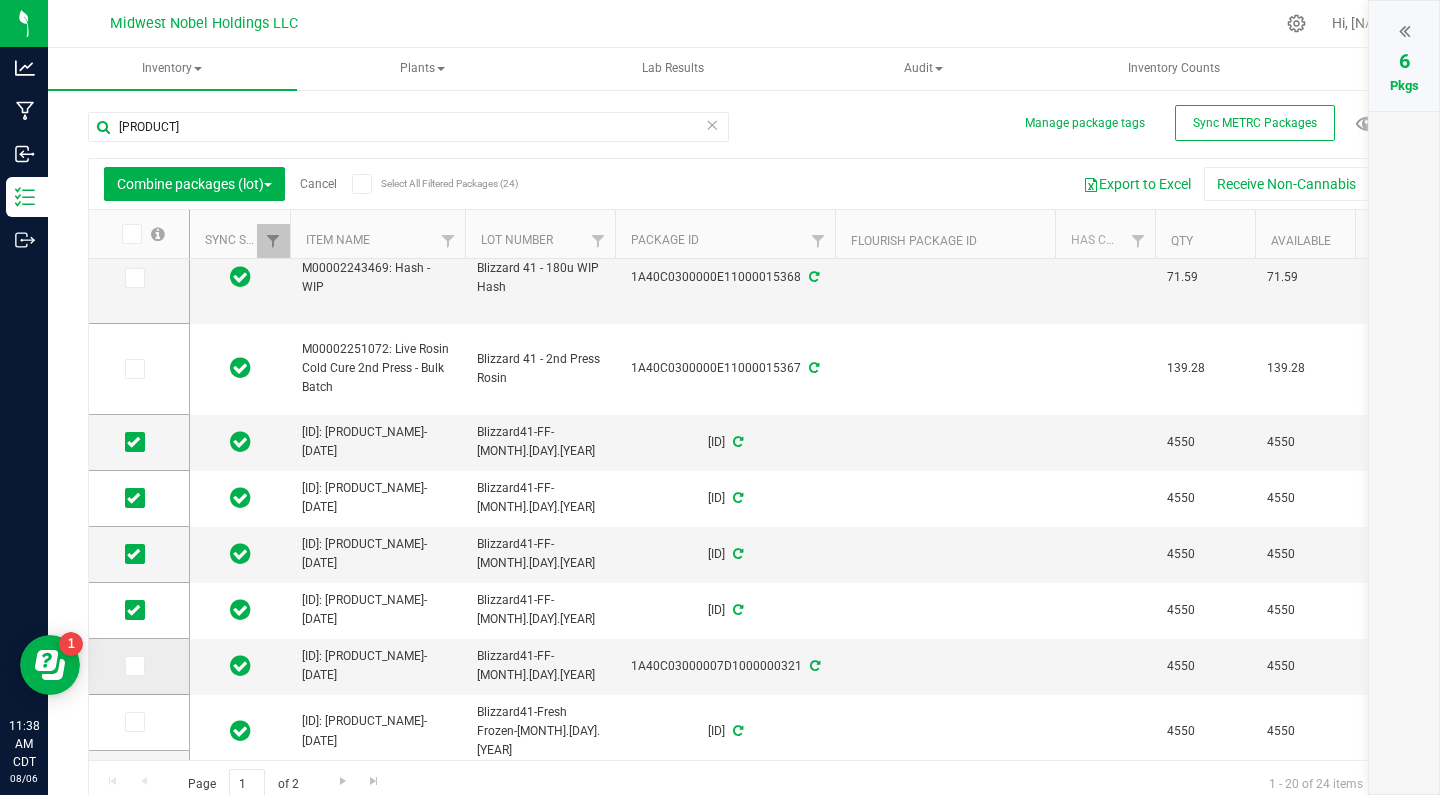 click at bounding box center [133, 666] 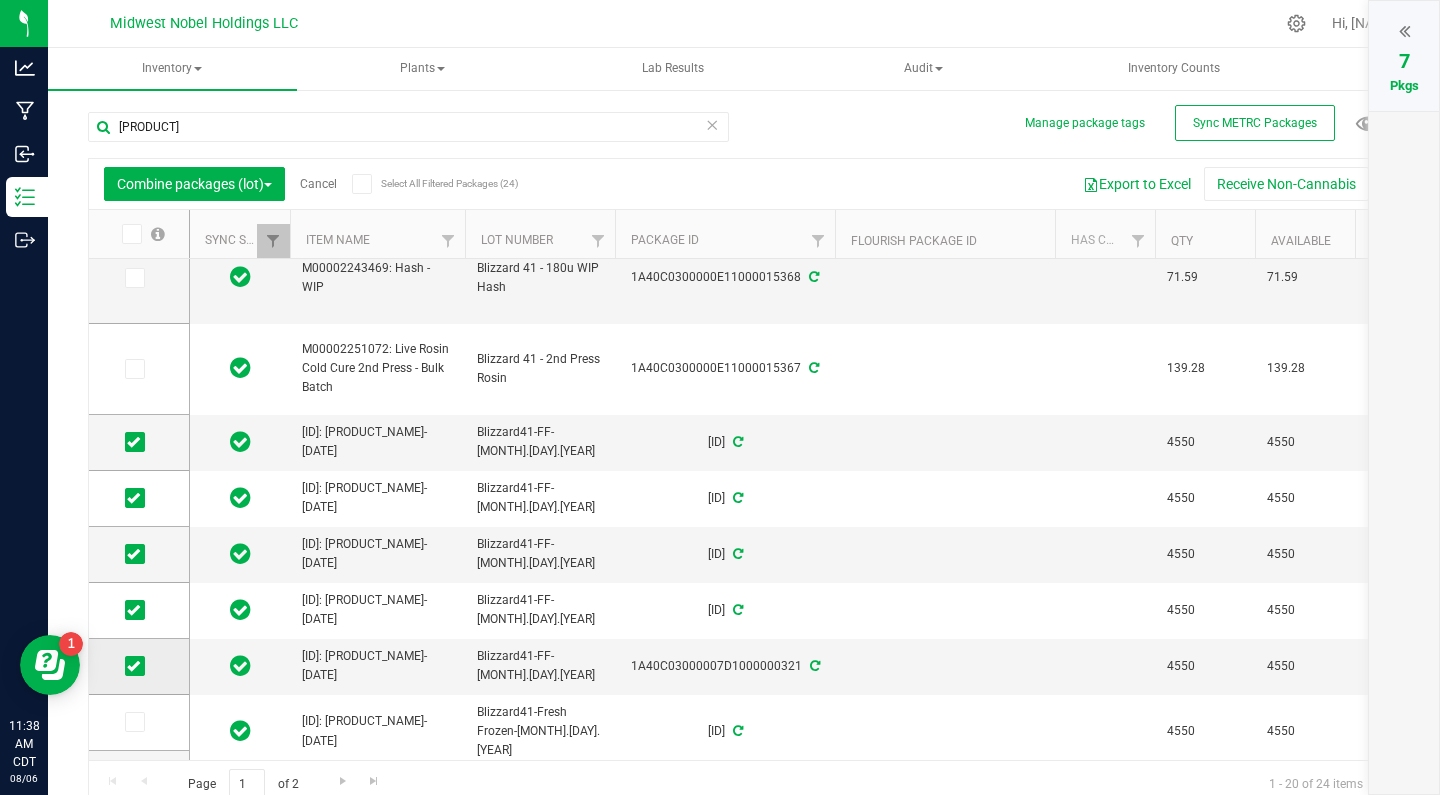 scroll 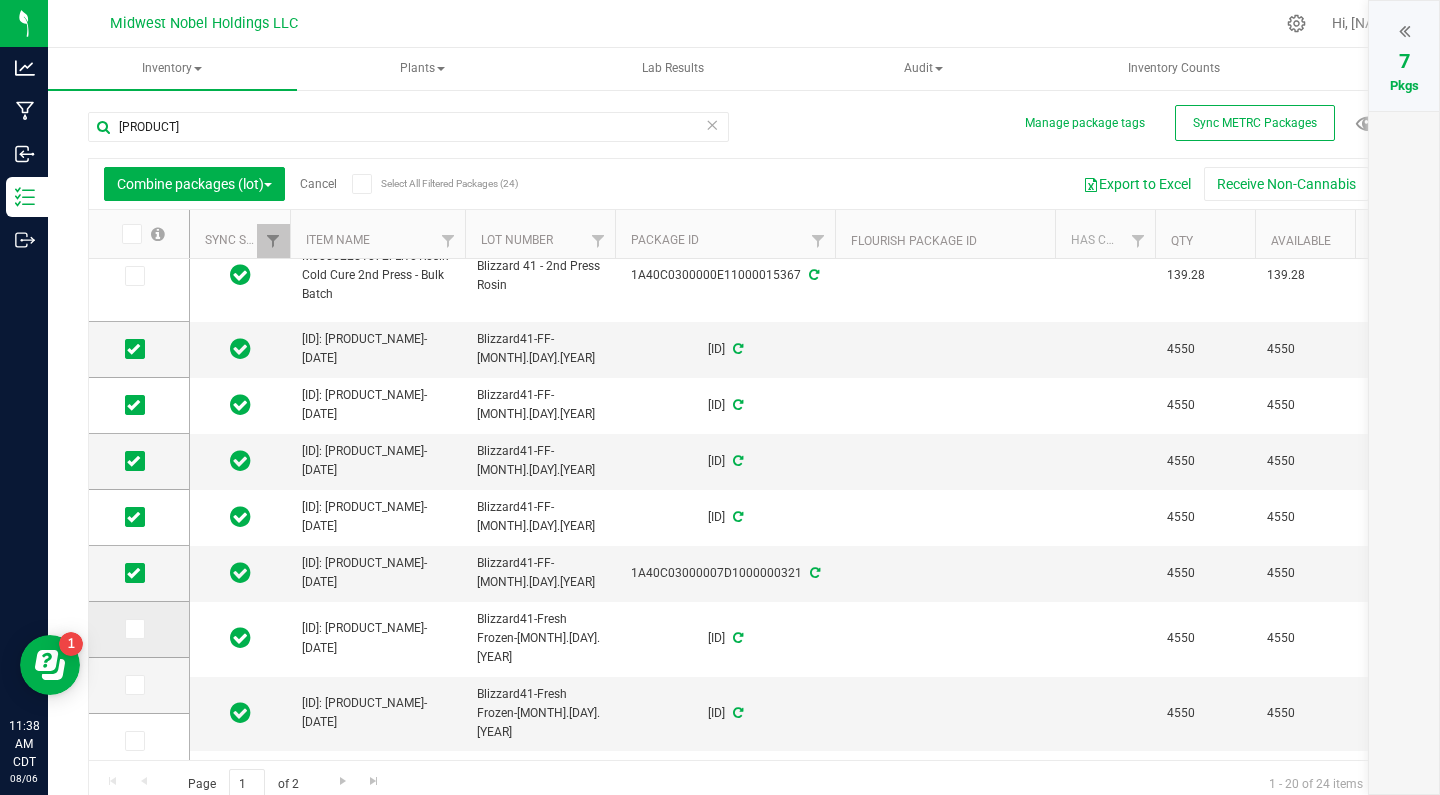 click at bounding box center (139, 630) 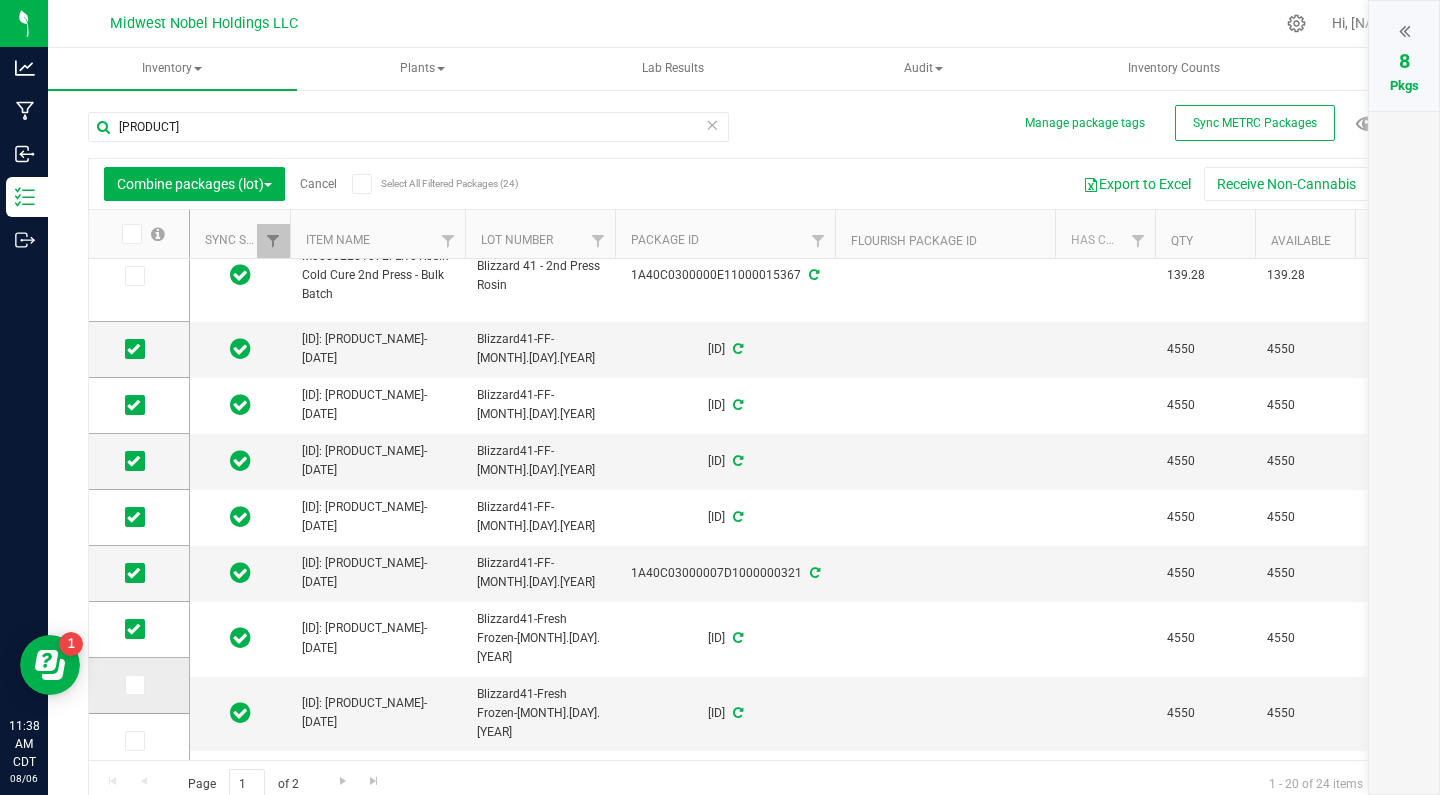 click at bounding box center [133, 685] 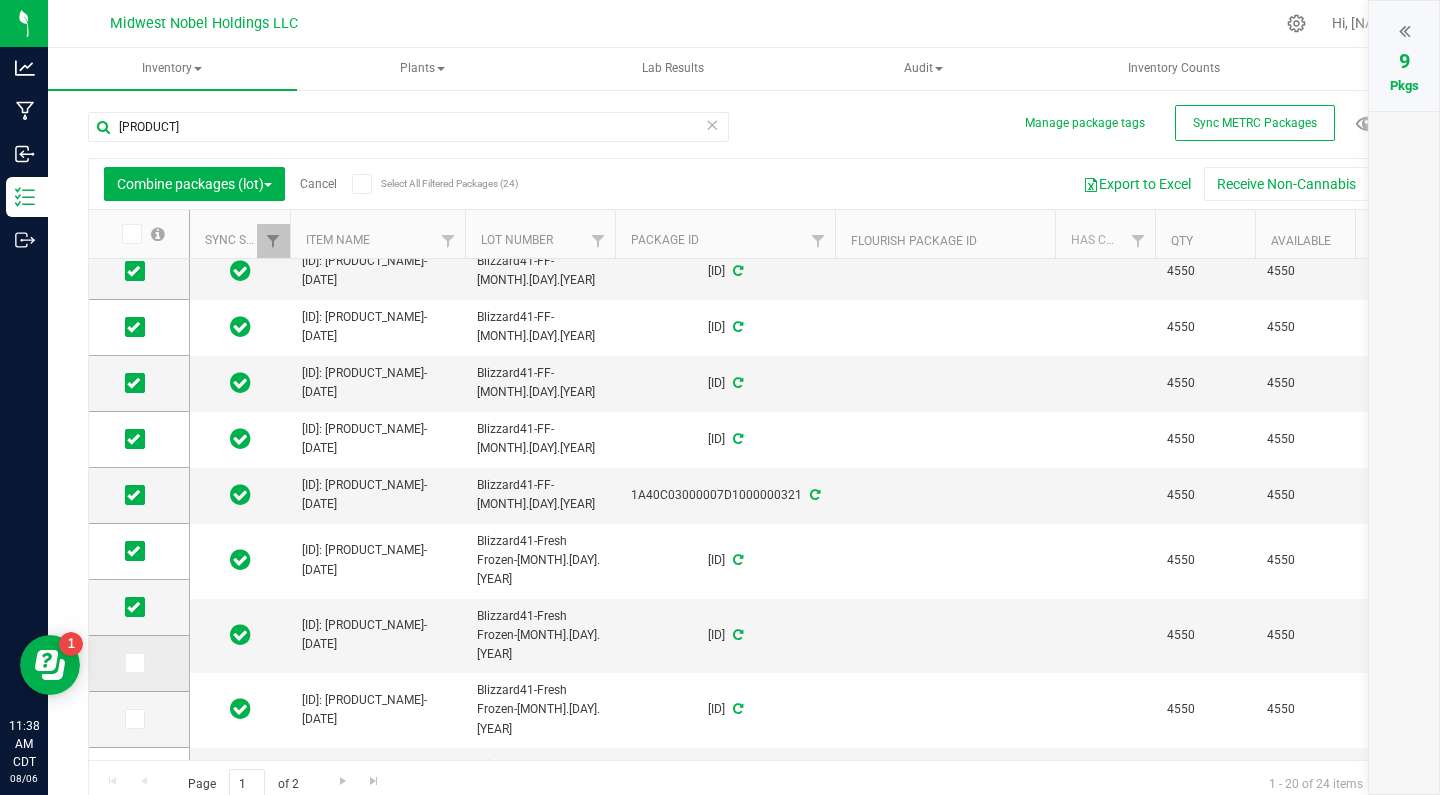 click at bounding box center [135, 663] 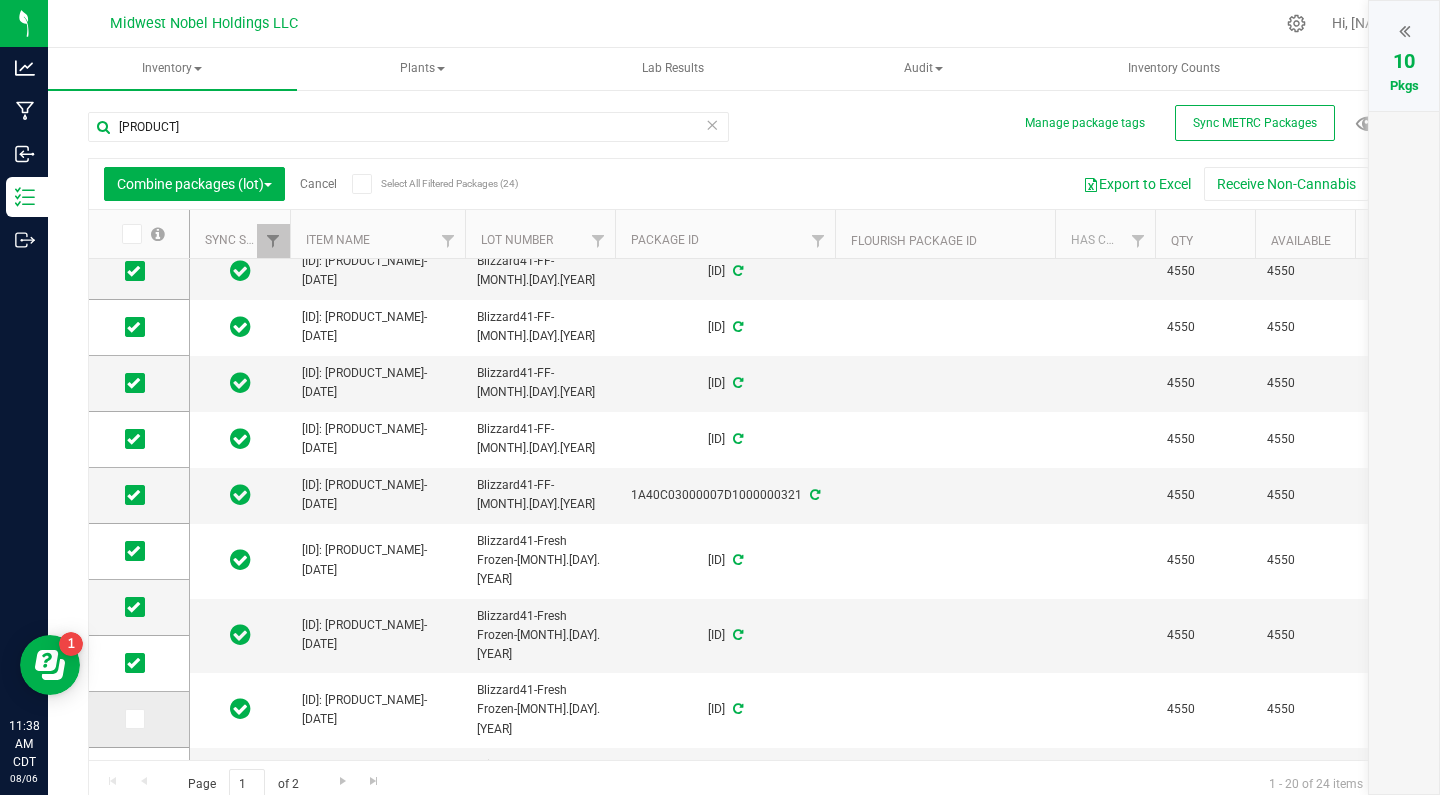 click at bounding box center (133, 719) 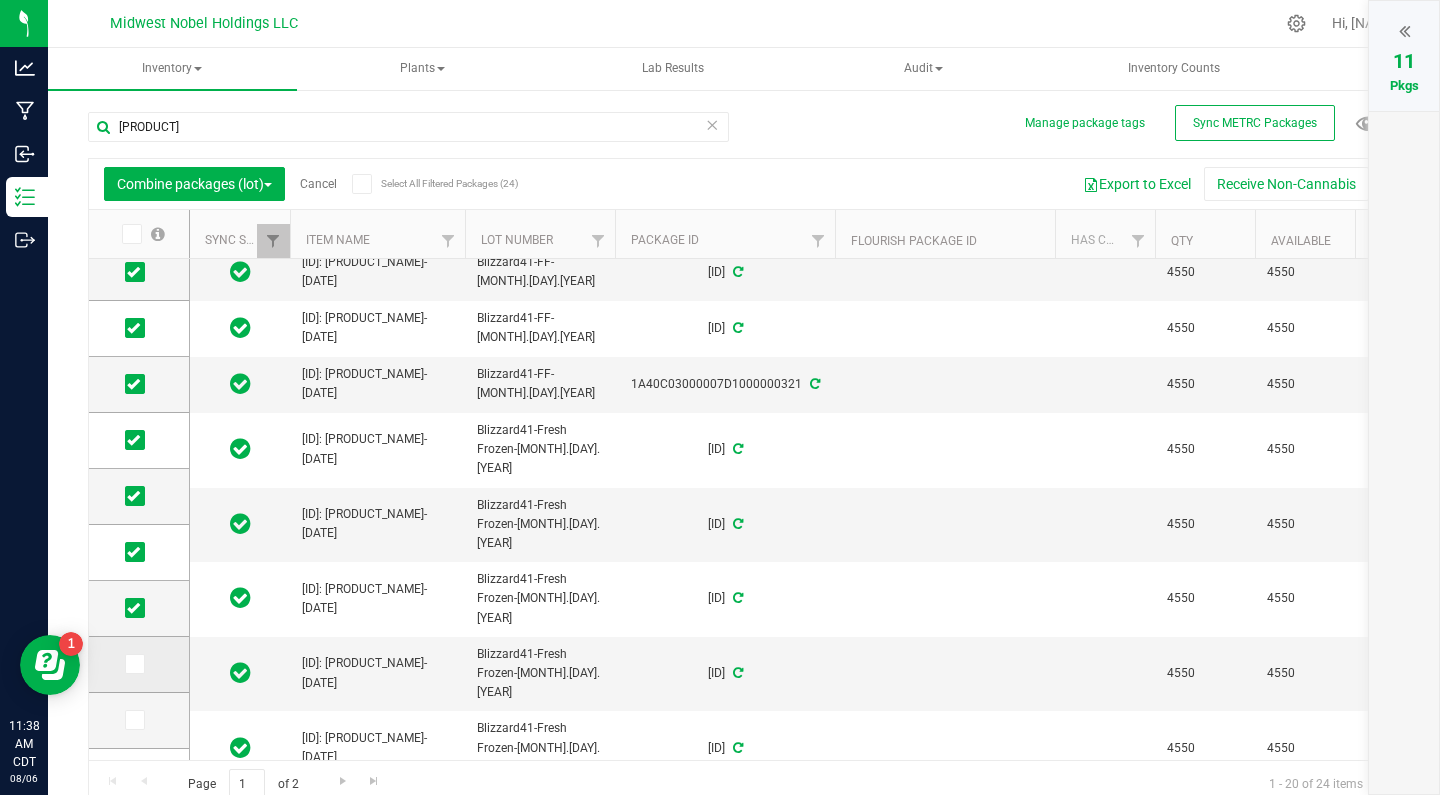 click at bounding box center (135, 664) 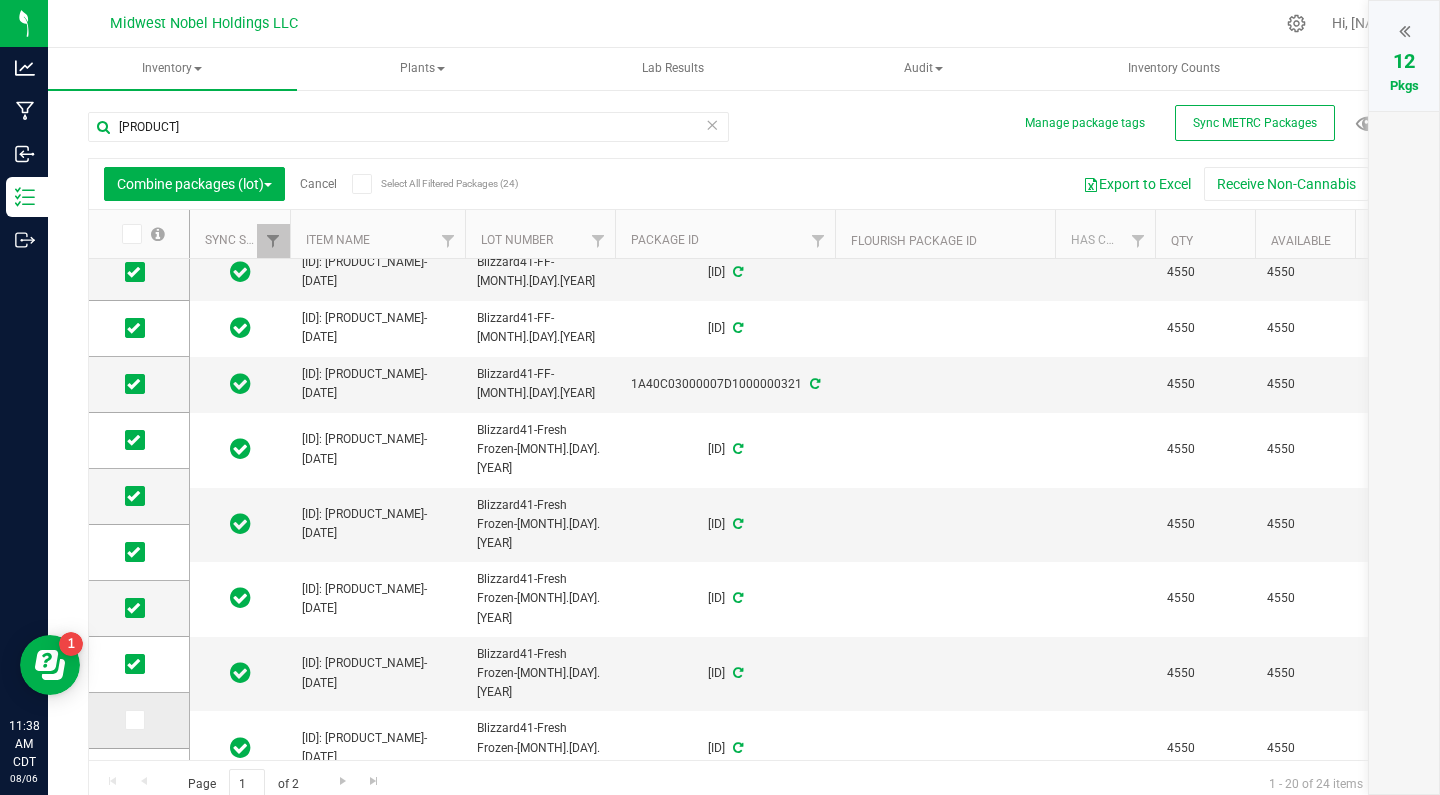click at bounding box center [133, 720] 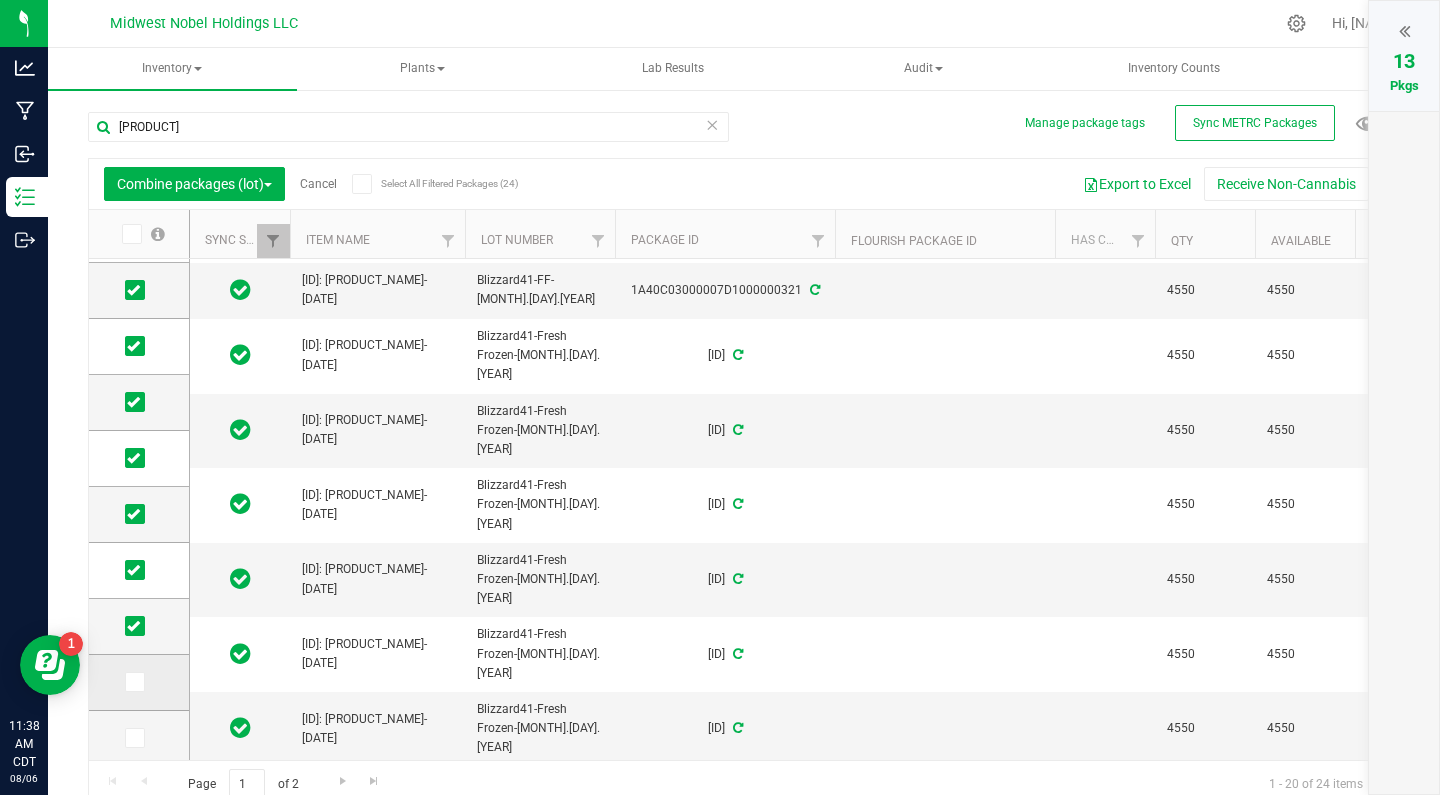 click at bounding box center (133, 682) 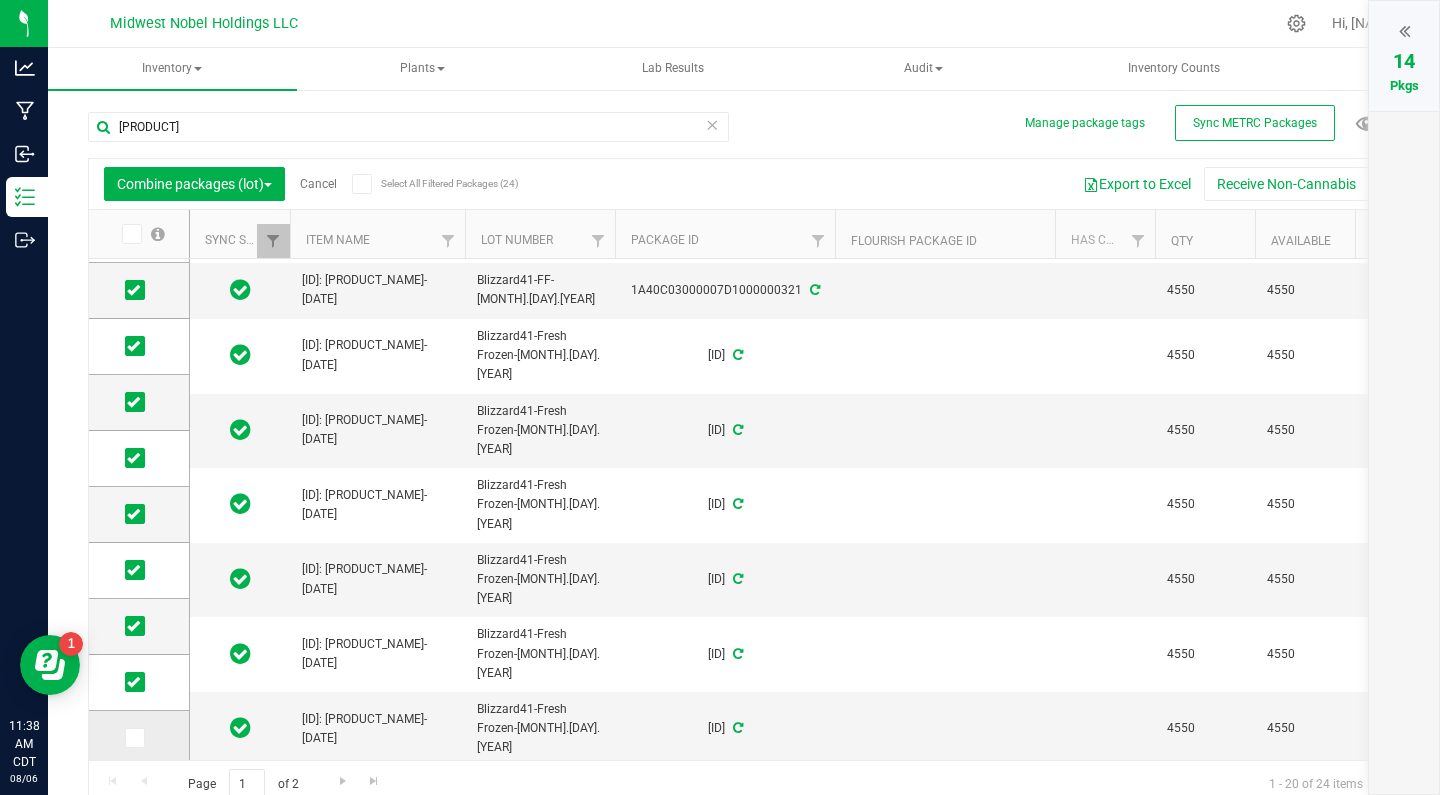 click at bounding box center (133, 738) 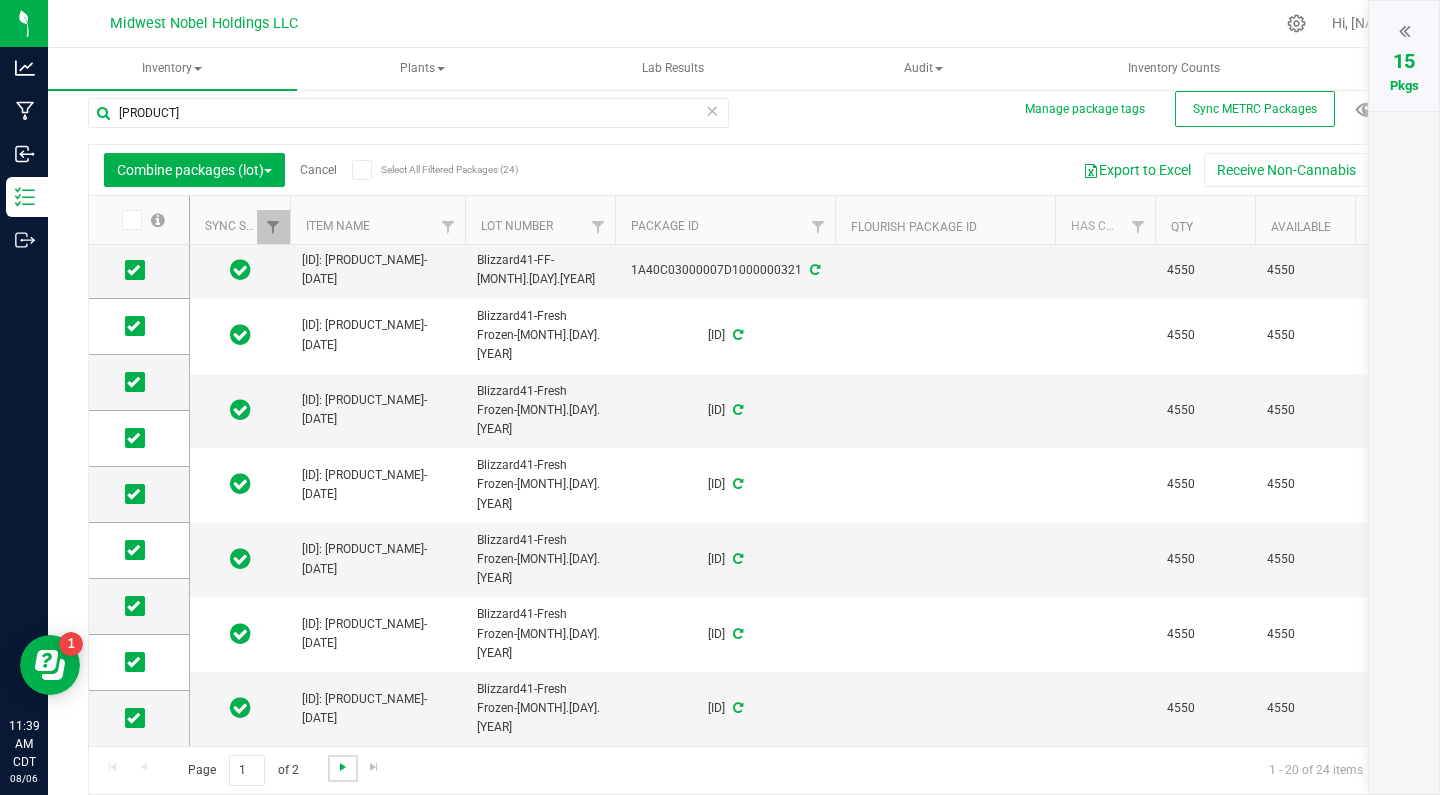 click at bounding box center [343, 767] 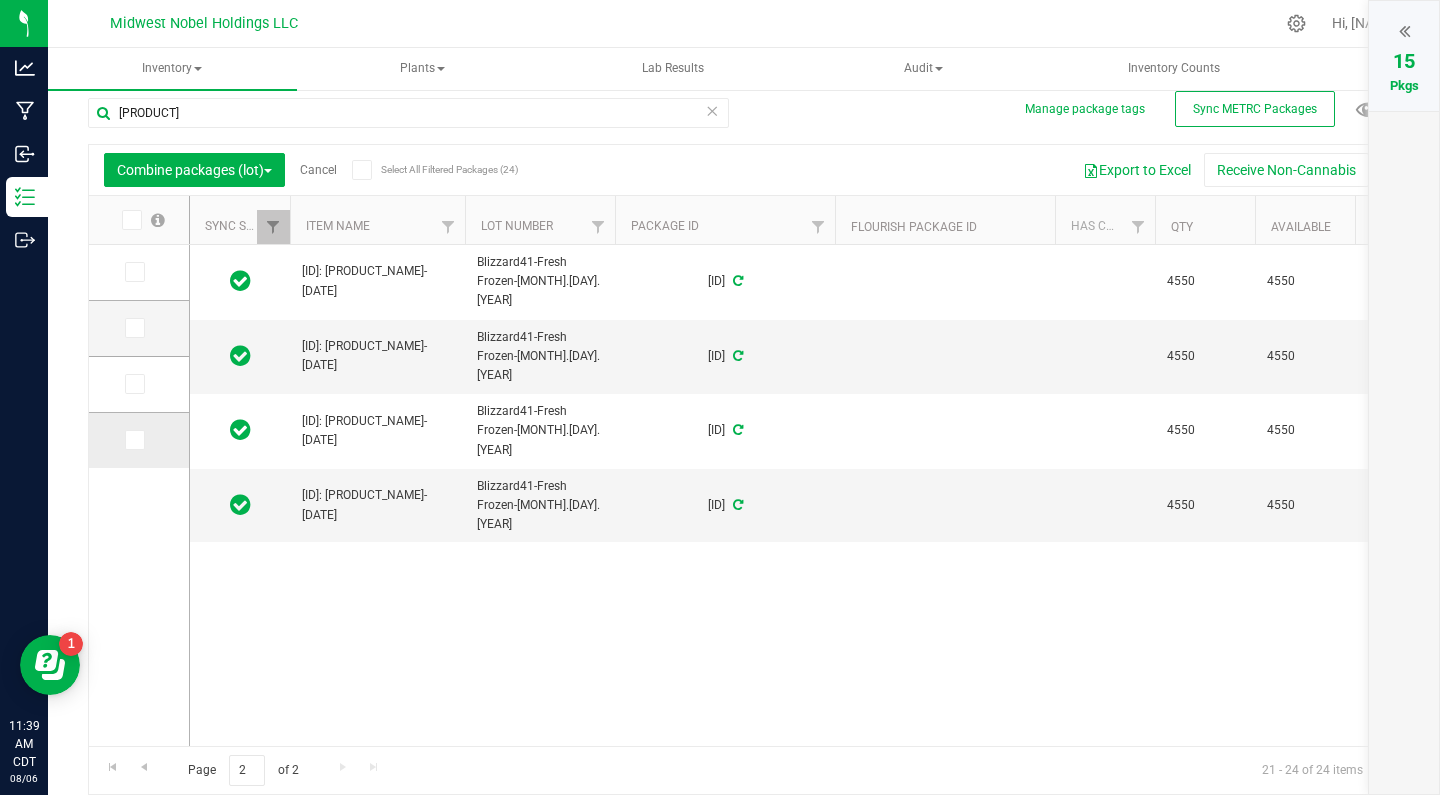 click at bounding box center (133, 440) 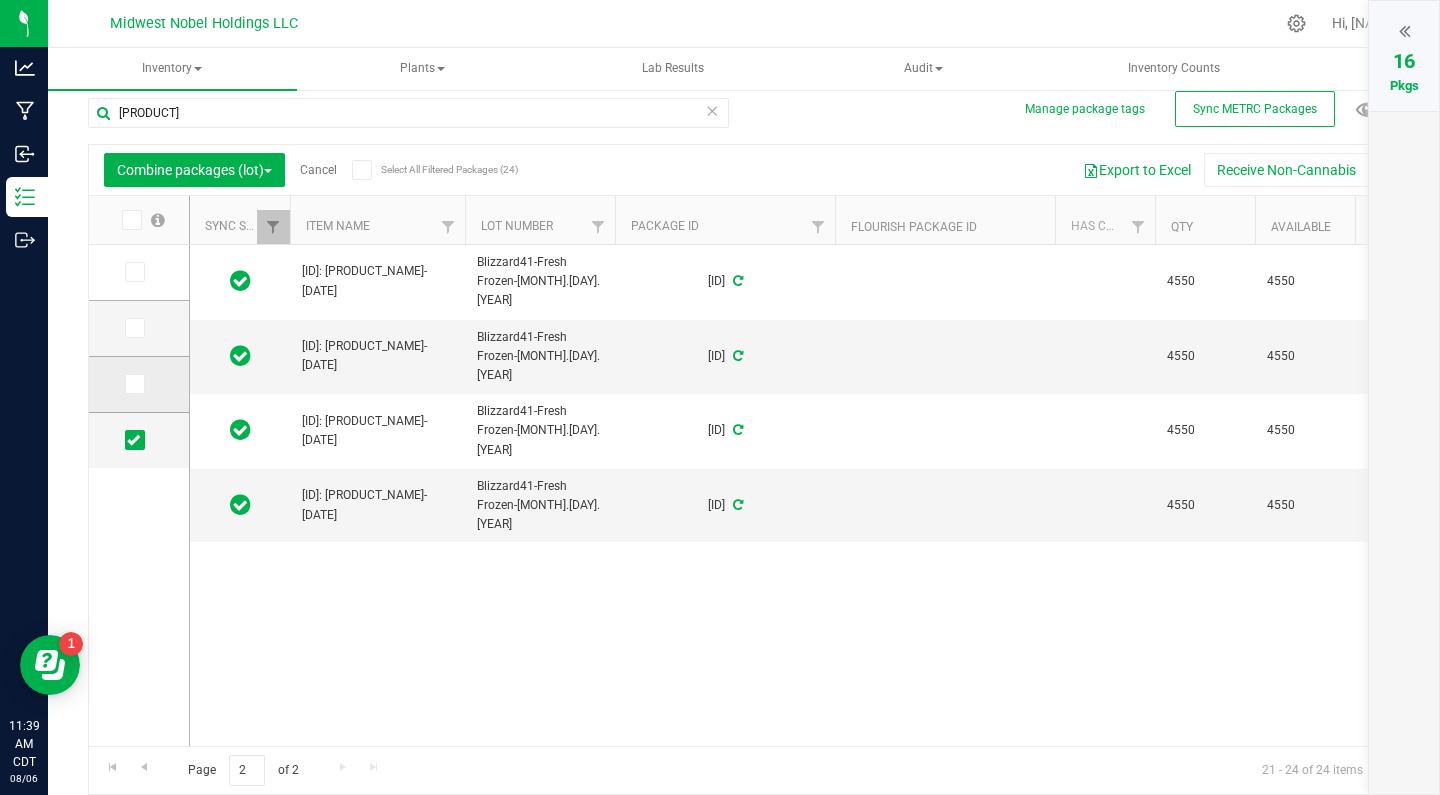 click at bounding box center (133, 384) 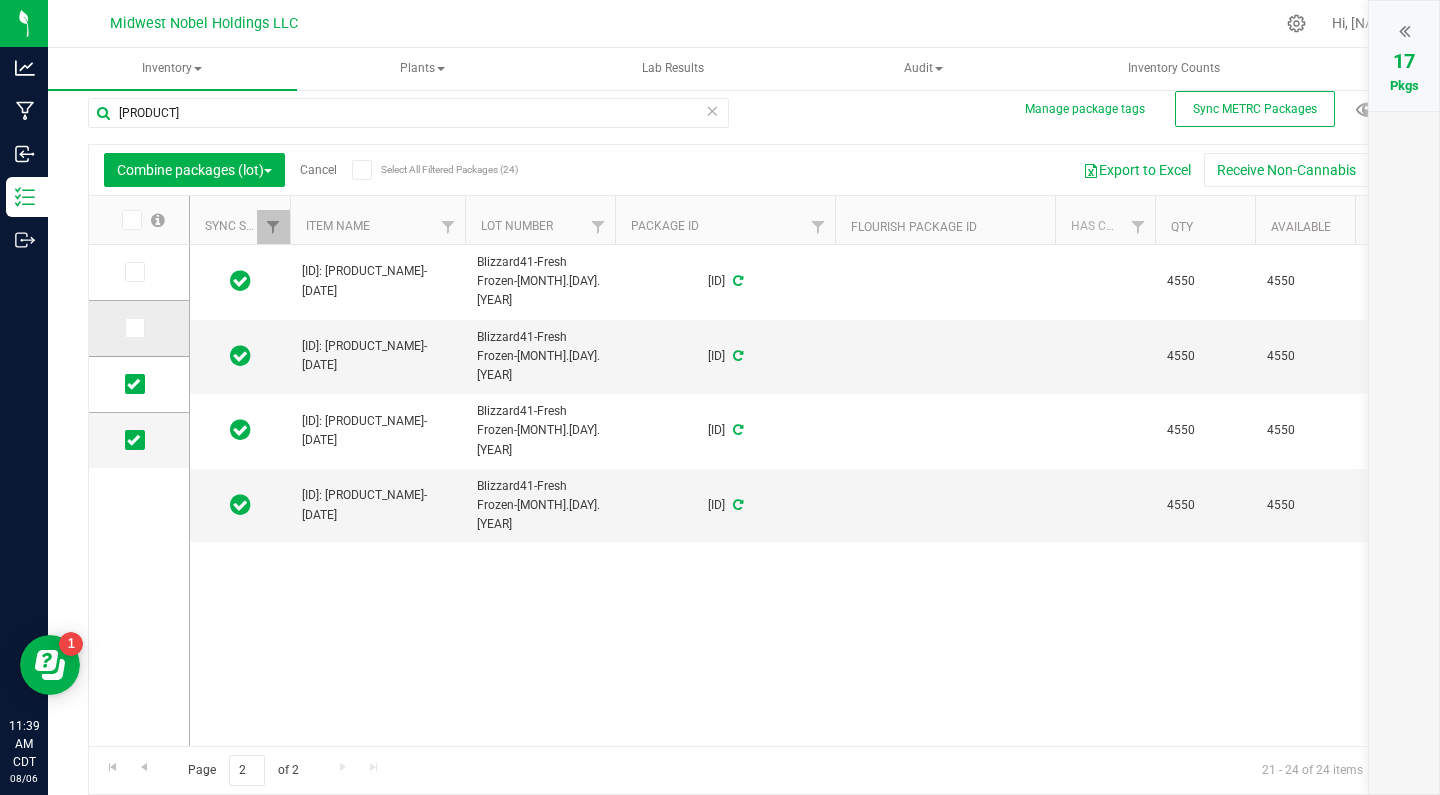 click at bounding box center (133, 328) 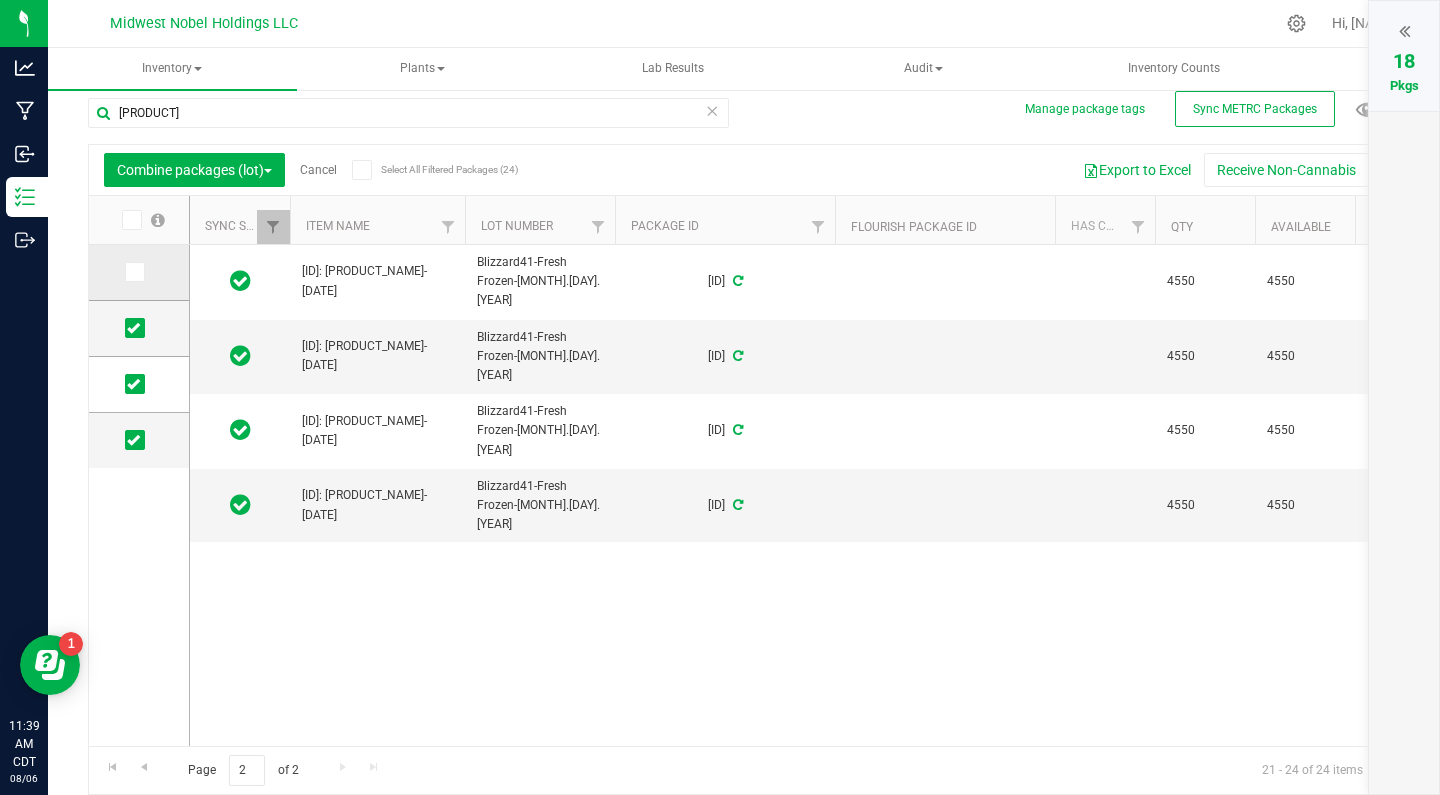 click at bounding box center (133, 272) 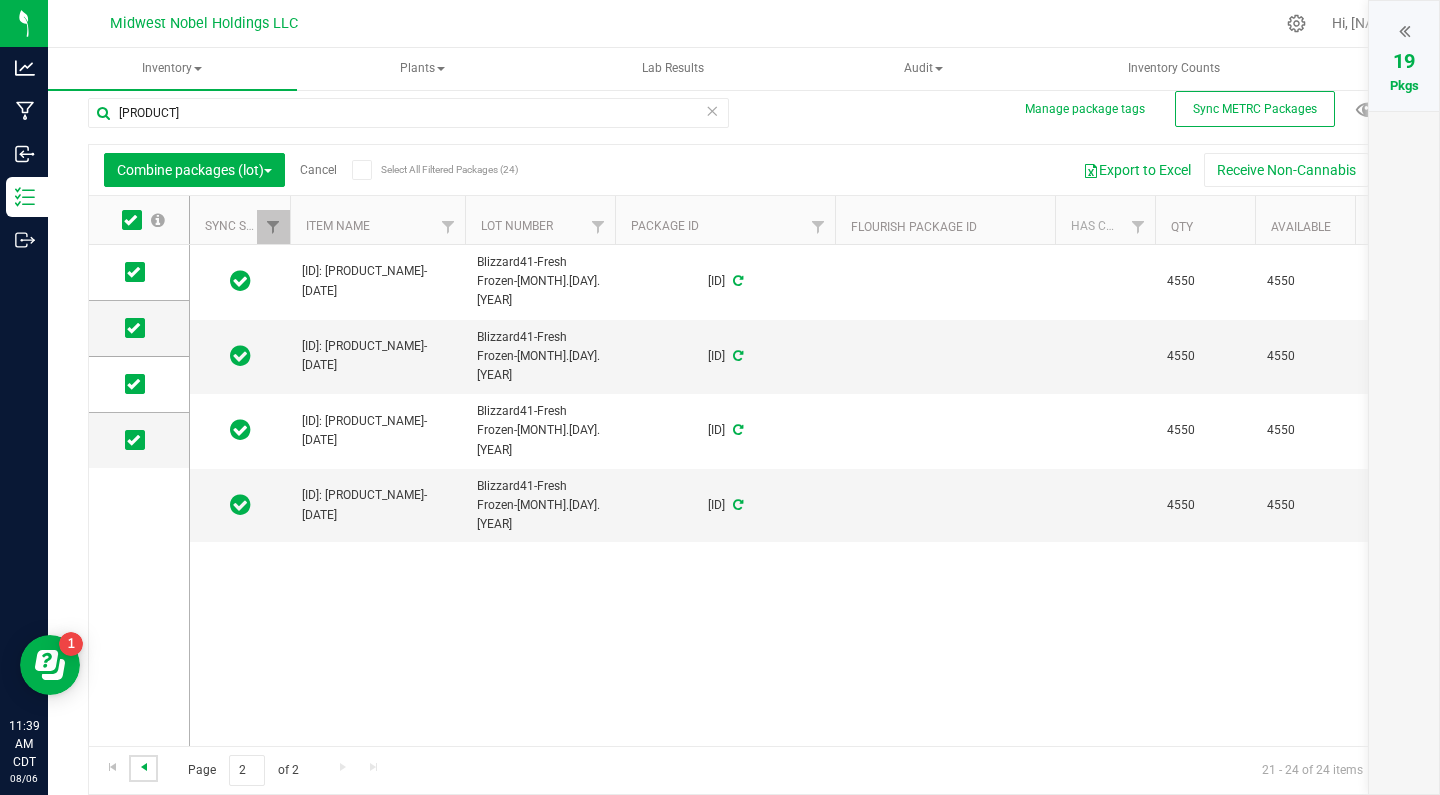 click at bounding box center (144, 767) 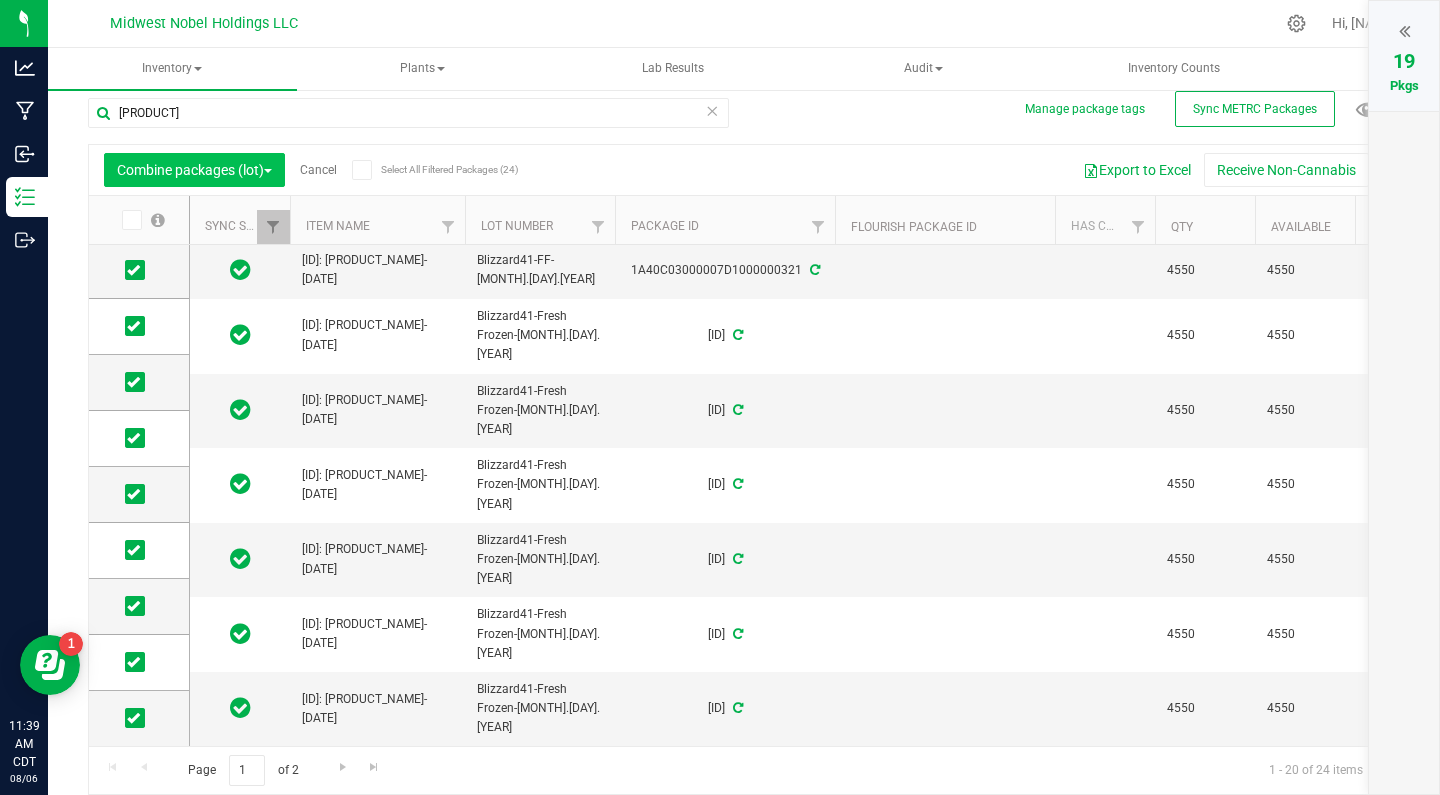 click on "Combine packages (lot)" at bounding box center [194, 170] 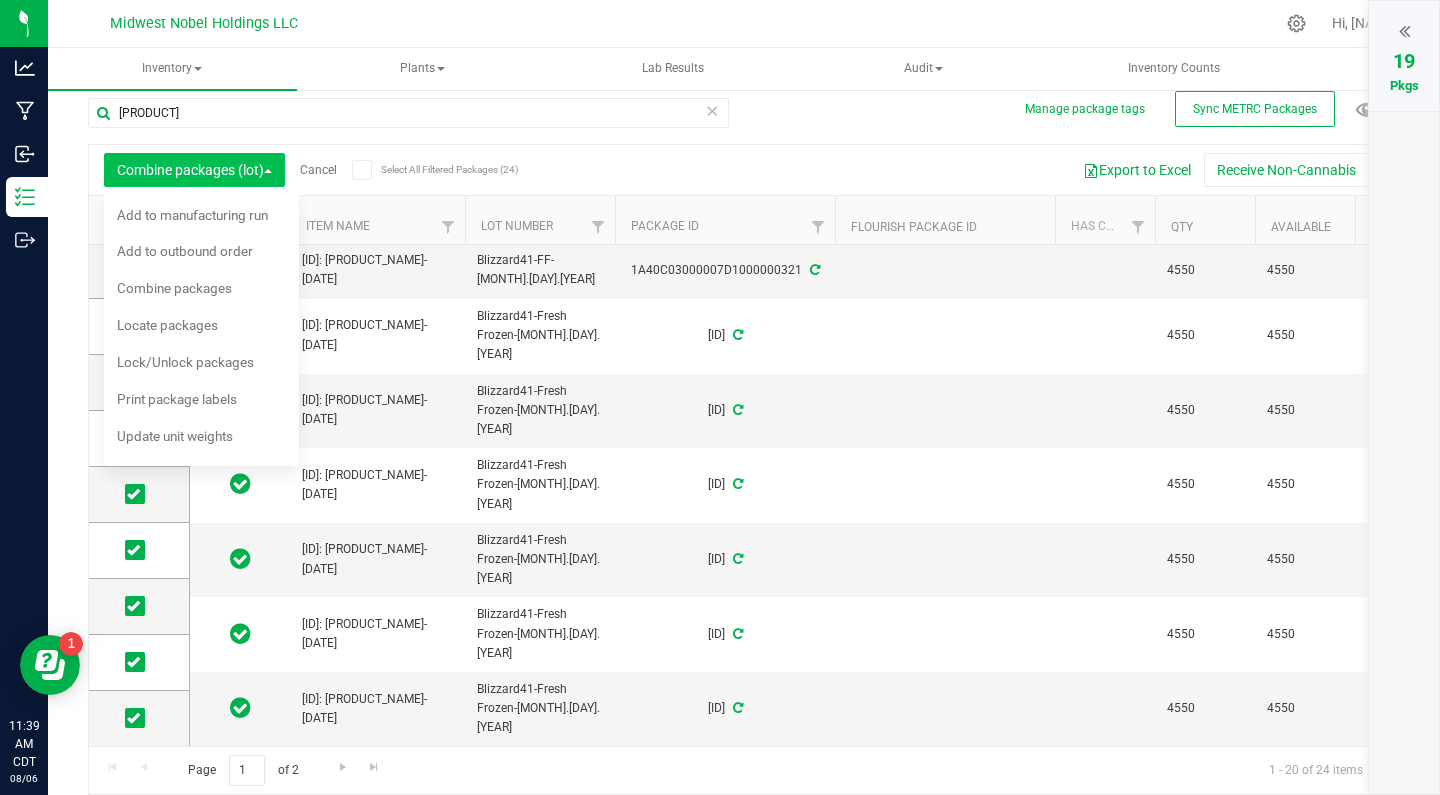 click on "Combine packages (lot)" at bounding box center (194, 170) 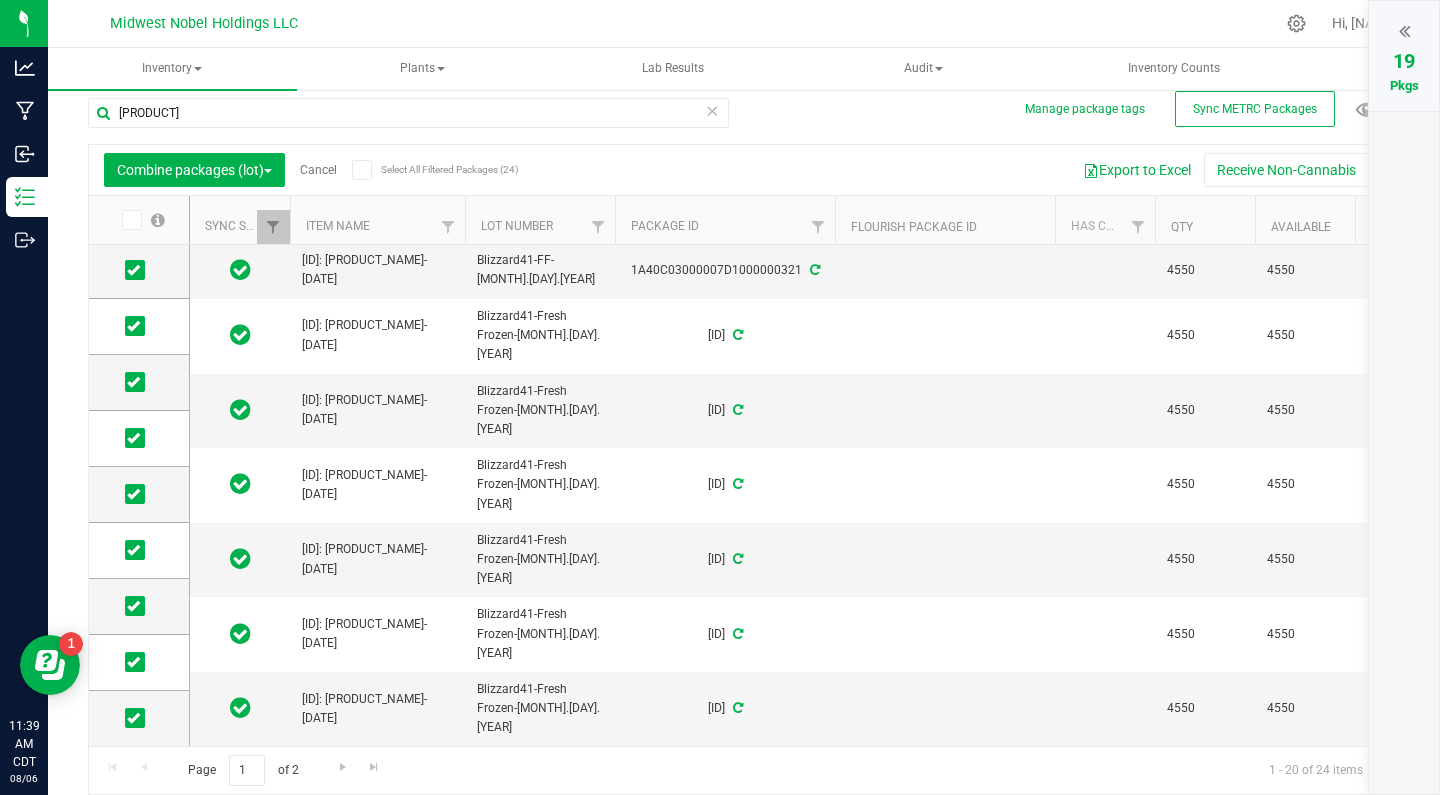 click at bounding box center [1404, 31] 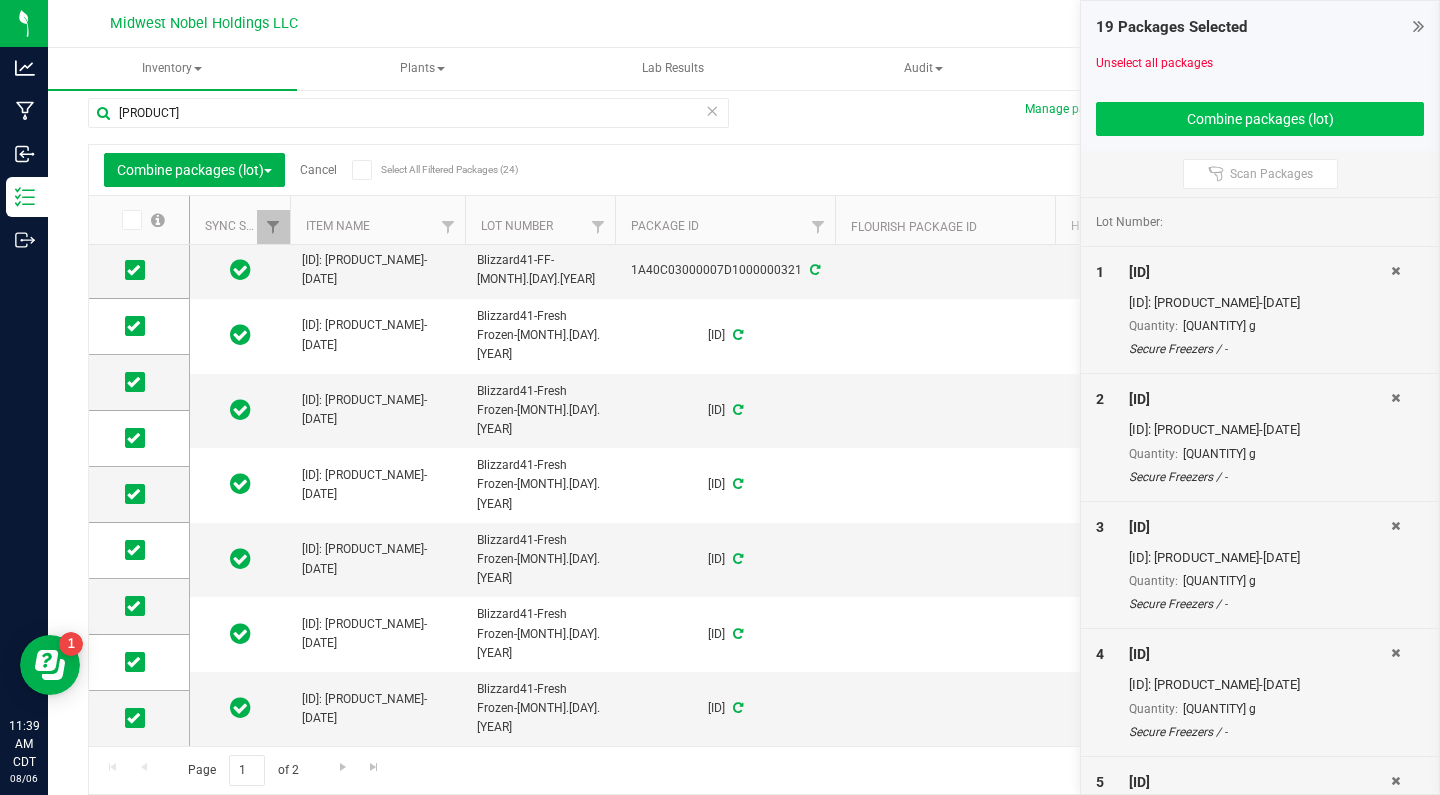 click on "Combine packages (lot)" at bounding box center [1260, 119] 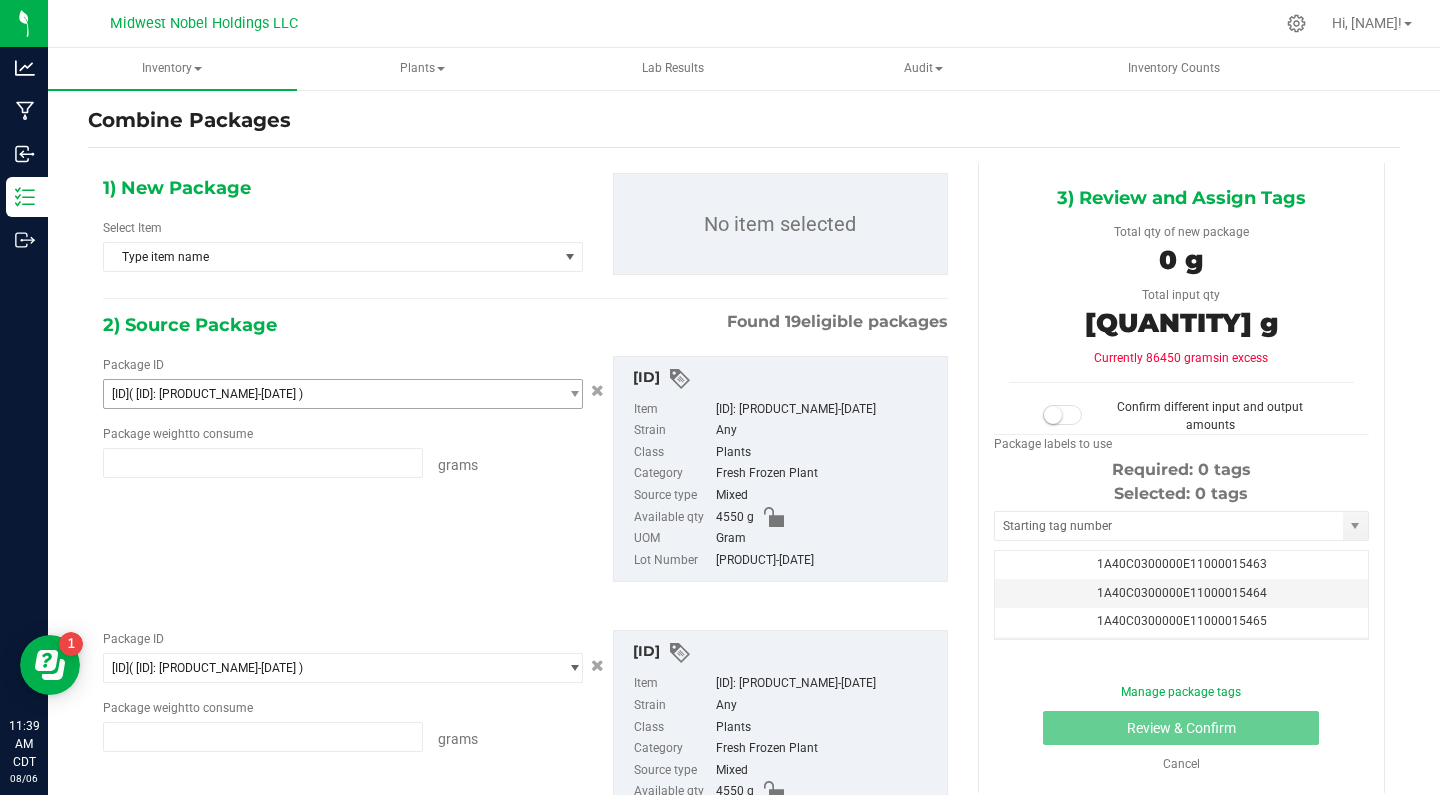 type on "[QUANTITY] g" 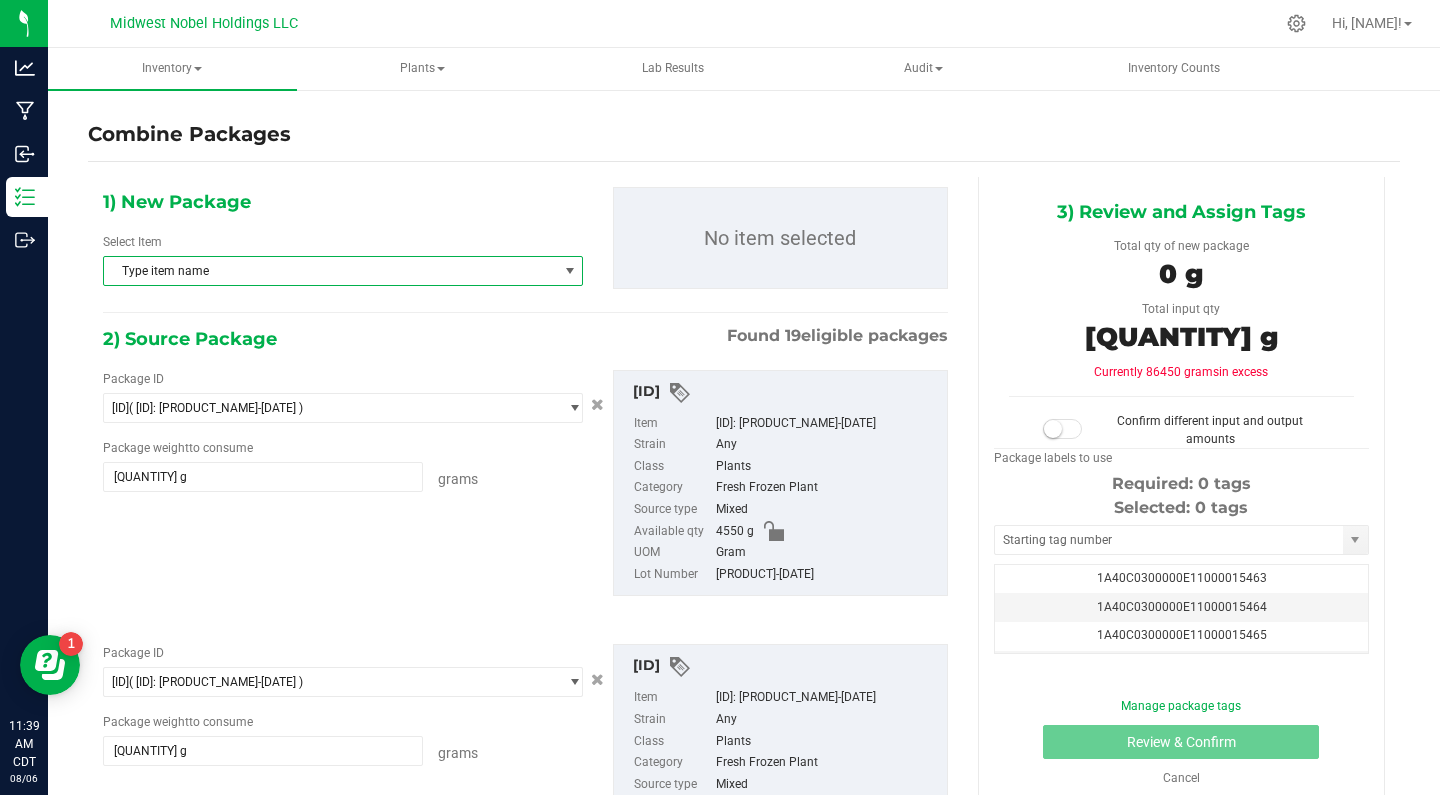 click on "Type item name" at bounding box center (330, 271) 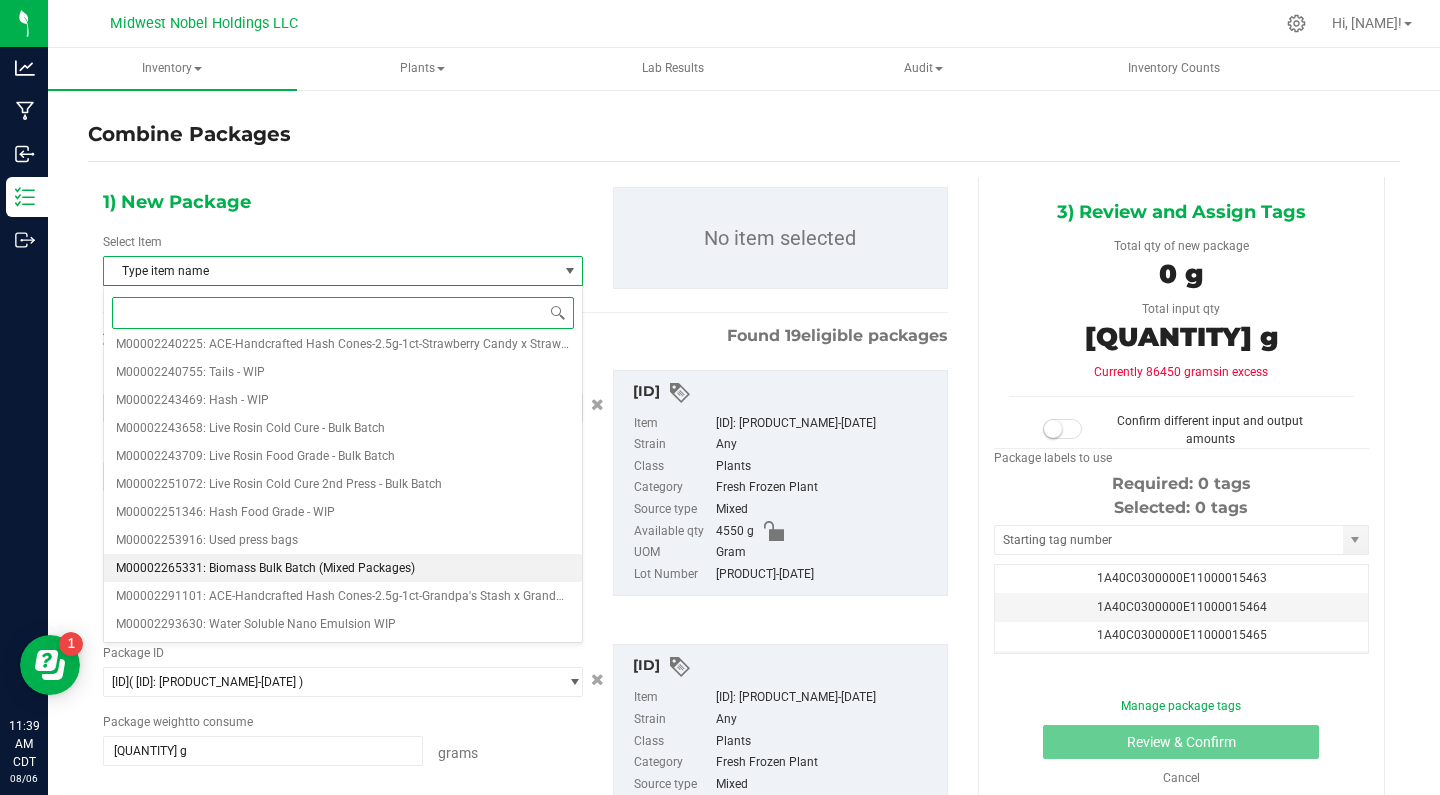 click on "M00002265331: Biomass Bulk Batch (Mixed Packages)" at bounding box center (265, 568) 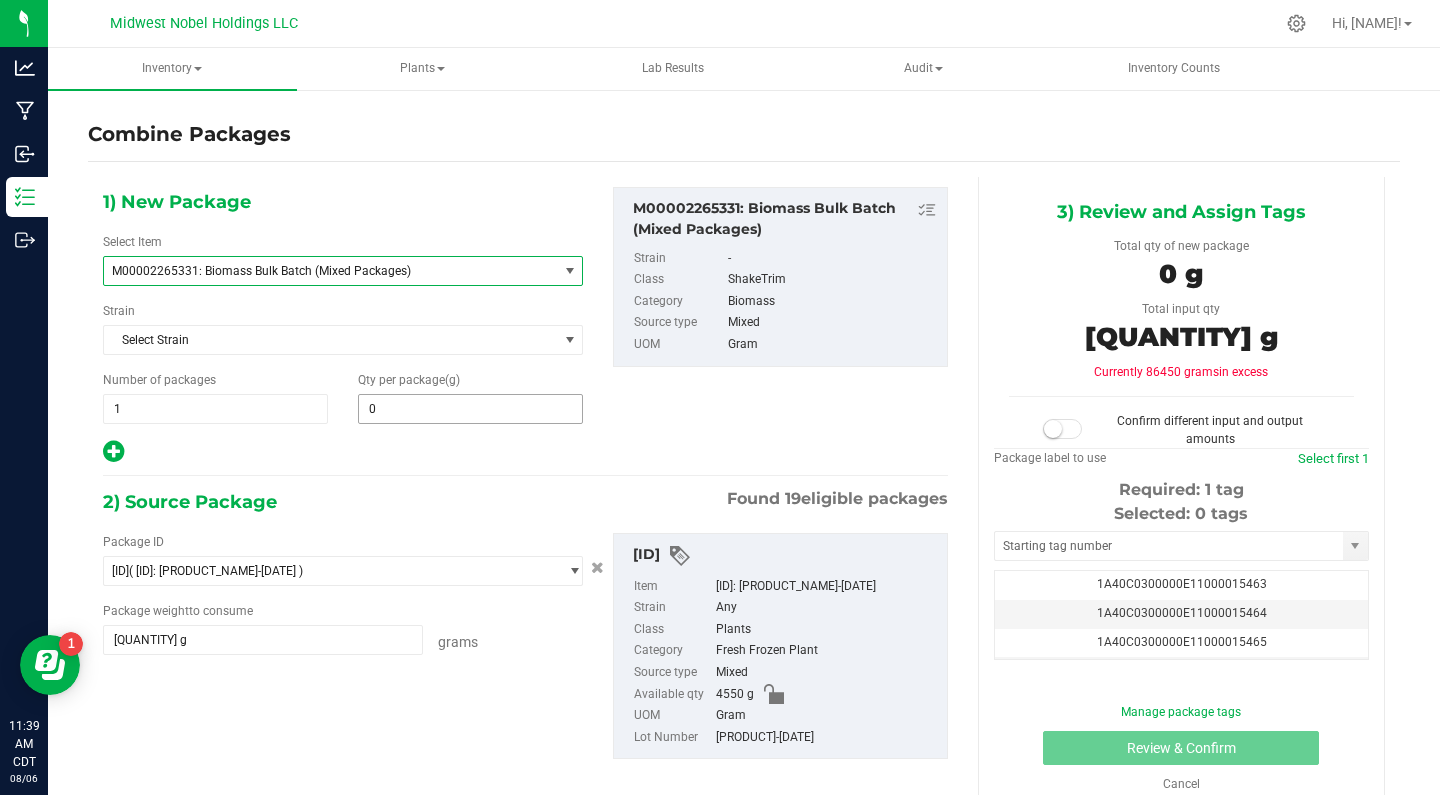 type 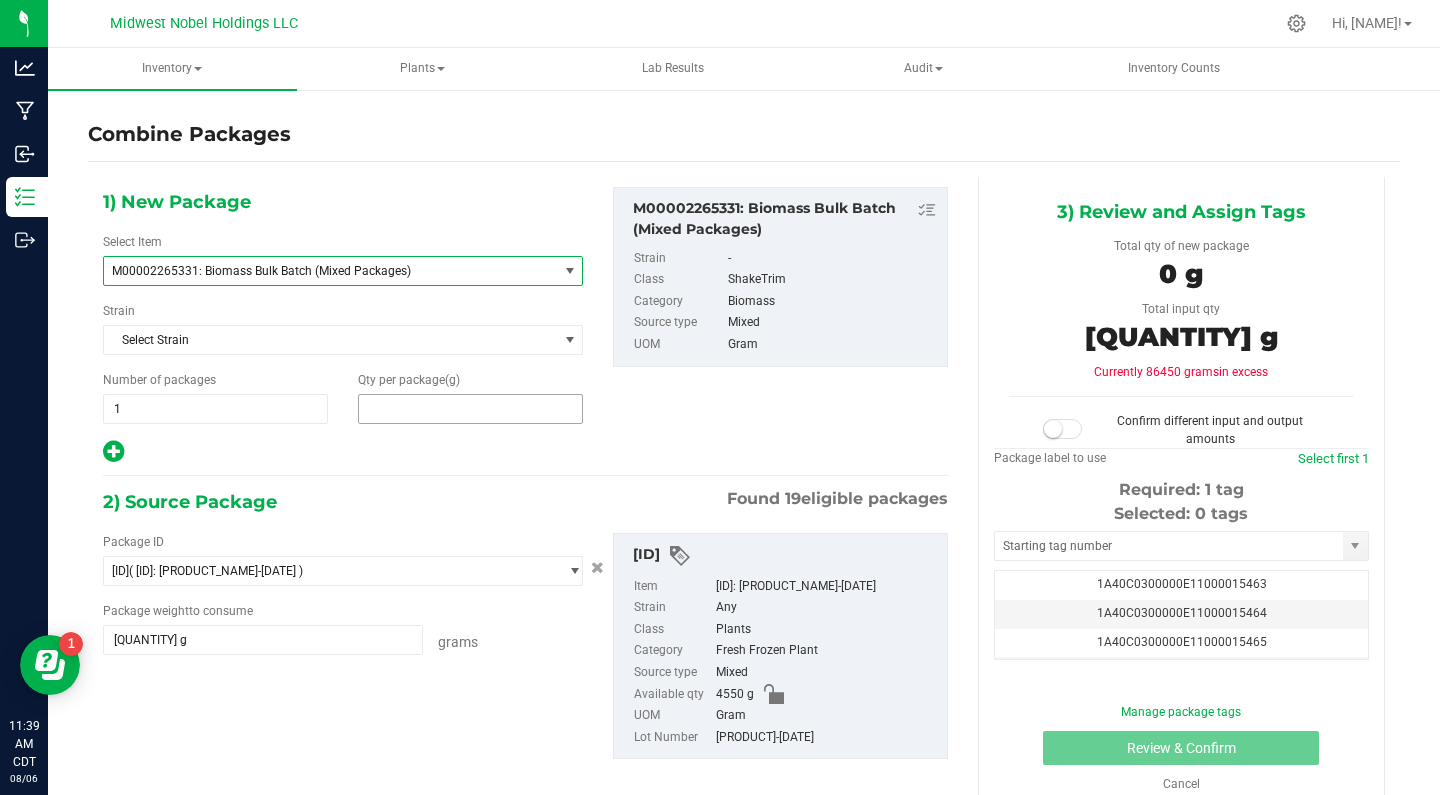 click at bounding box center [470, 409] 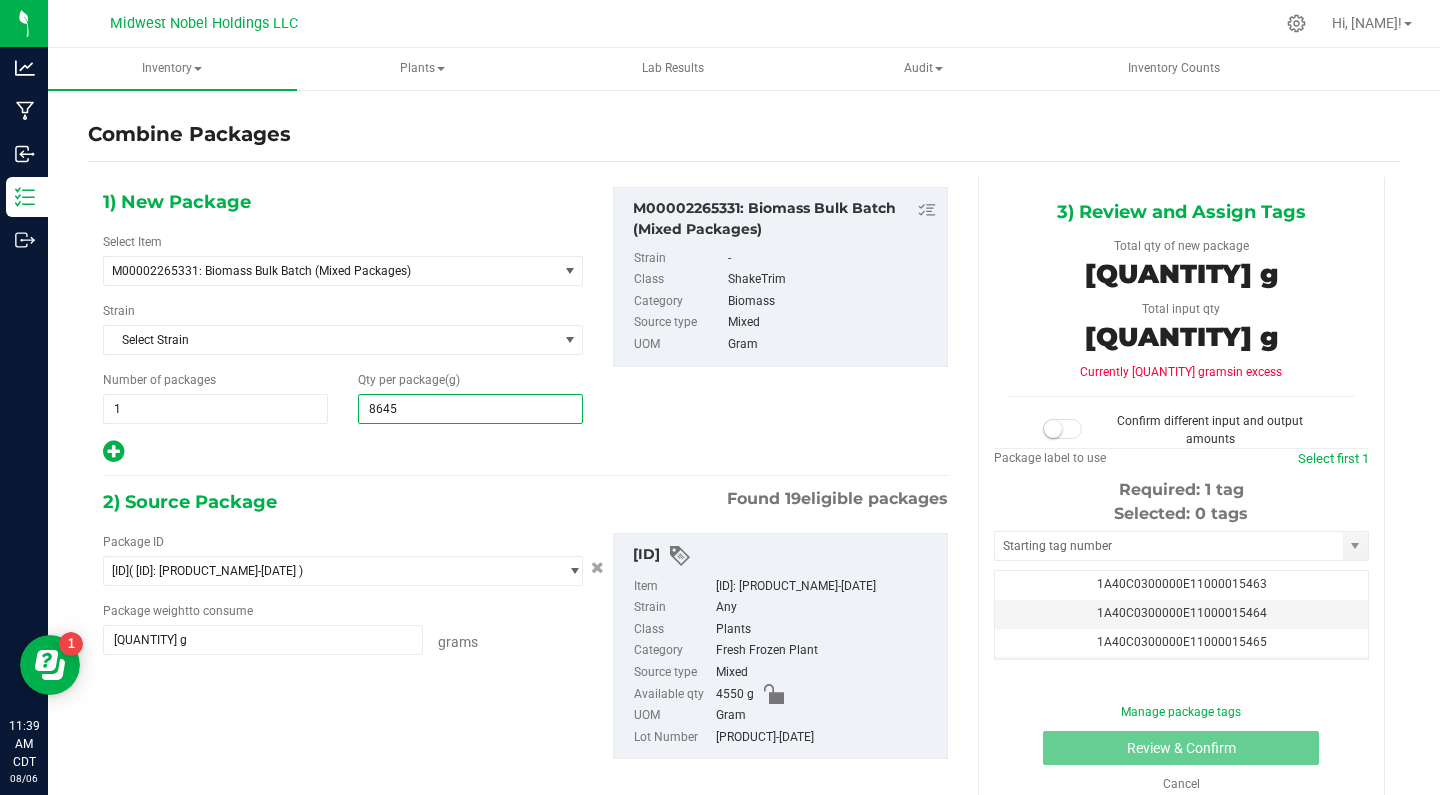 type on "86450" 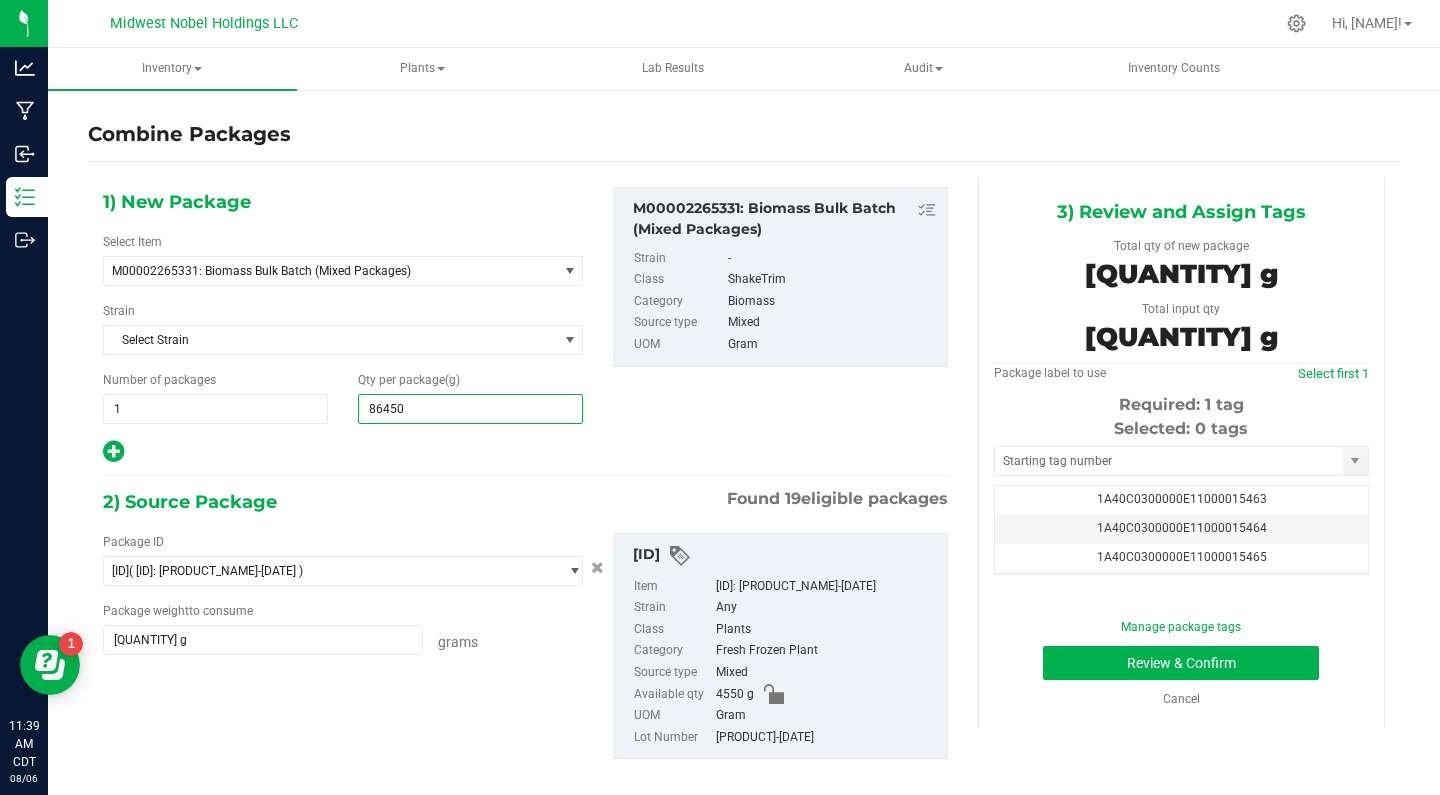 type on "86,450" 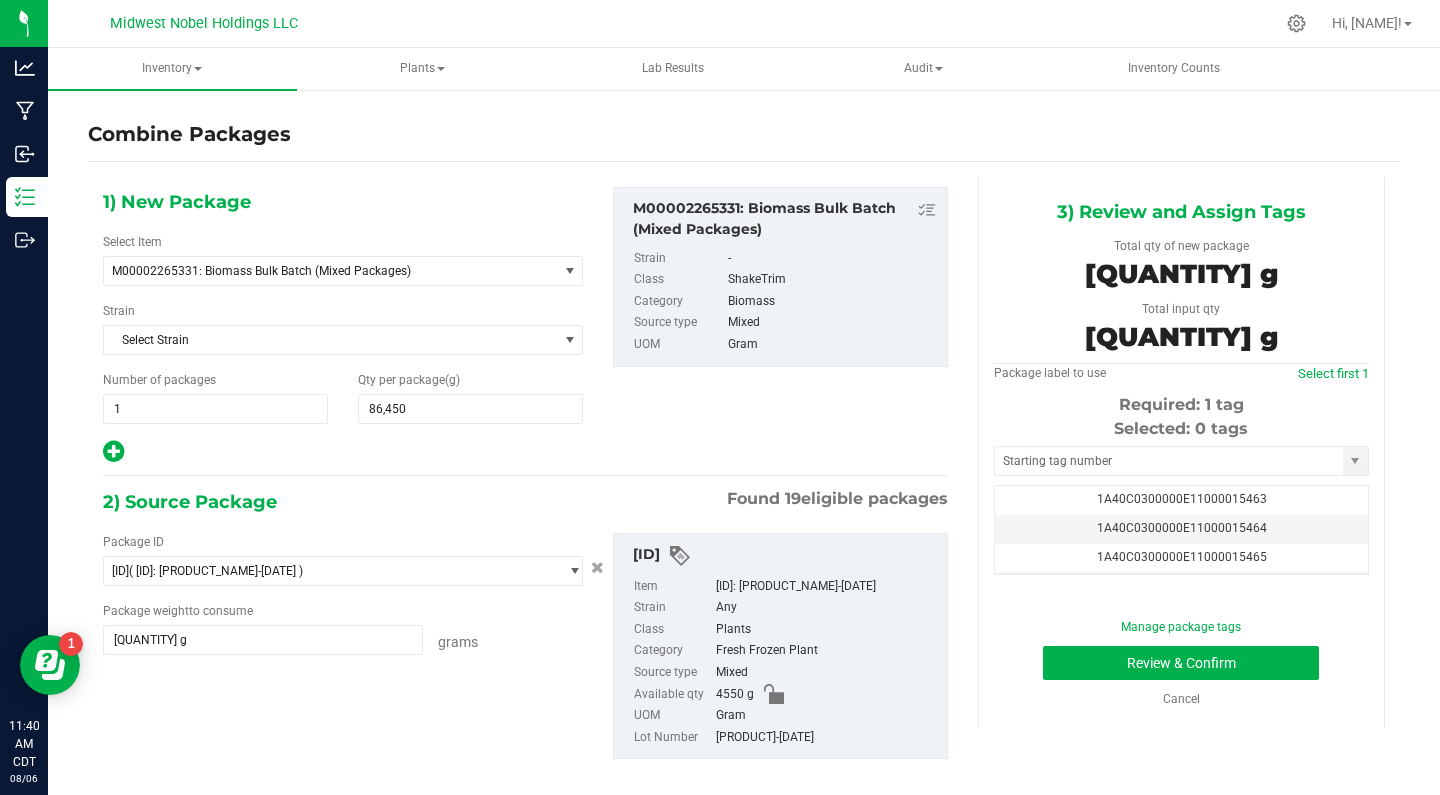 click on "1A40C0300000E11000015463" at bounding box center [1182, 499] 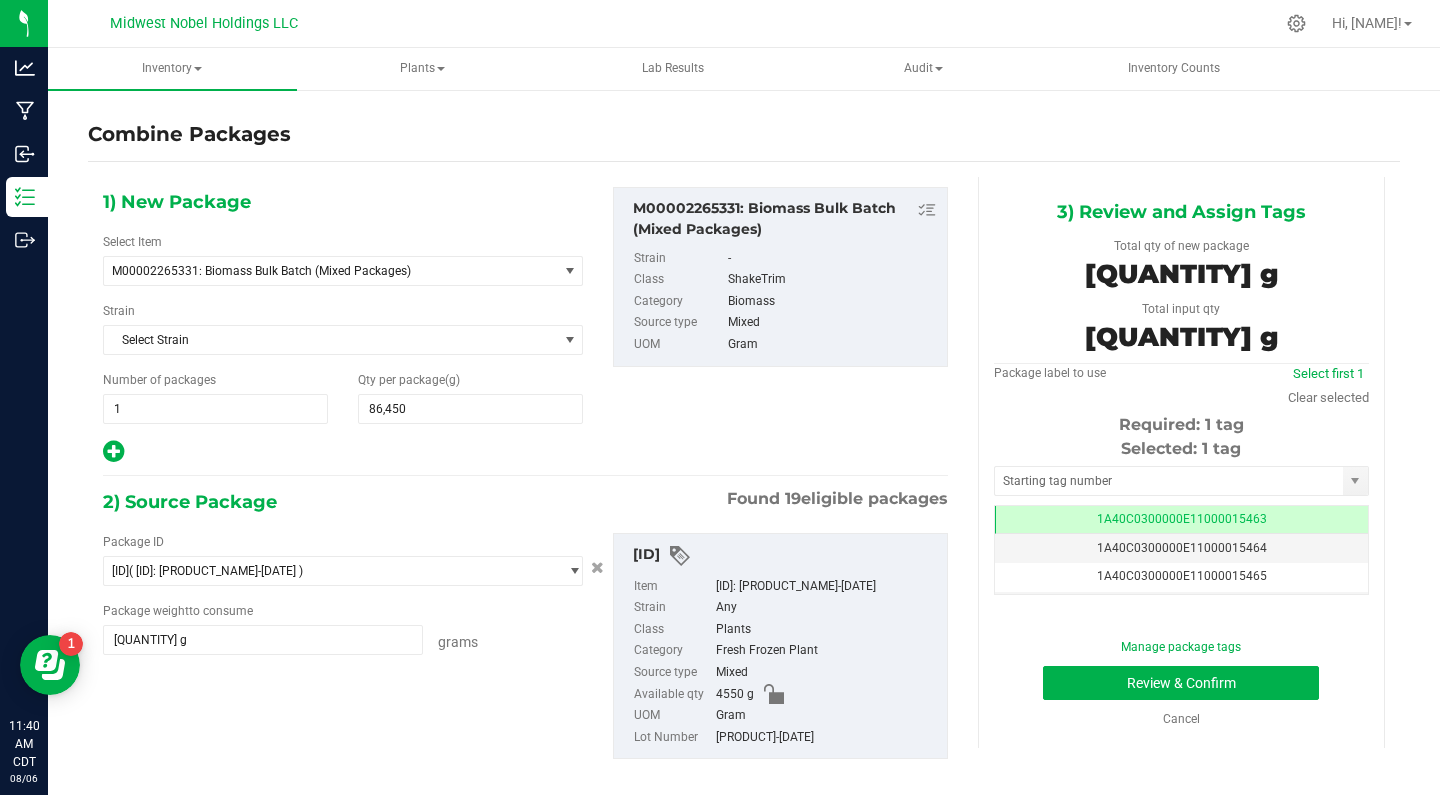 click on "Package label to use" at bounding box center [1181, 462] 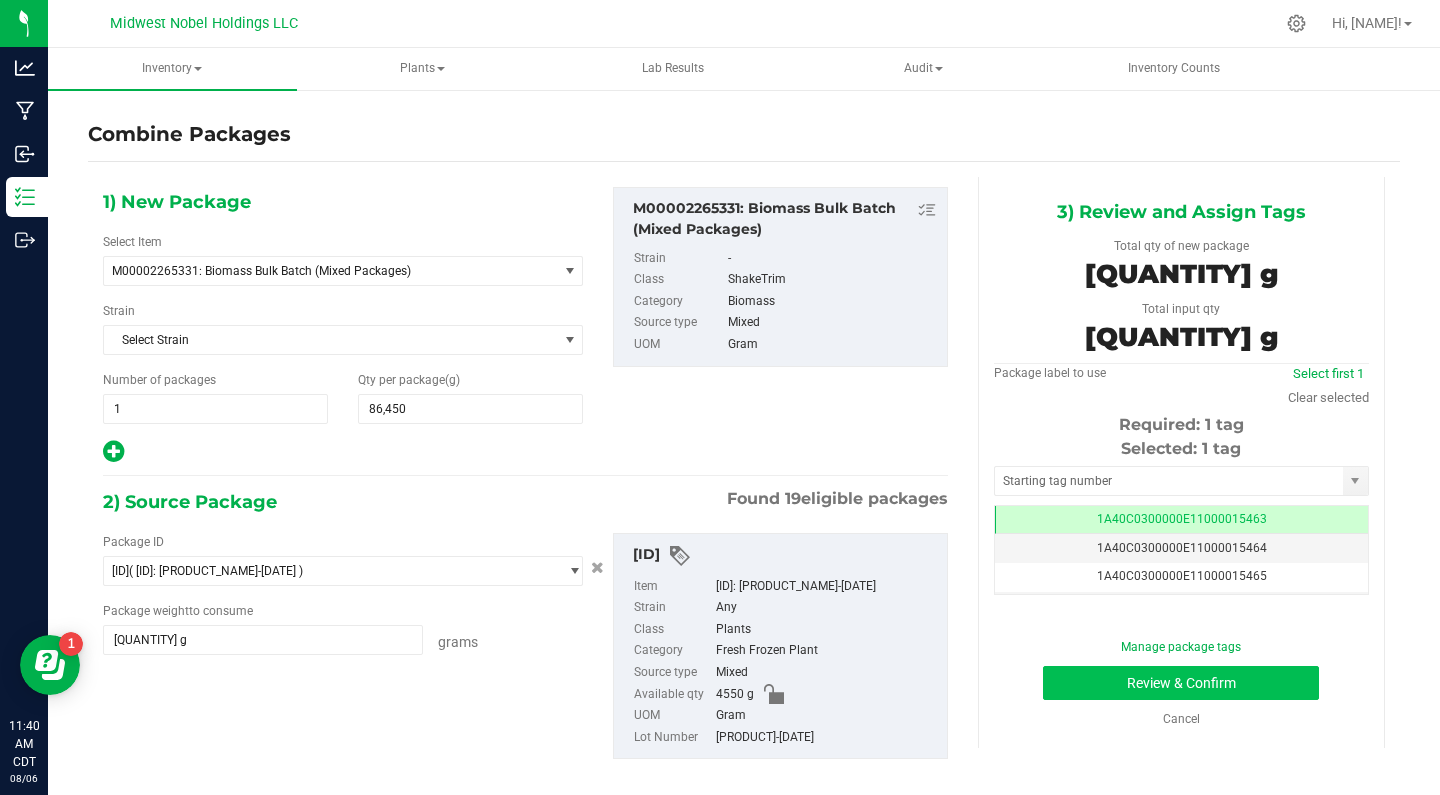 click on "Review & Confirm" at bounding box center (1181, 683) 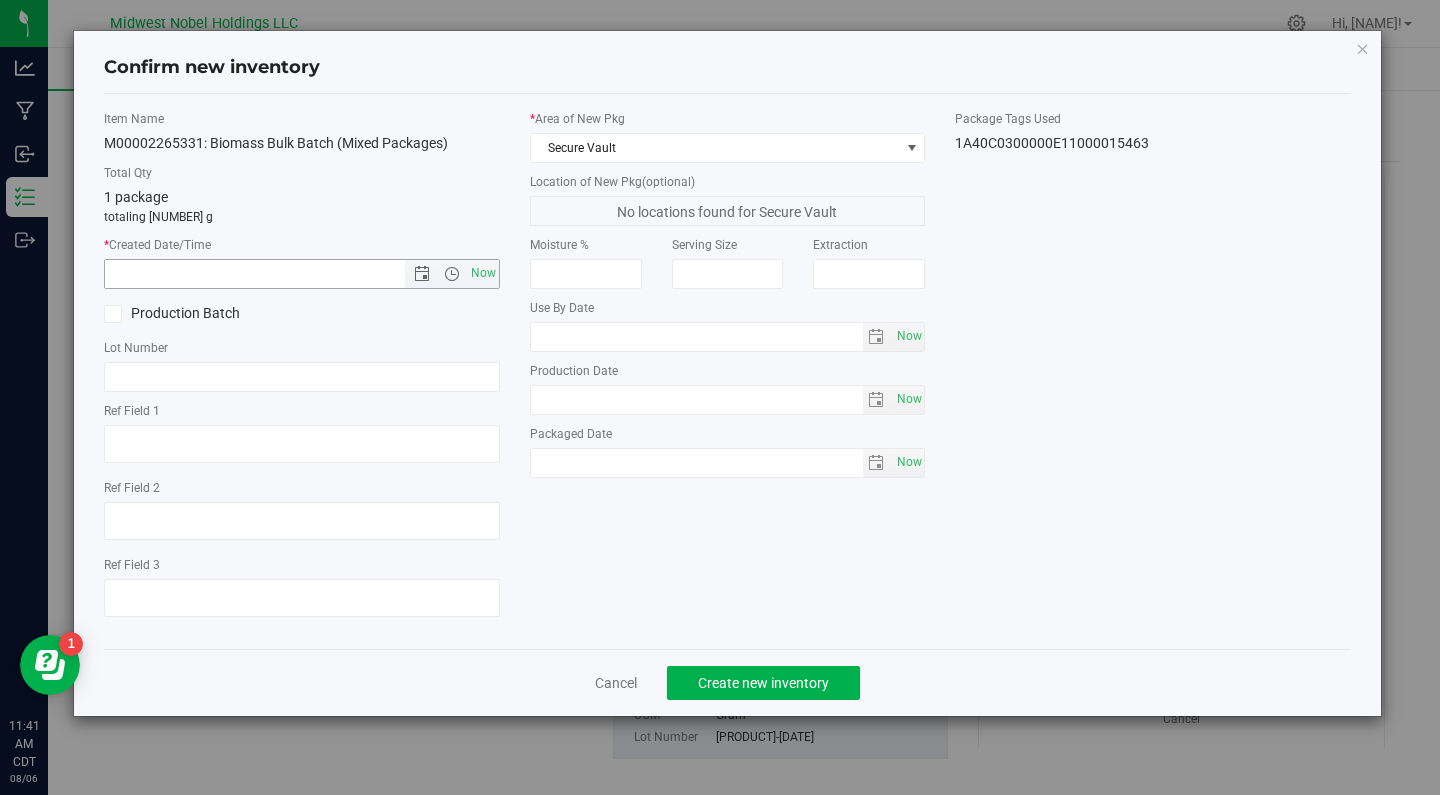 click at bounding box center [272, 274] 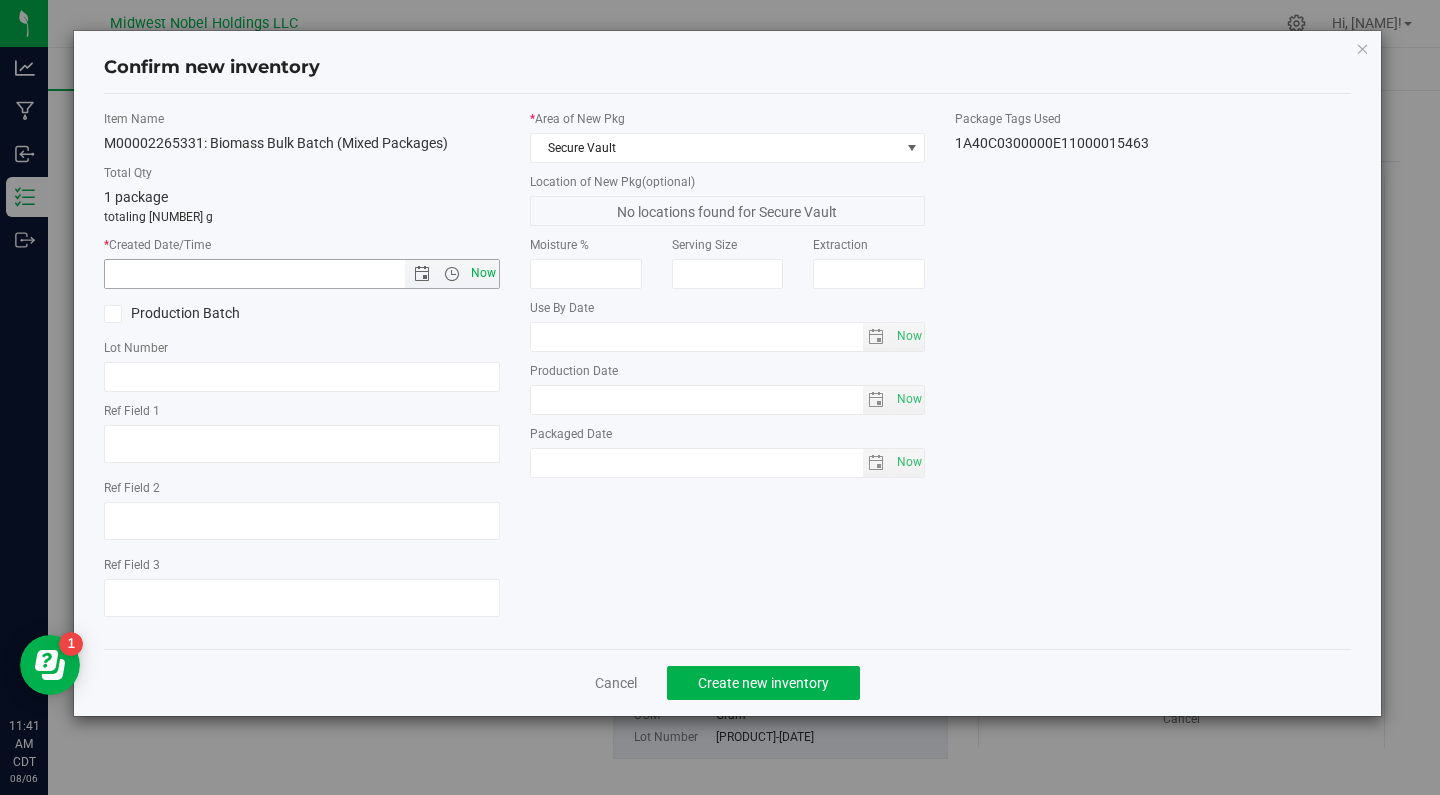 click on "Now" at bounding box center (483, 273) 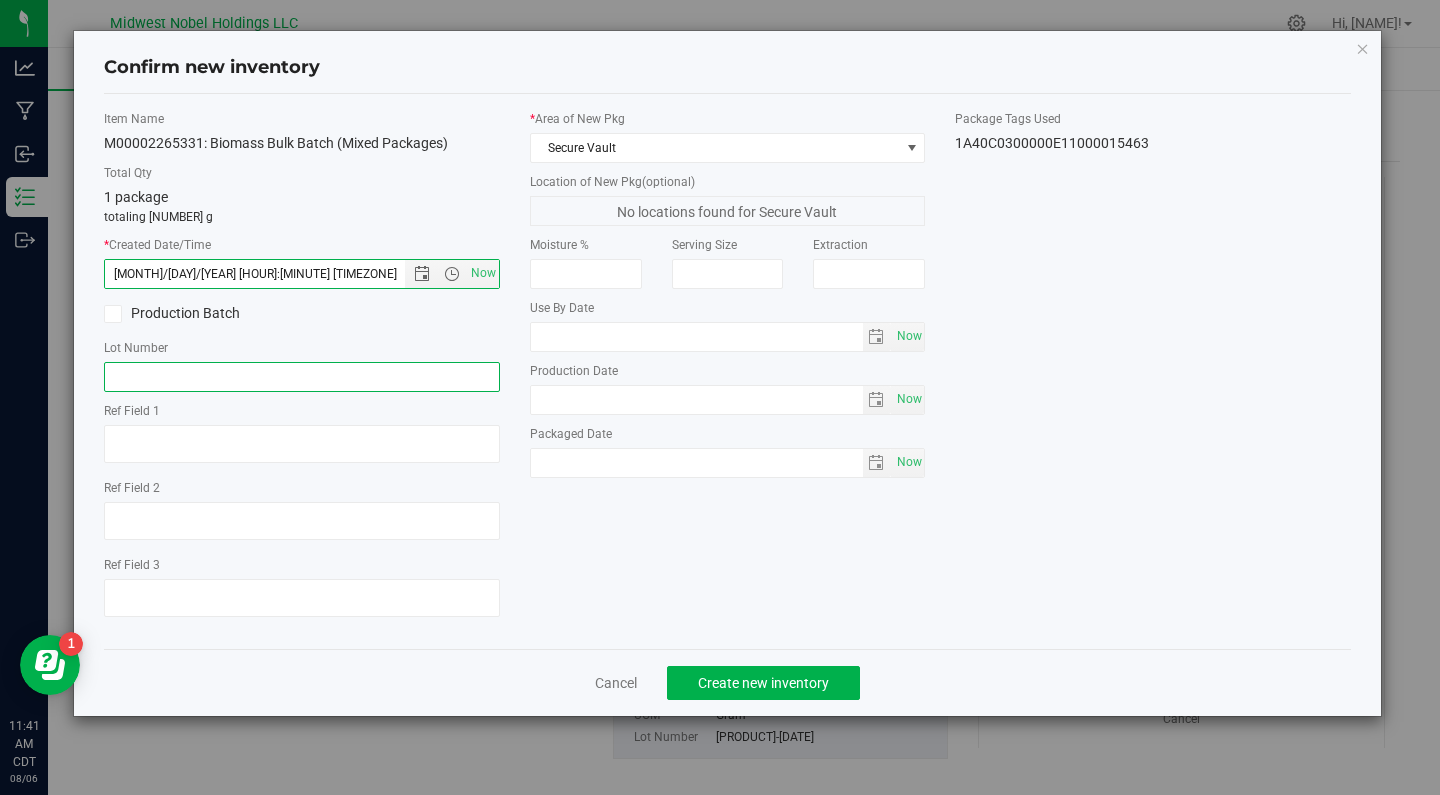 click at bounding box center (302, 377) 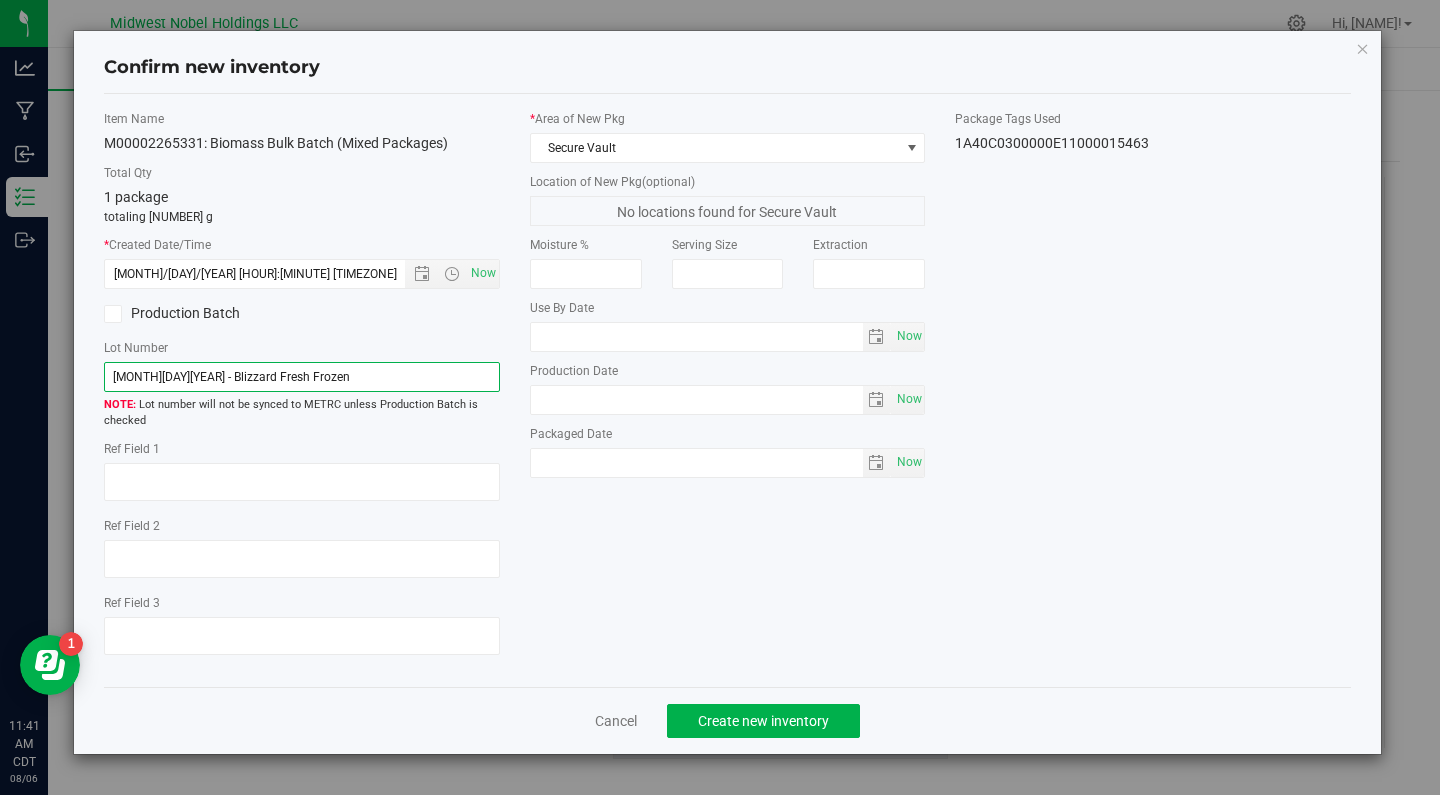 type on "[MONTH][DAY][YEAR] - Blizzard Fresh Frozen" 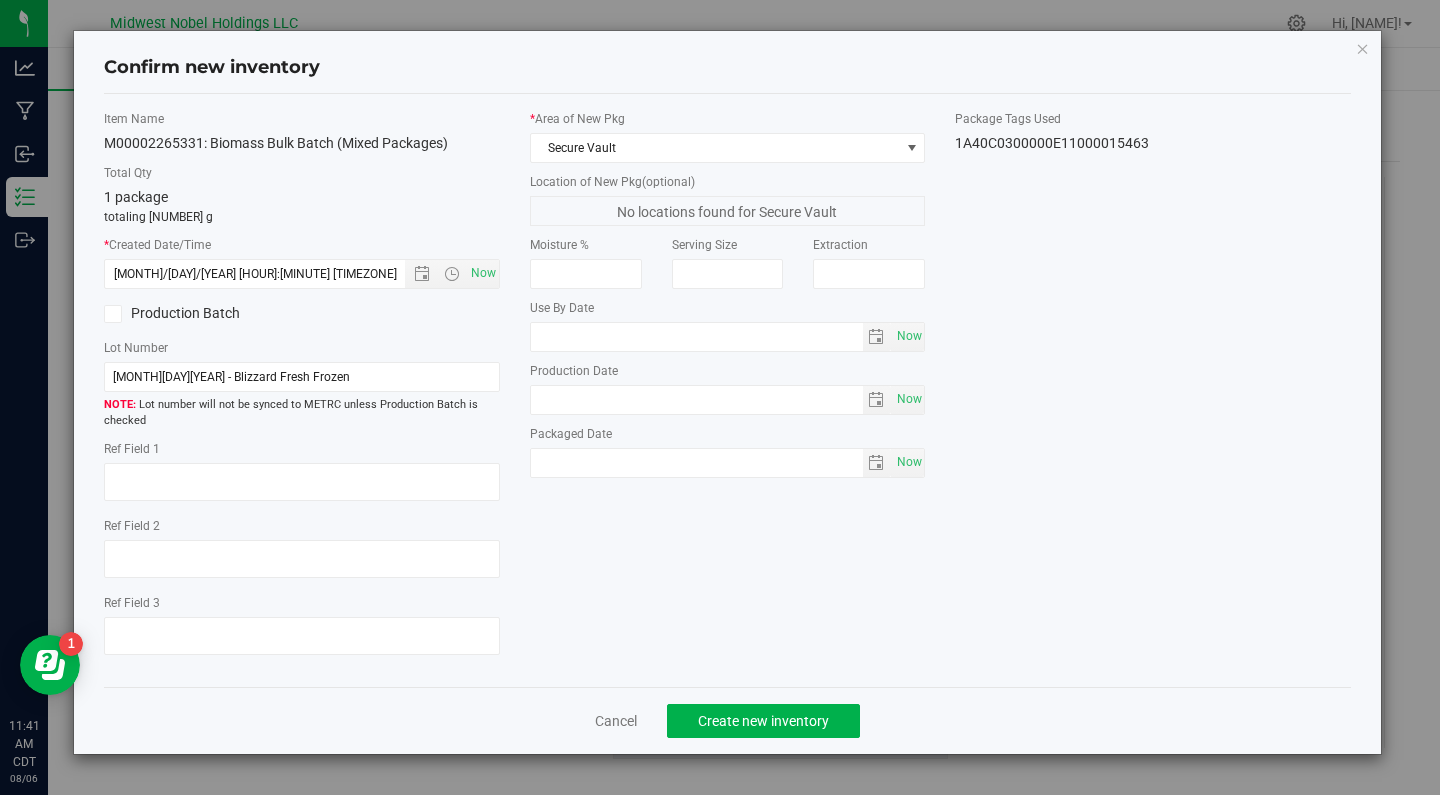 click on "Item Name
M[ID]: [PRODUCT] ([PRODUCT])
Total Qty
1 package  totaling [NUMBER] g
*
Created Date/Time
[MONTH]/[DAY]/[YEAR] [HOUR]:[MINUTE] [TIMEZONE]
Now
Production Batch
Lot Number
[MONTH][DAY][YEAR] - Blizzard Fresh Frozen" at bounding box center (728, 390) 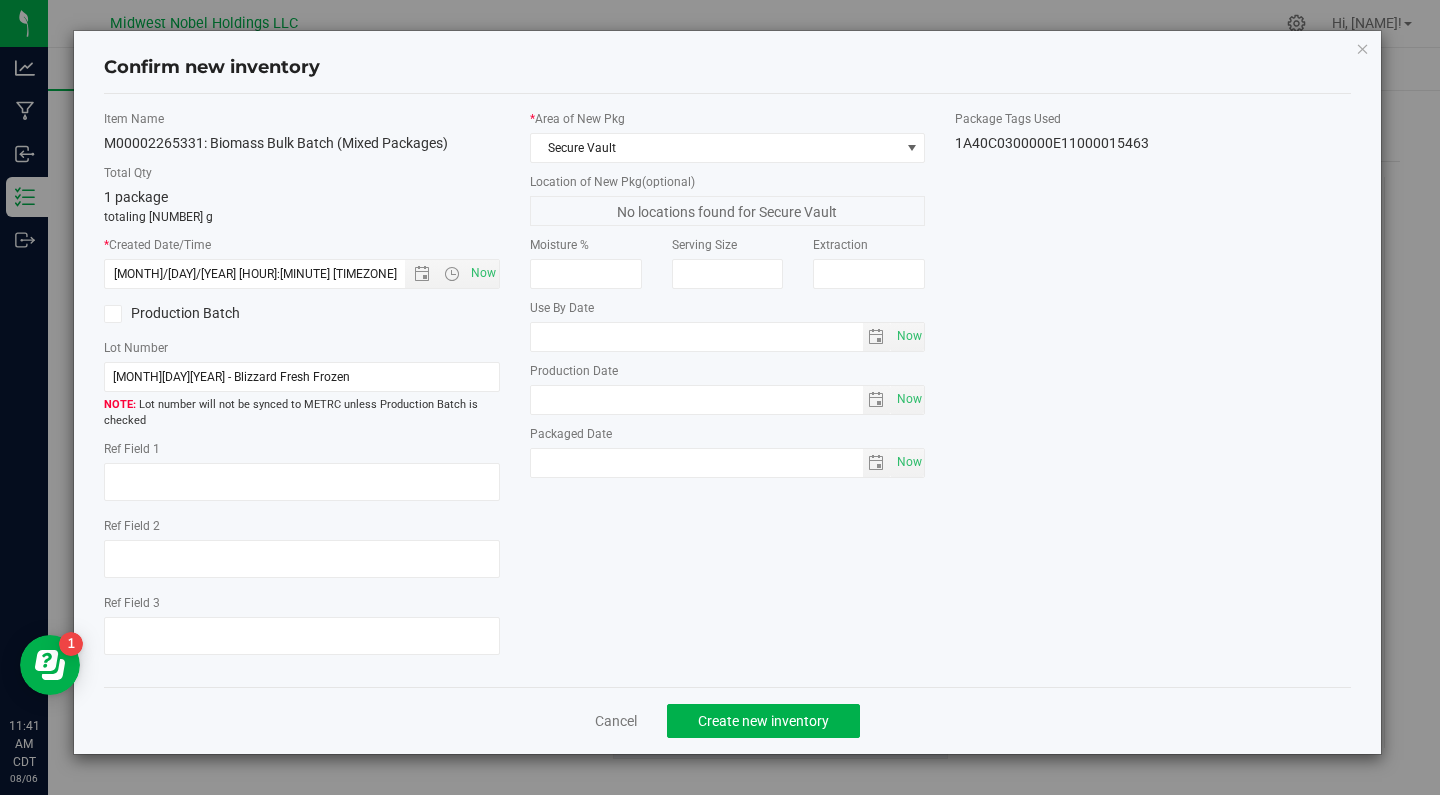 click on "Cancel
Create new inventory" at bounding box center [728, 720] 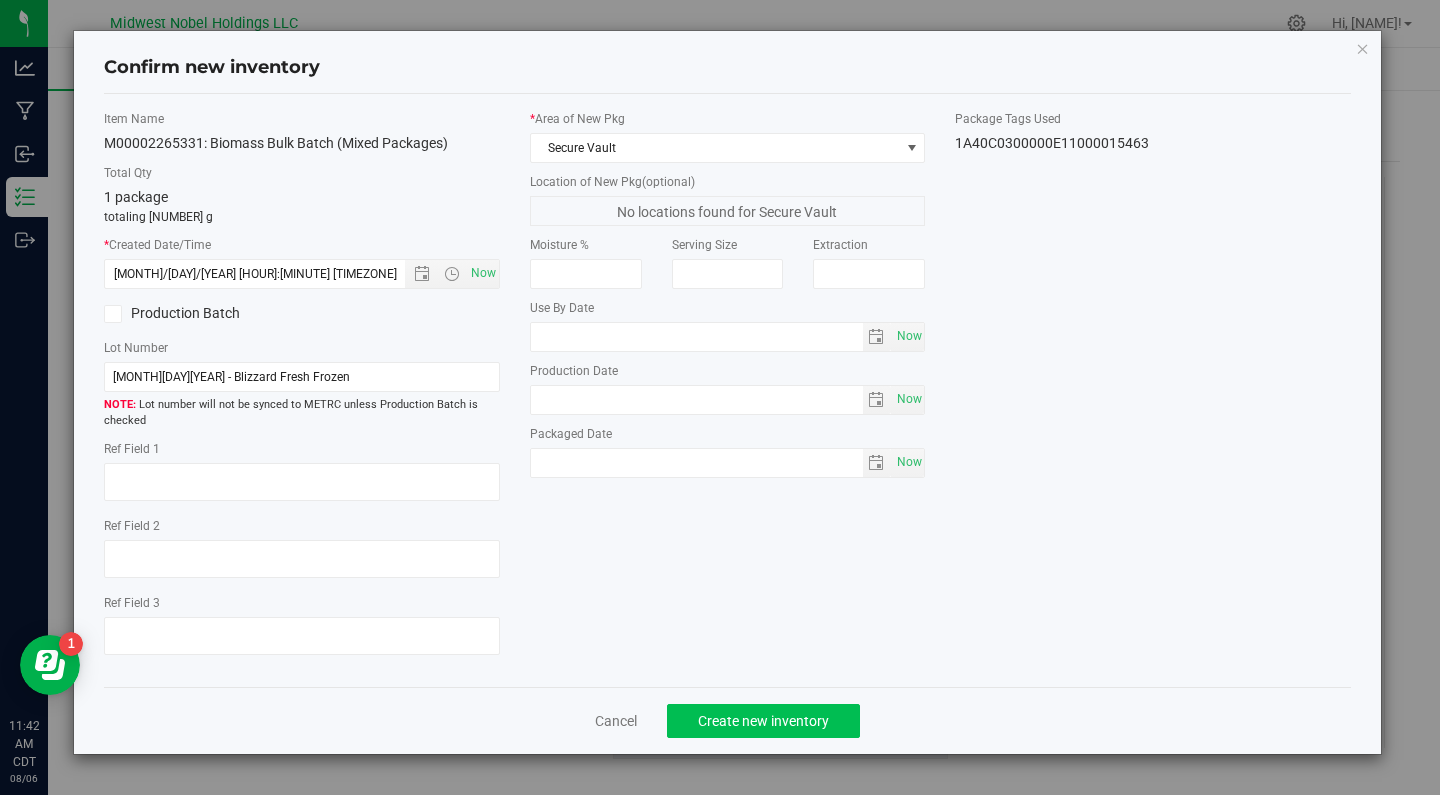click on "Create new inventory" 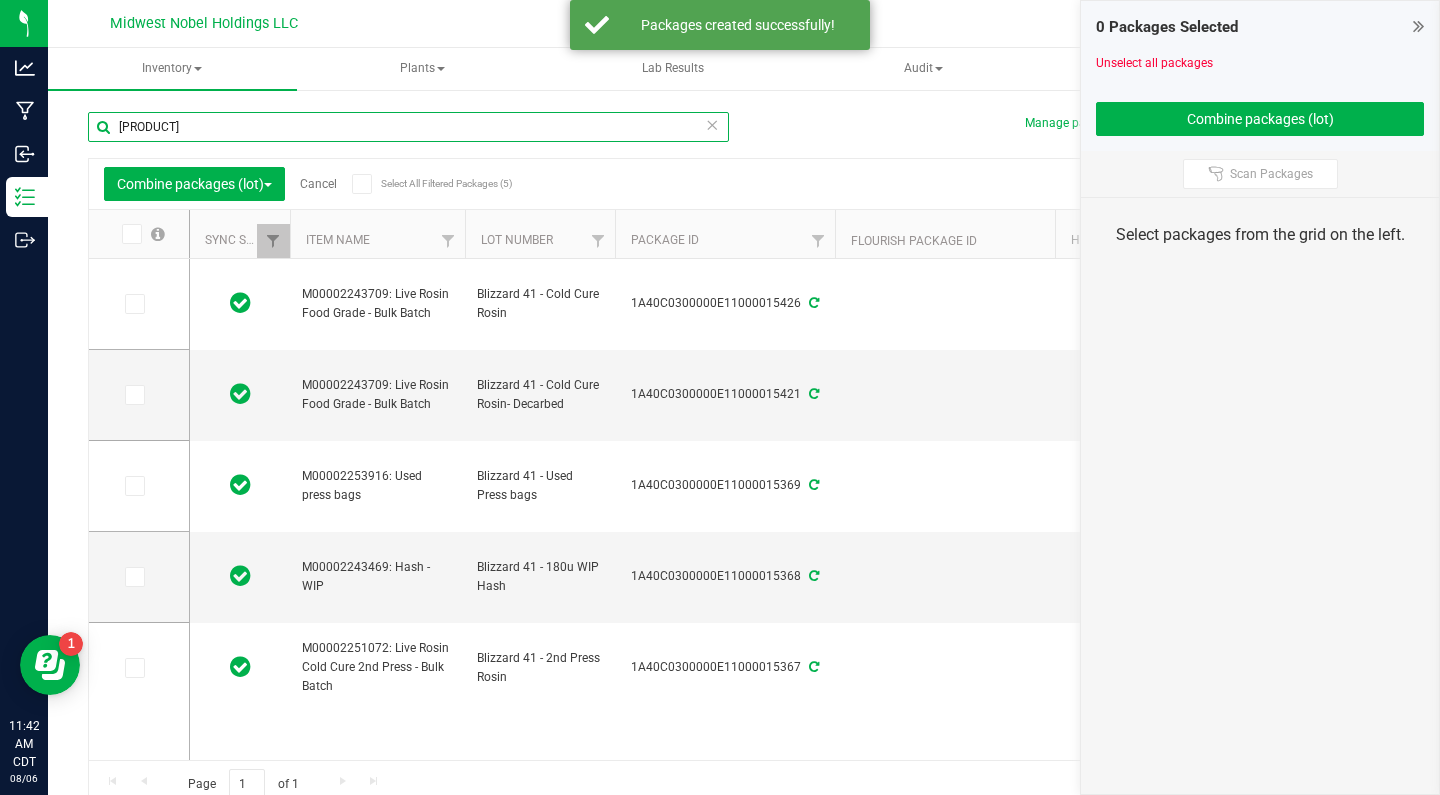 click on "[PRODUCT]" at bounding box center [408, 127] 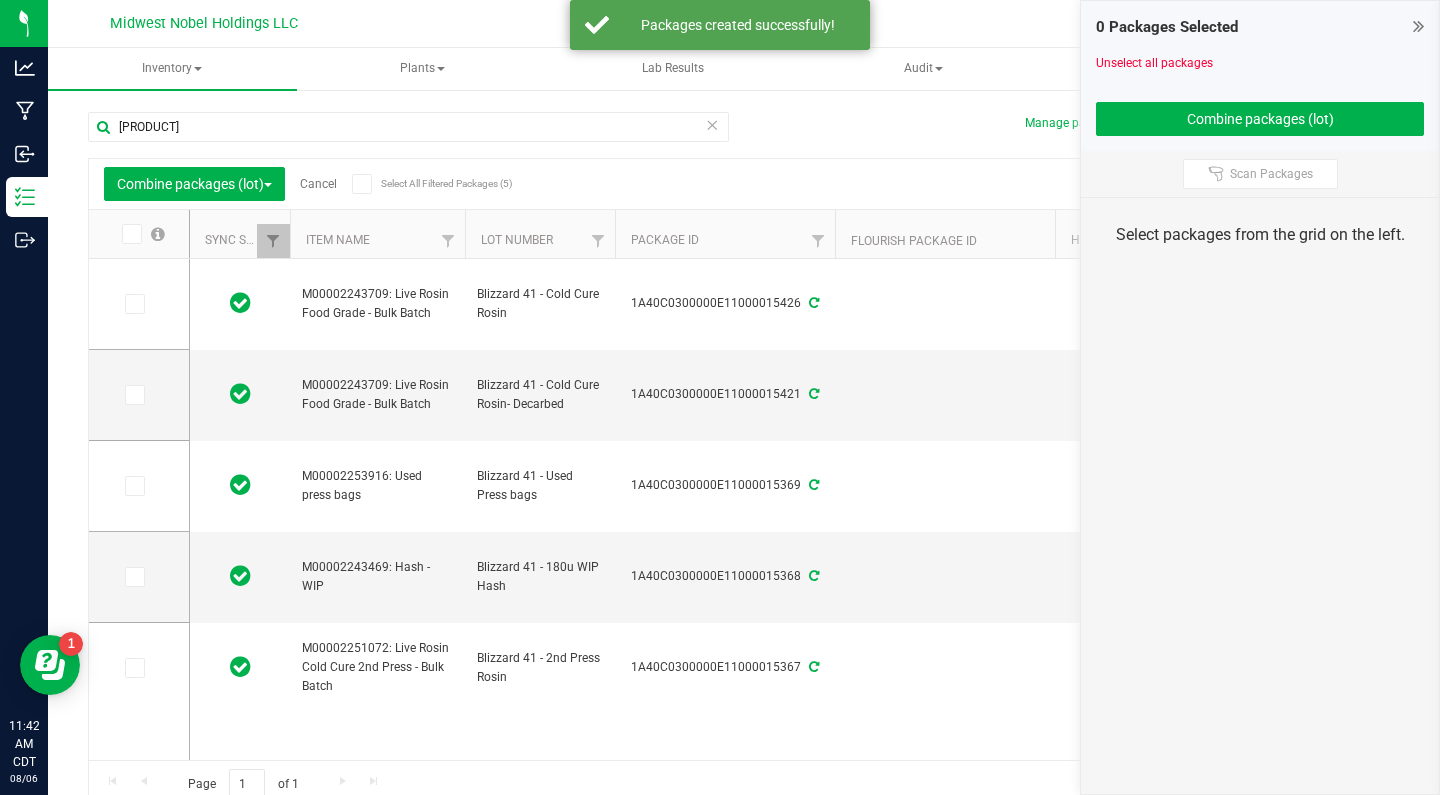 click at bounding box center (712, 124) 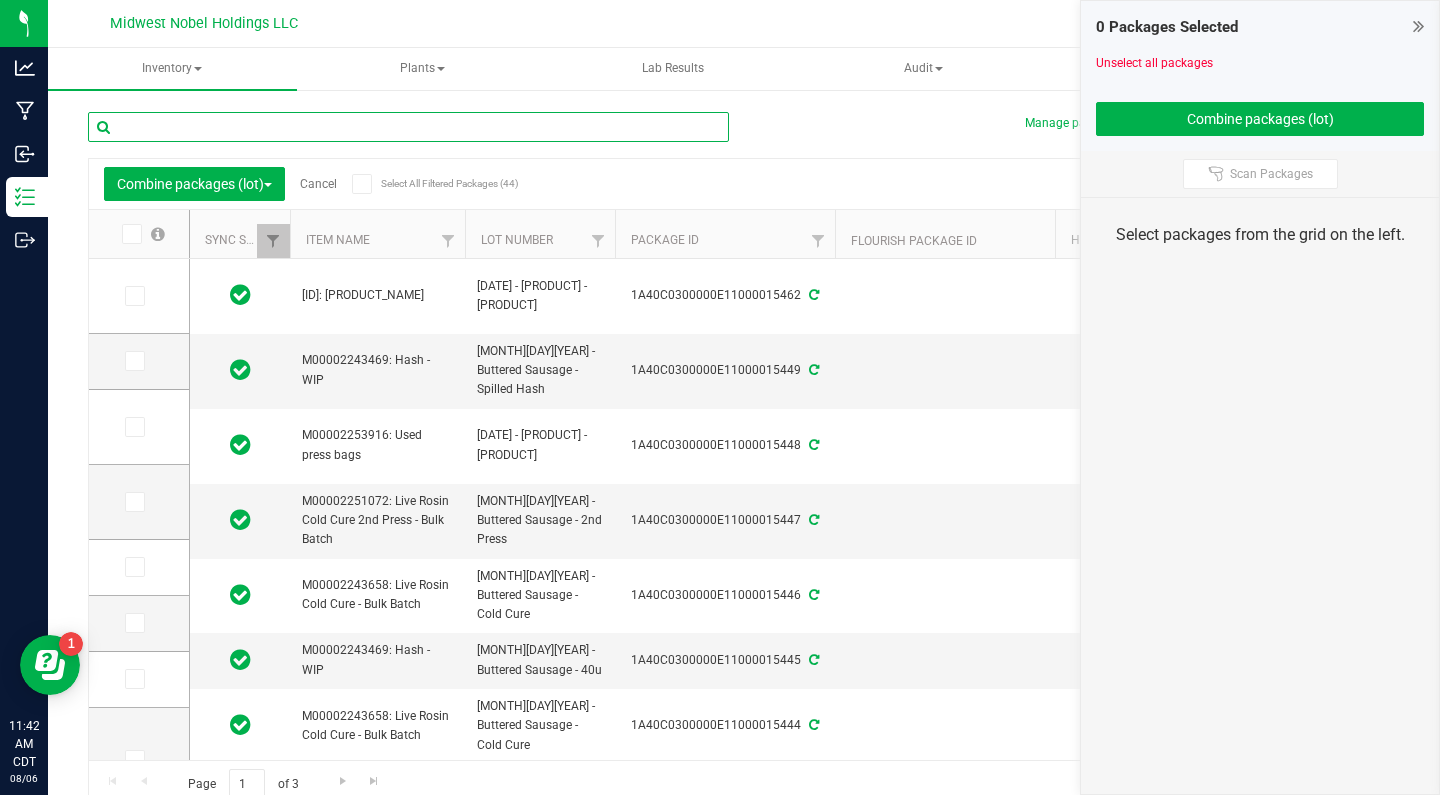 click at bounding box center [408, 127] 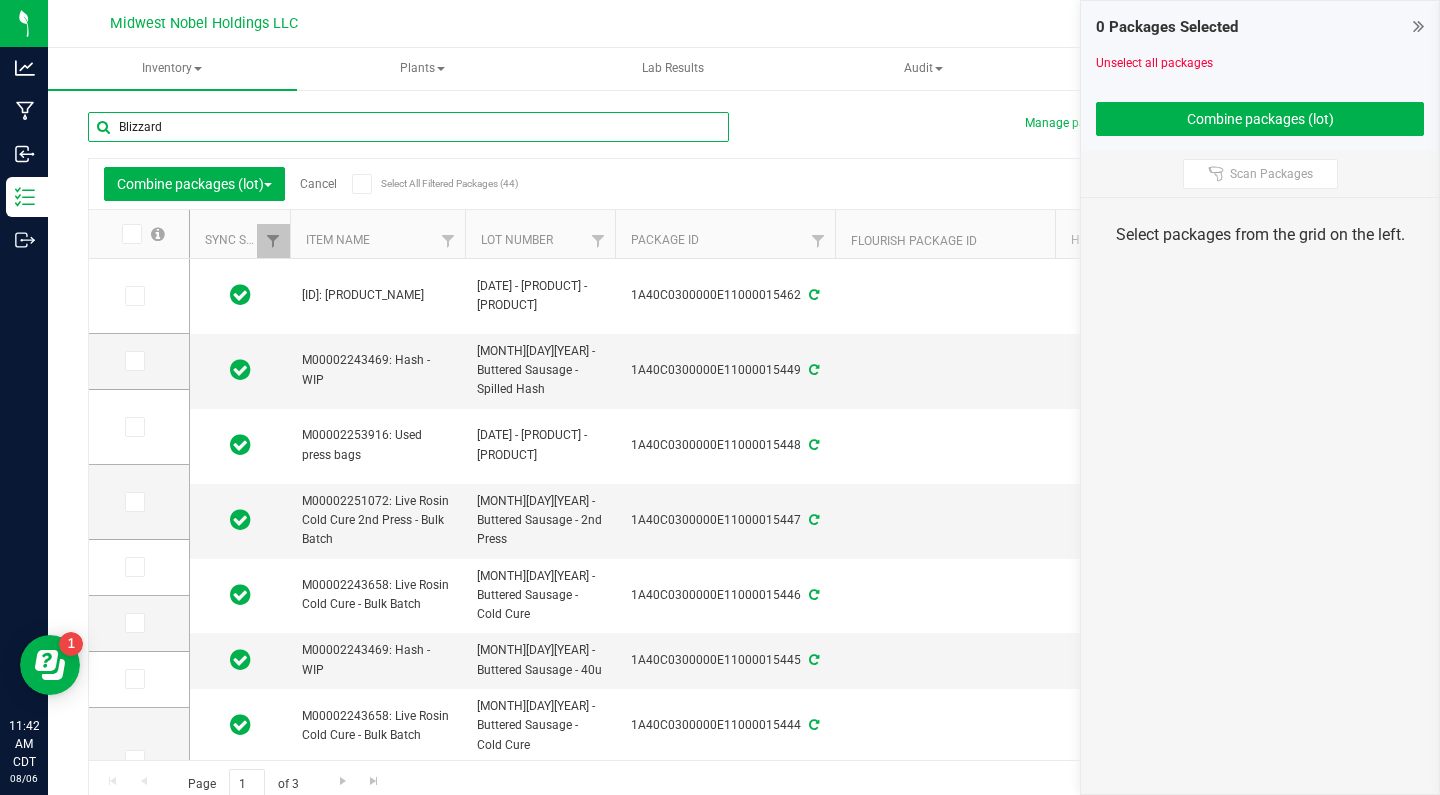 type on "Blizzard" 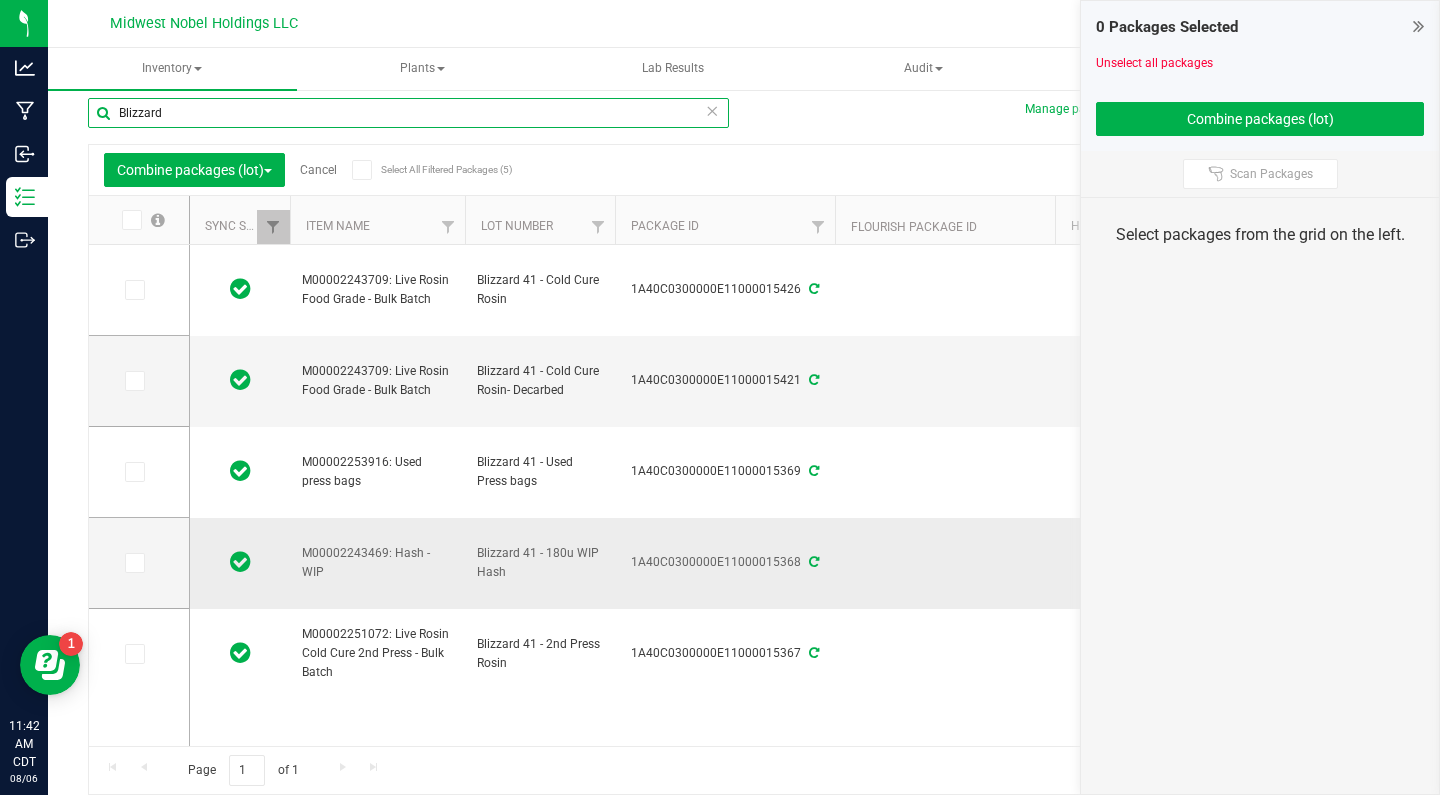 scroll, scrollTop: 14, scrollLeft: 0, axis: vertical 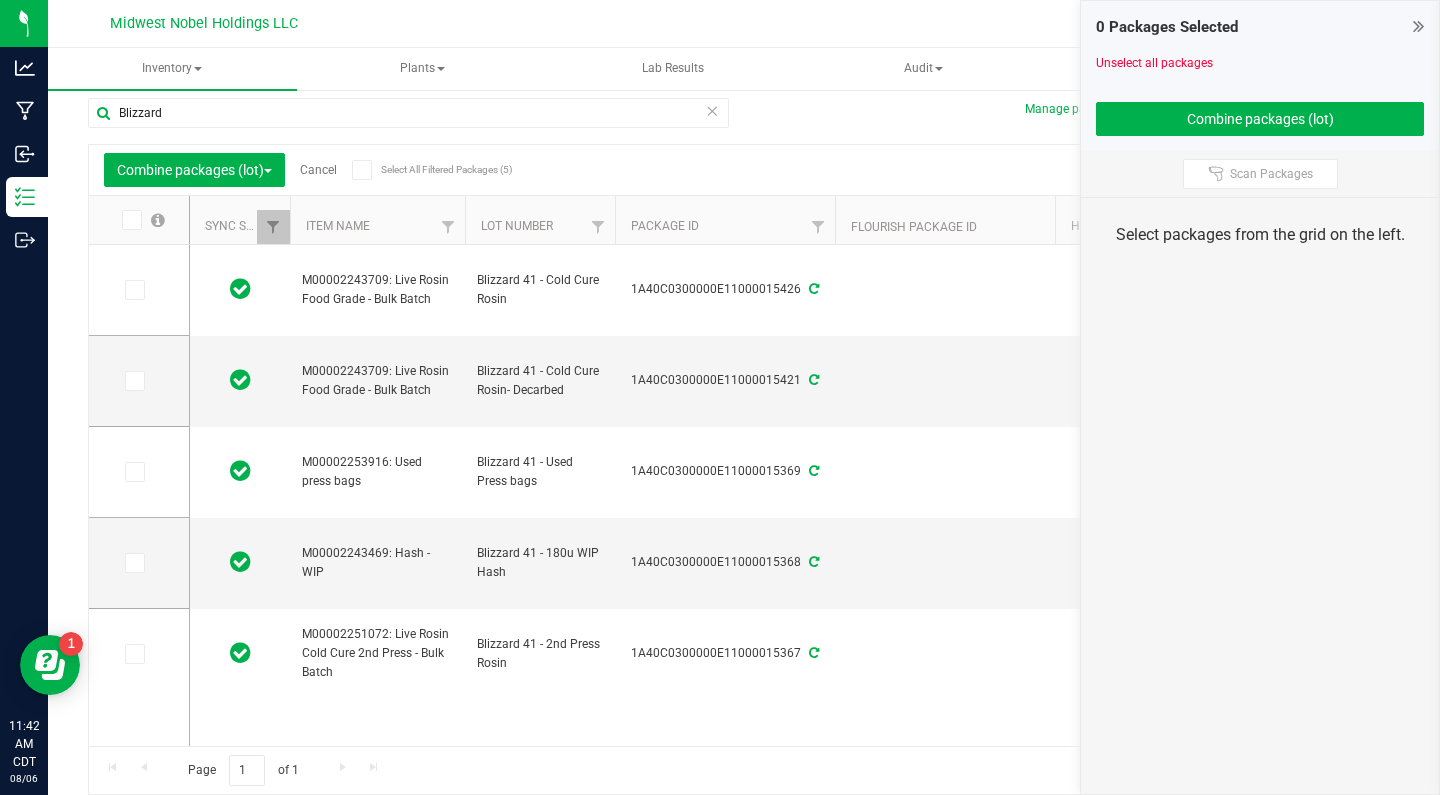 click at bounding box center [712, 110] 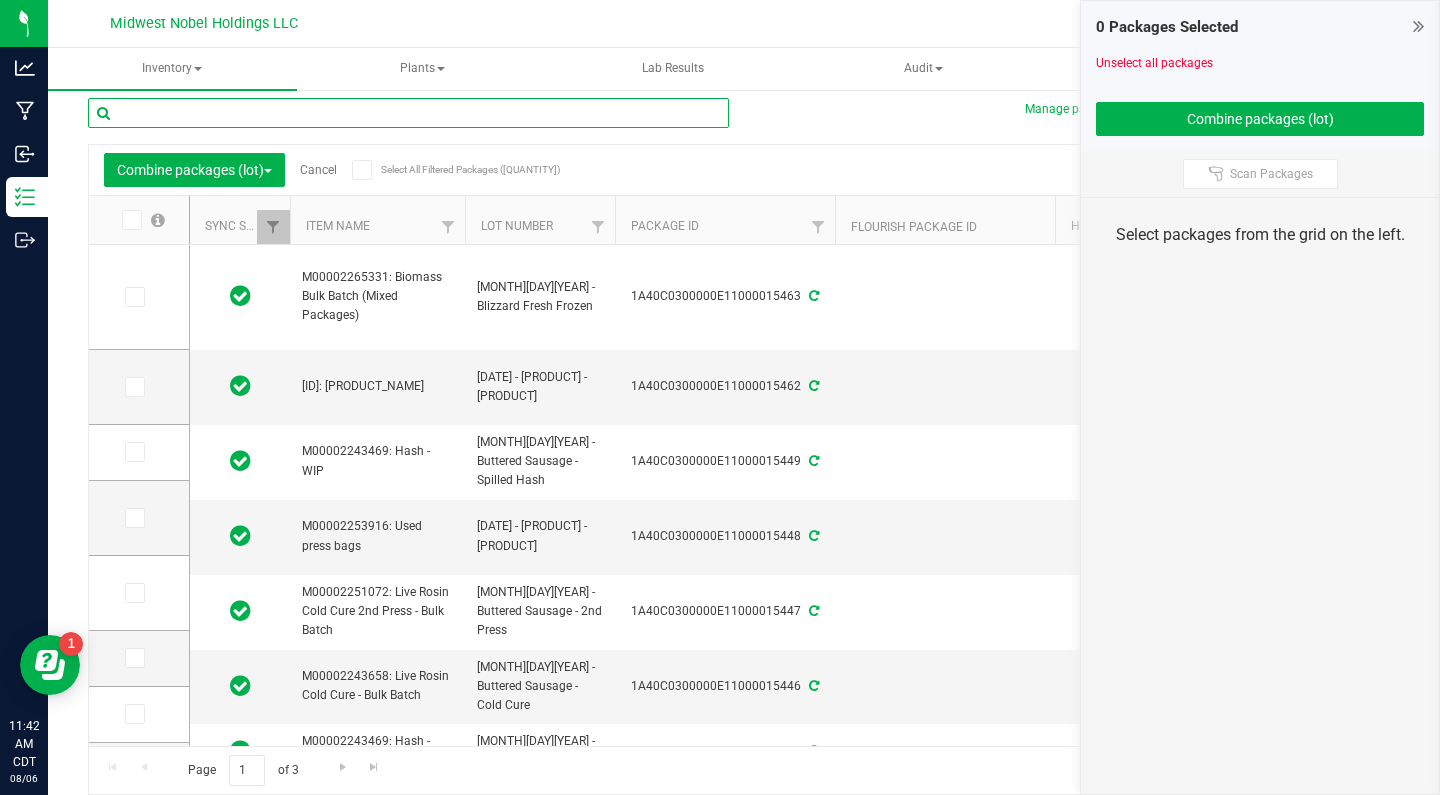 click at bounding box center (408, 113) 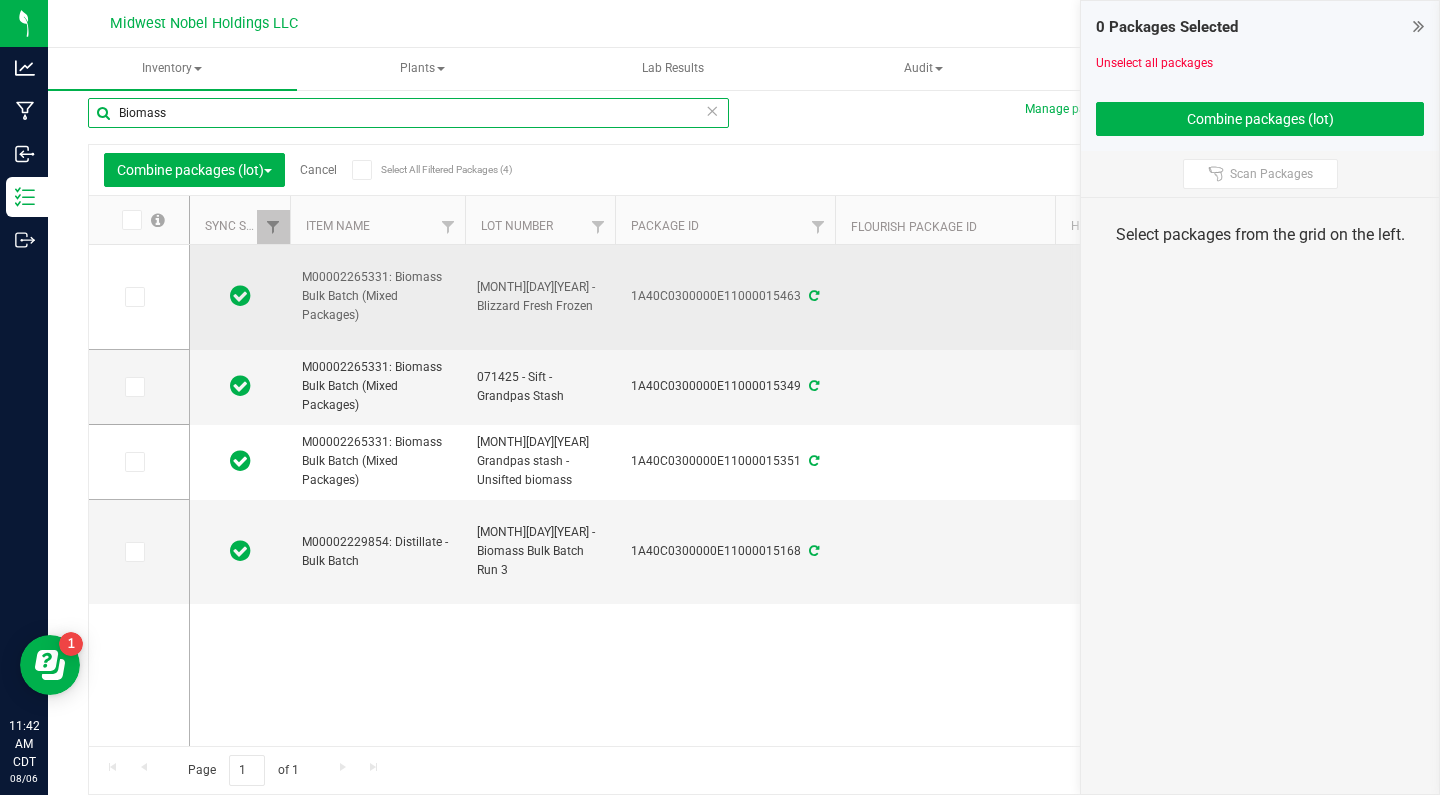 type on "Biomass" 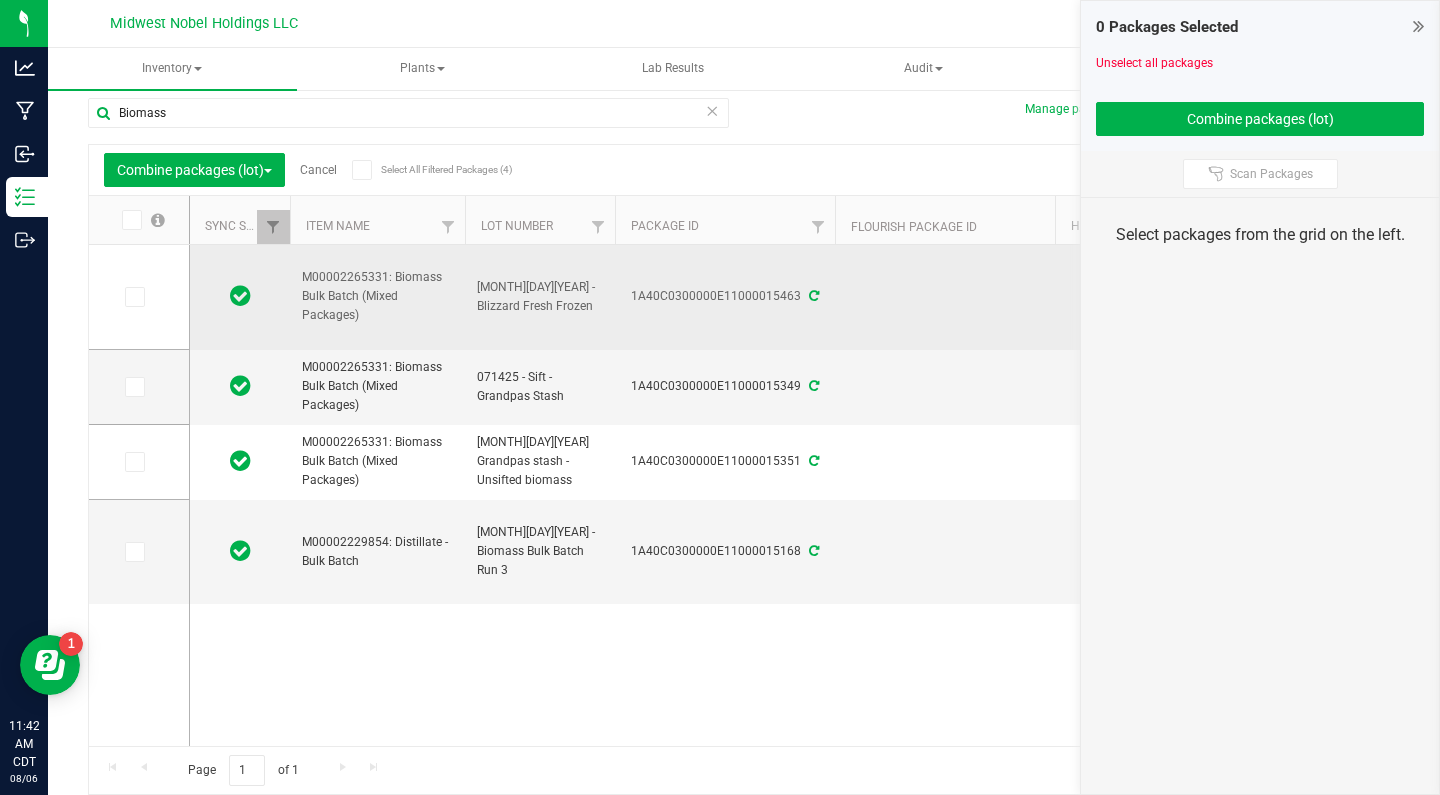 click at bounding box center (240, 297) 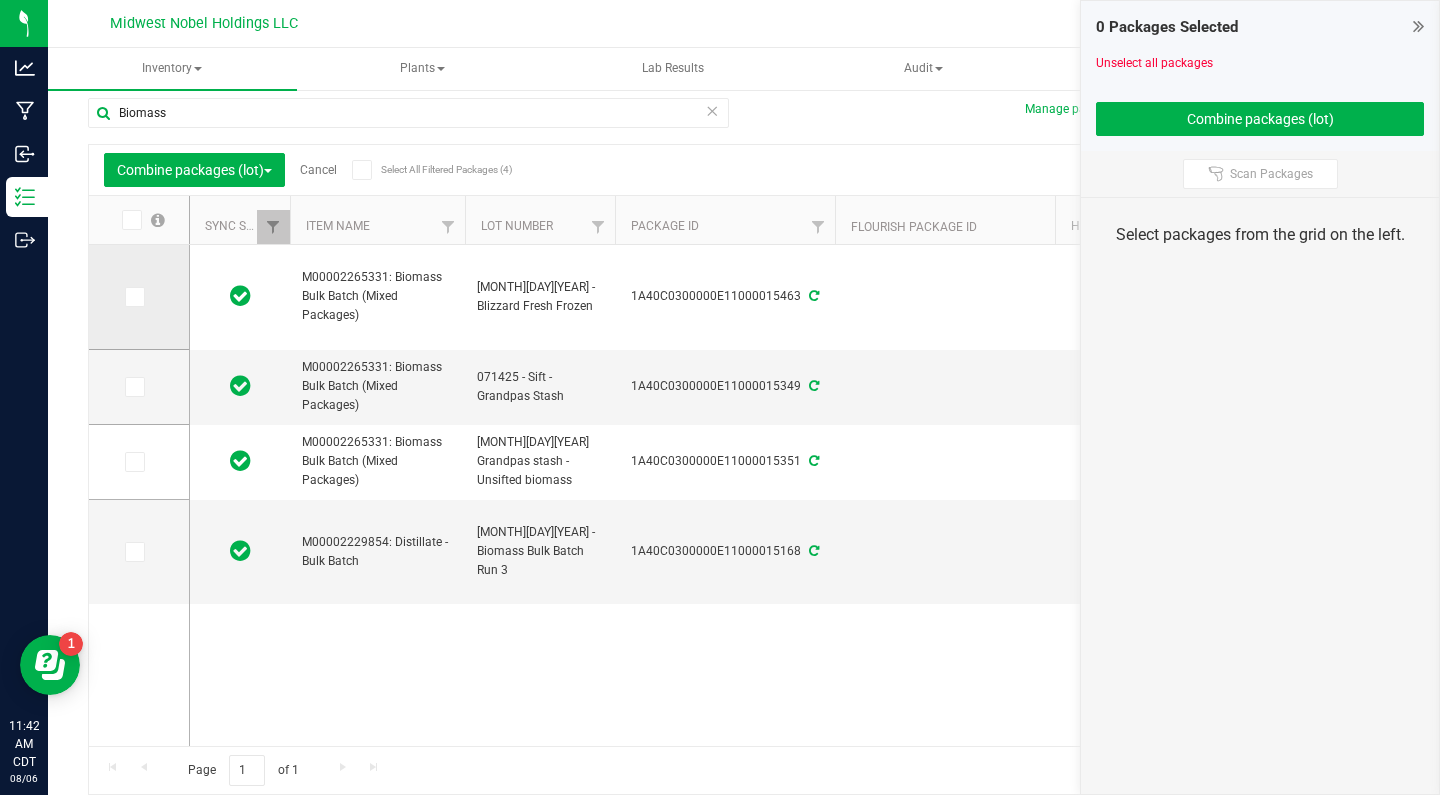 click at bounding box center (133, 297) 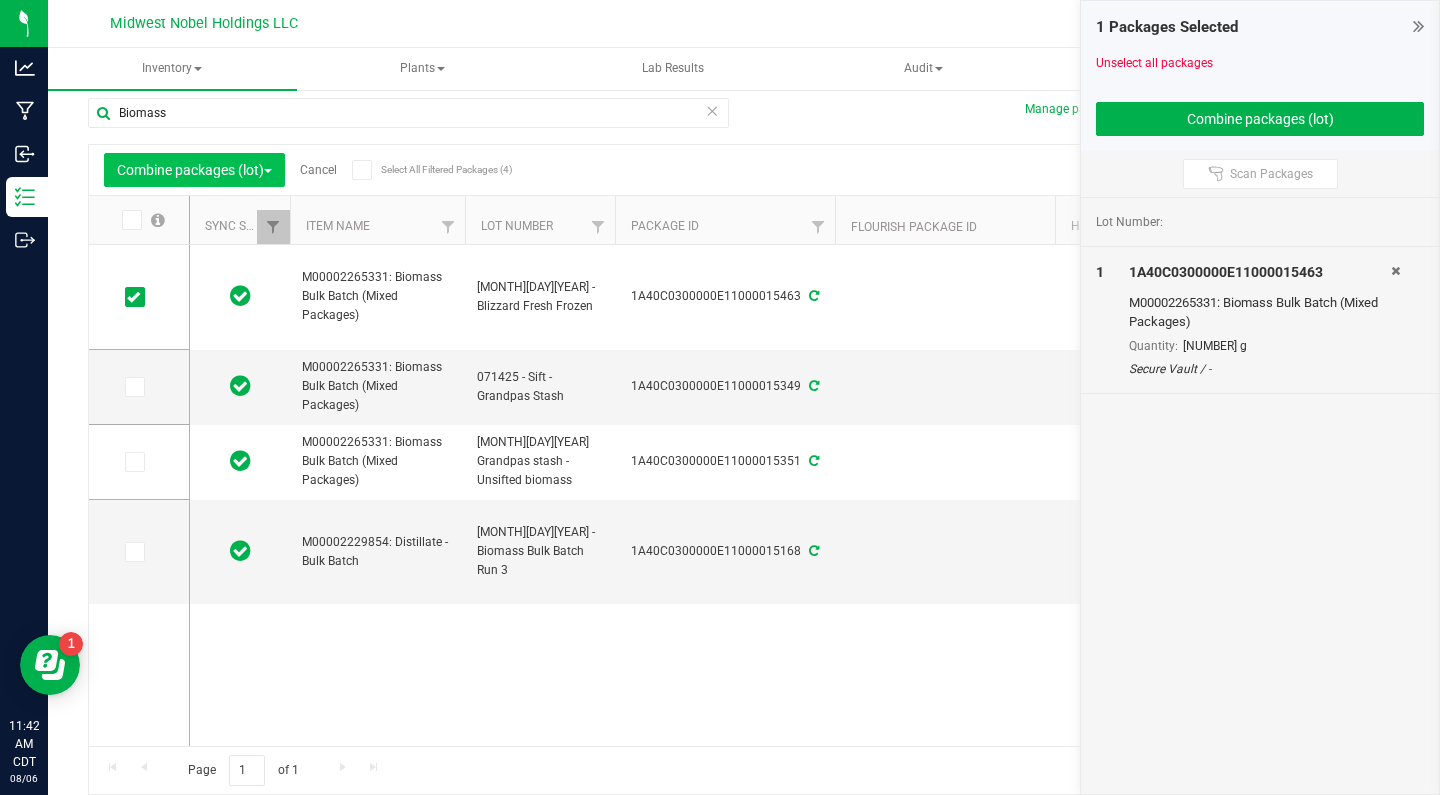 click on "Combine packages (lot)" at bounding box center (194, 170) 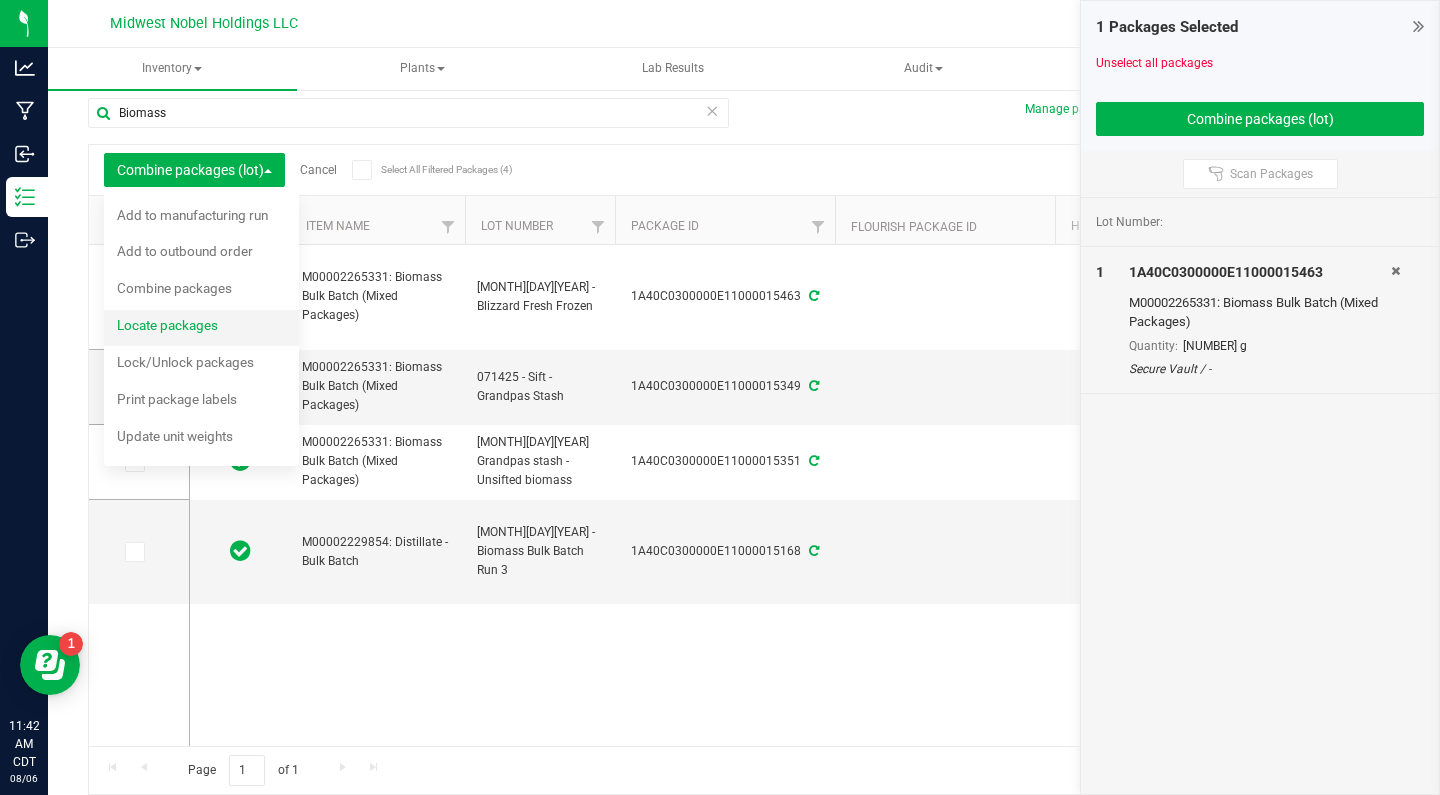 click on "Locate packages" at bounding box center (167, 325) 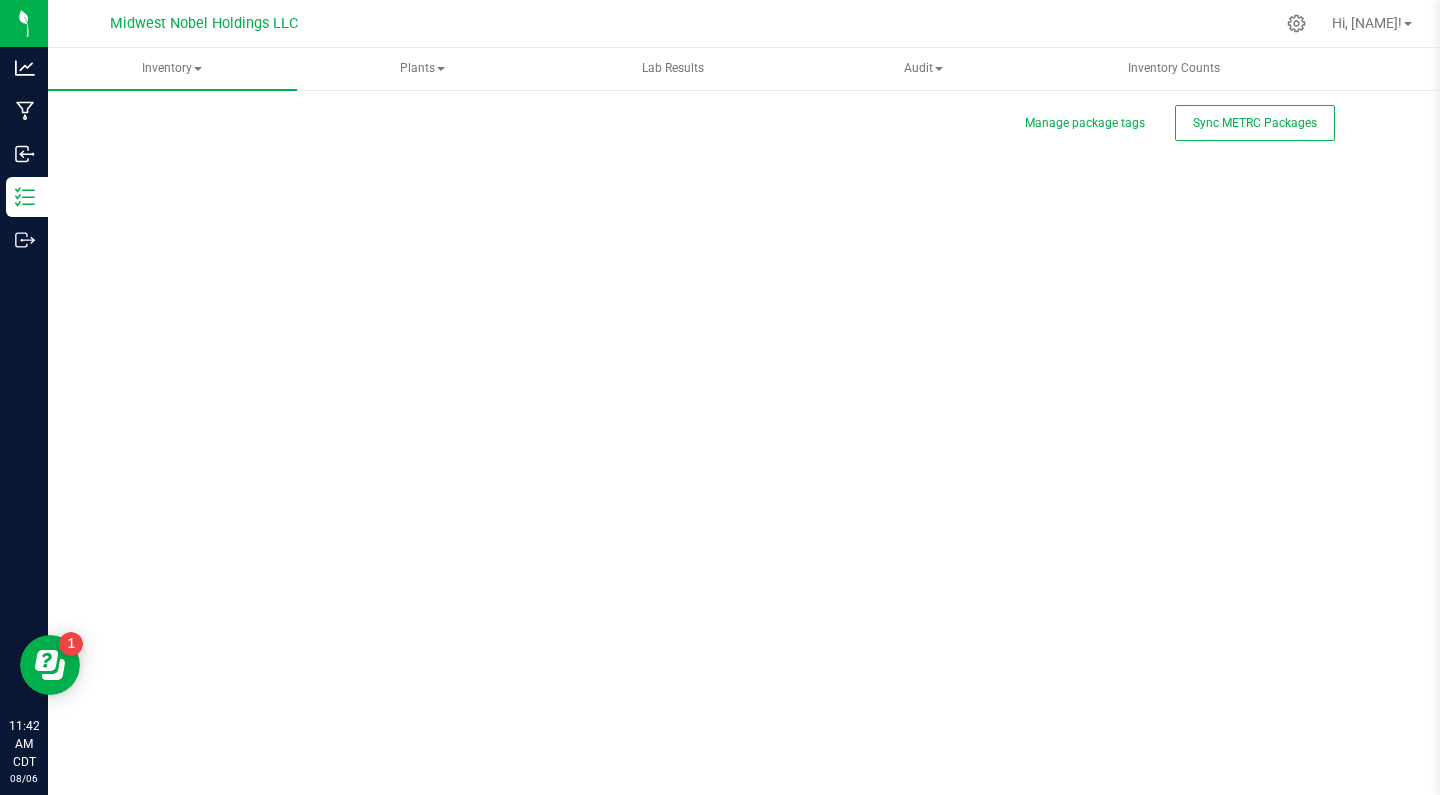 scroll, scrollTop: 0, scrollLeft: 0, axis: both 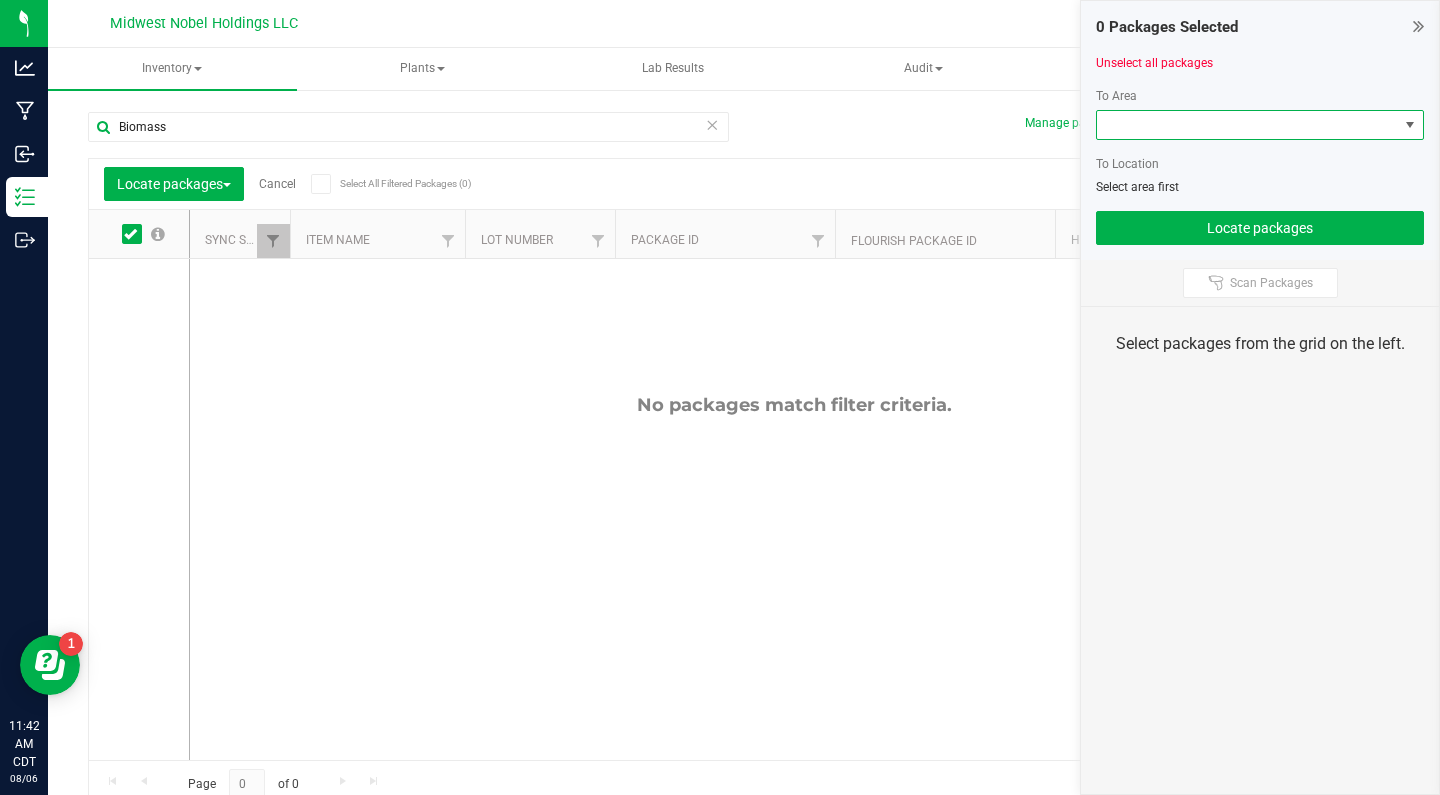 click at bounding box center [1247, 125] 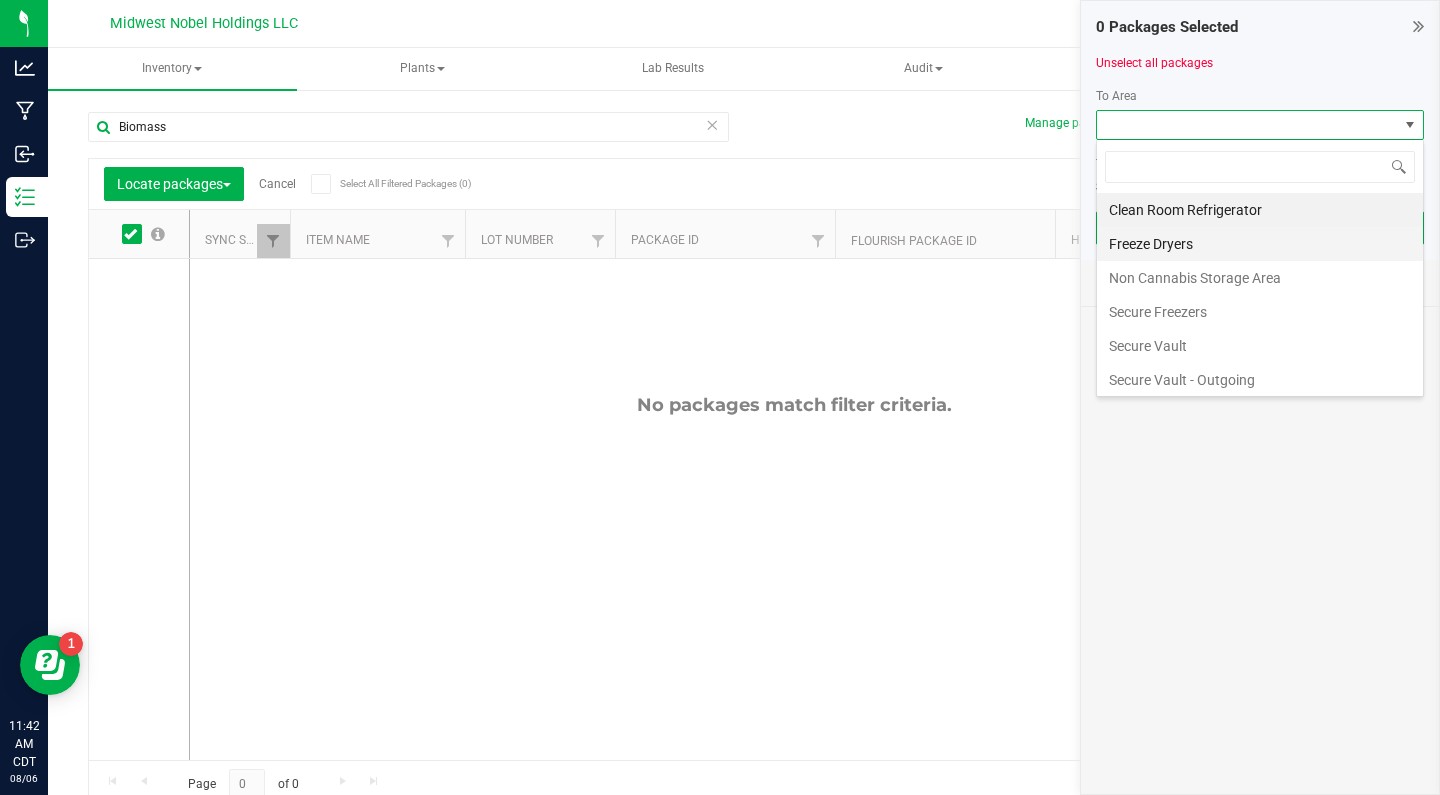 scroll, scrollTop: 99970, scrollLeft: 99672, axis: both 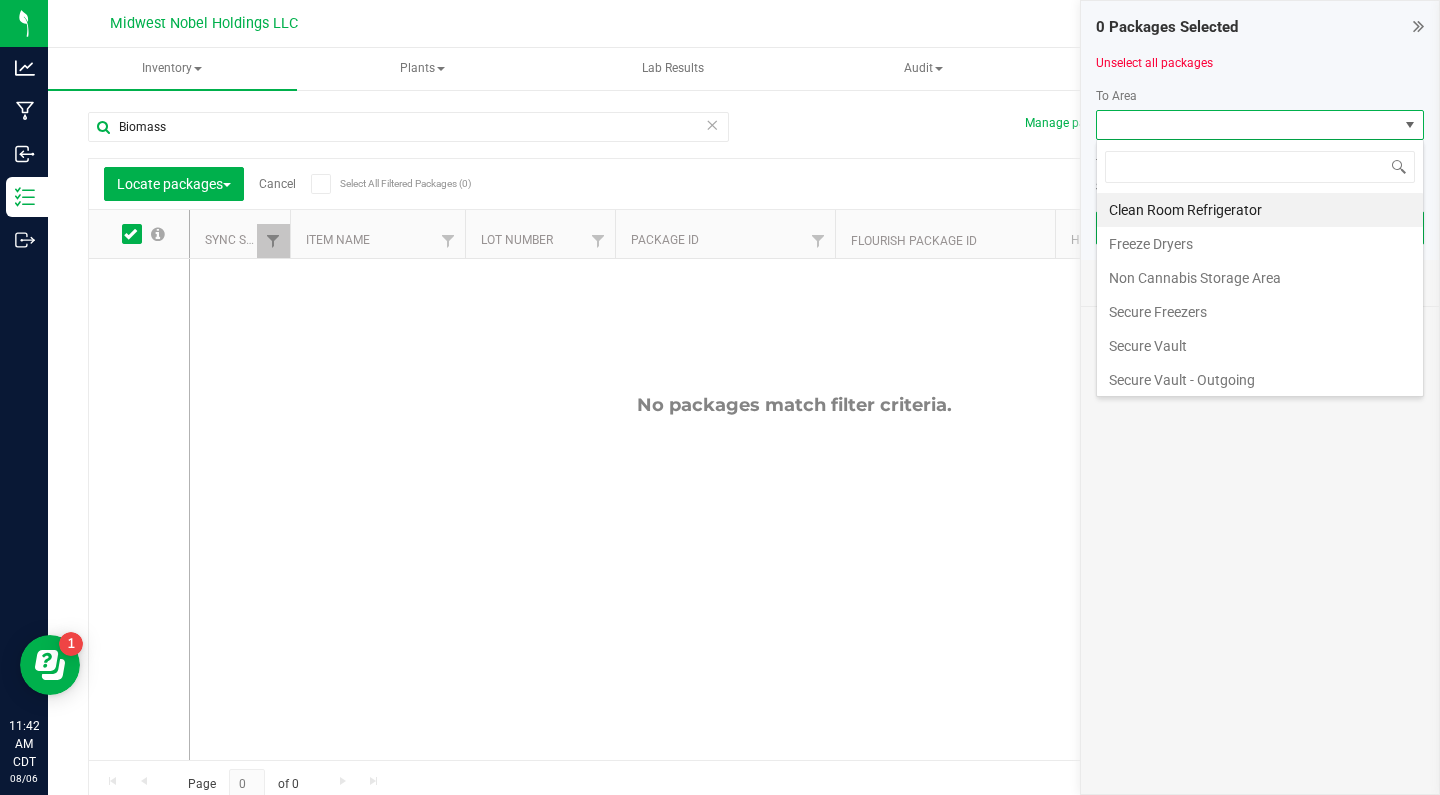 click at bounding box center (712, 124) 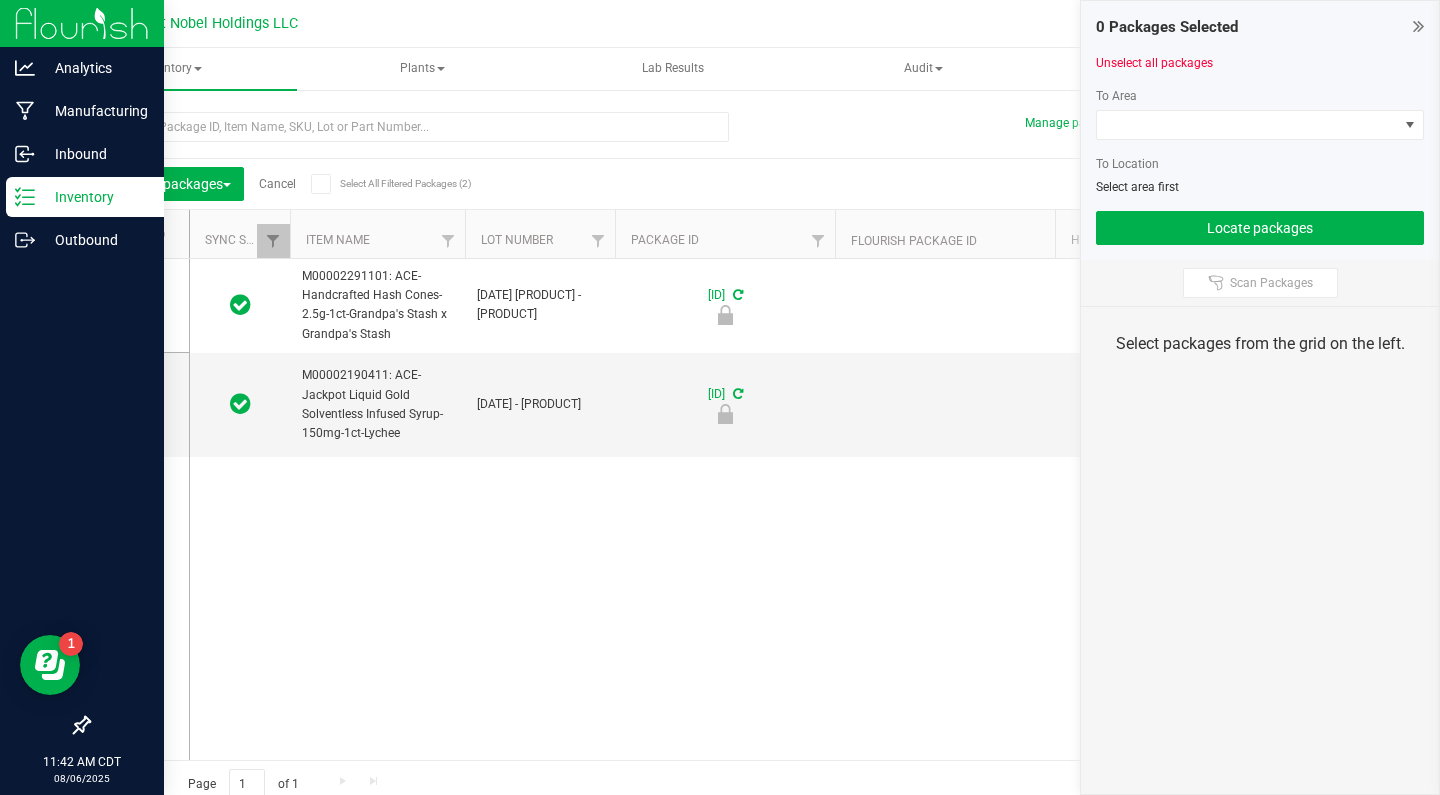 click on "Inventory" at bounding box center [95, 197] 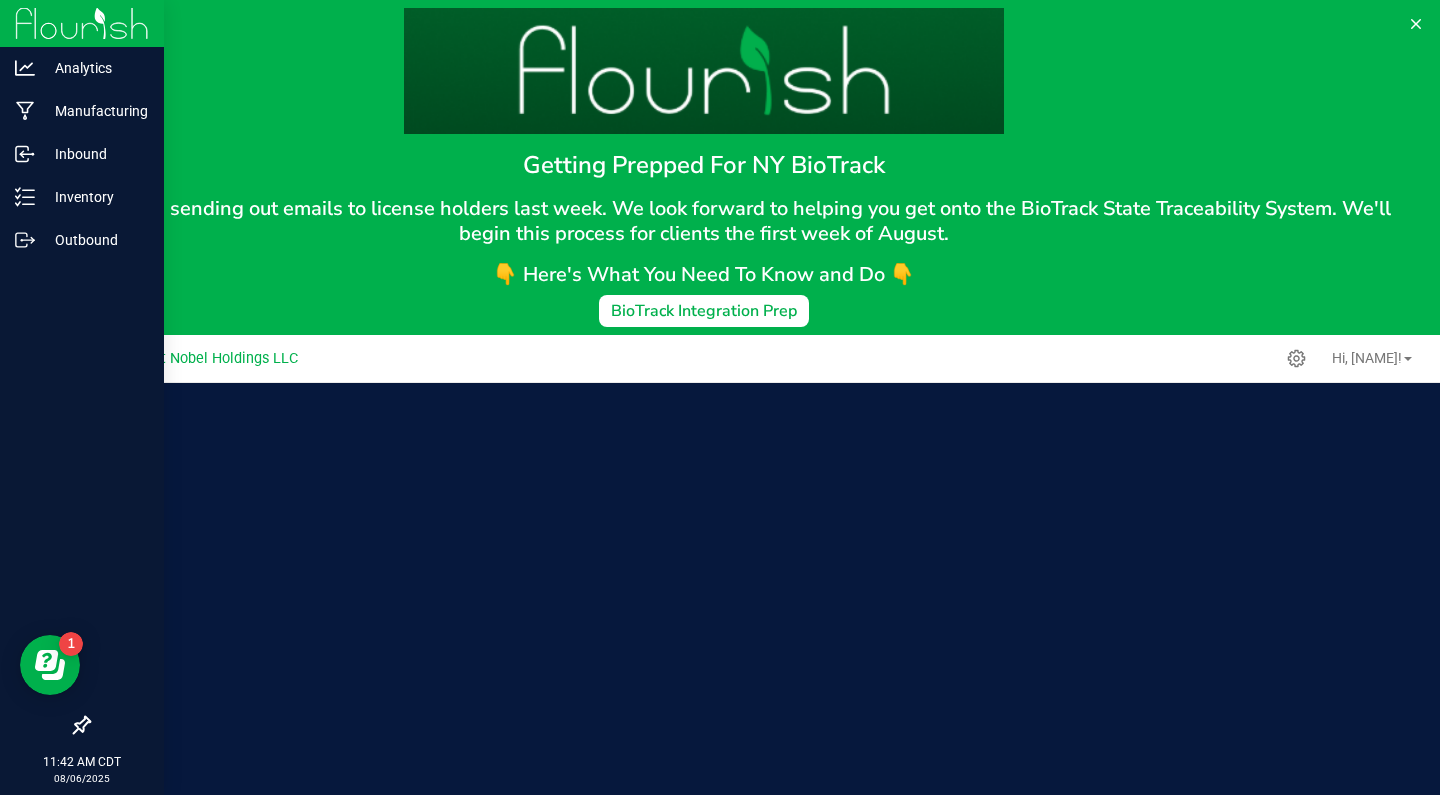 scroll, scrollTop: 0, scrollLeft: 0, axis: both 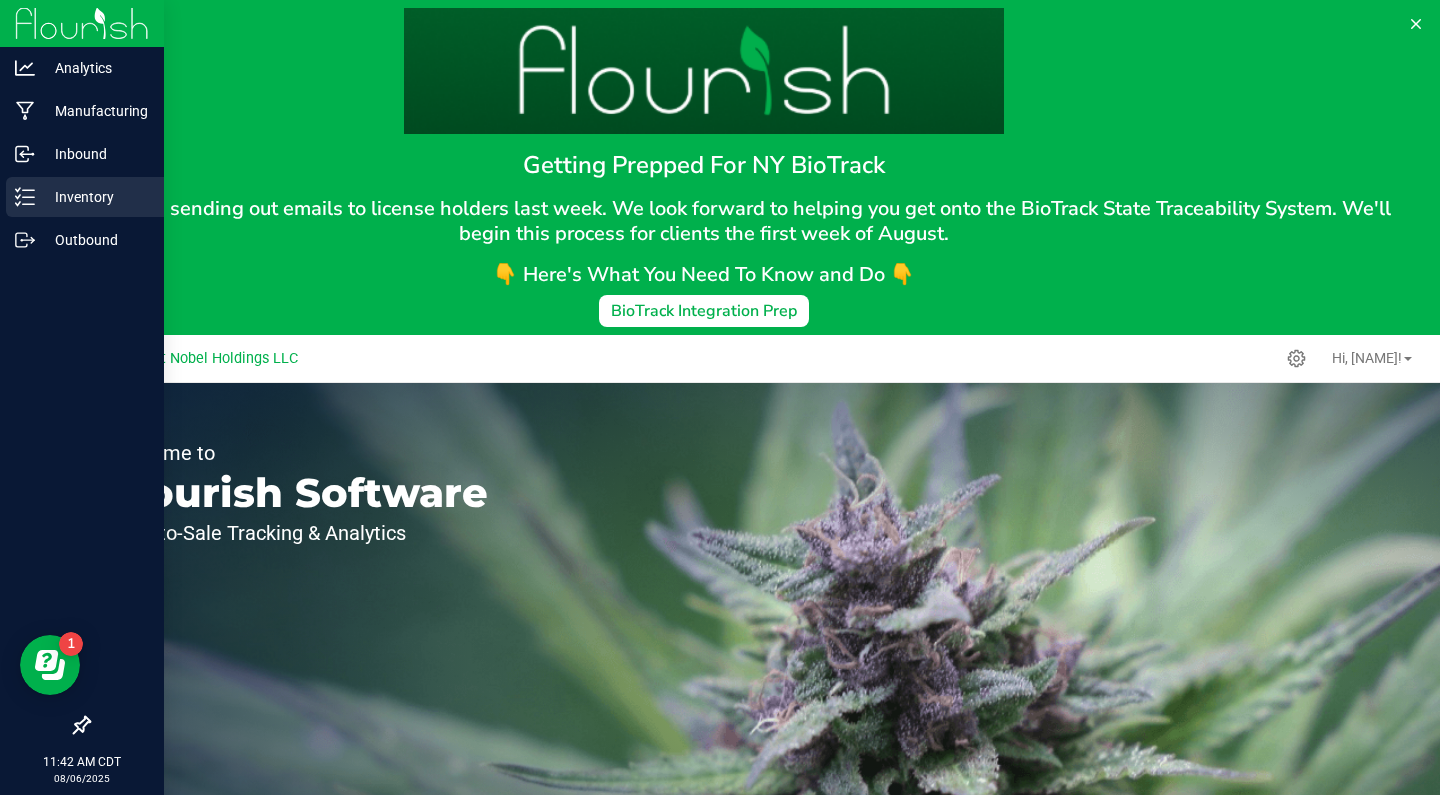 click on "Inventory" at bounding box center [95, 197] 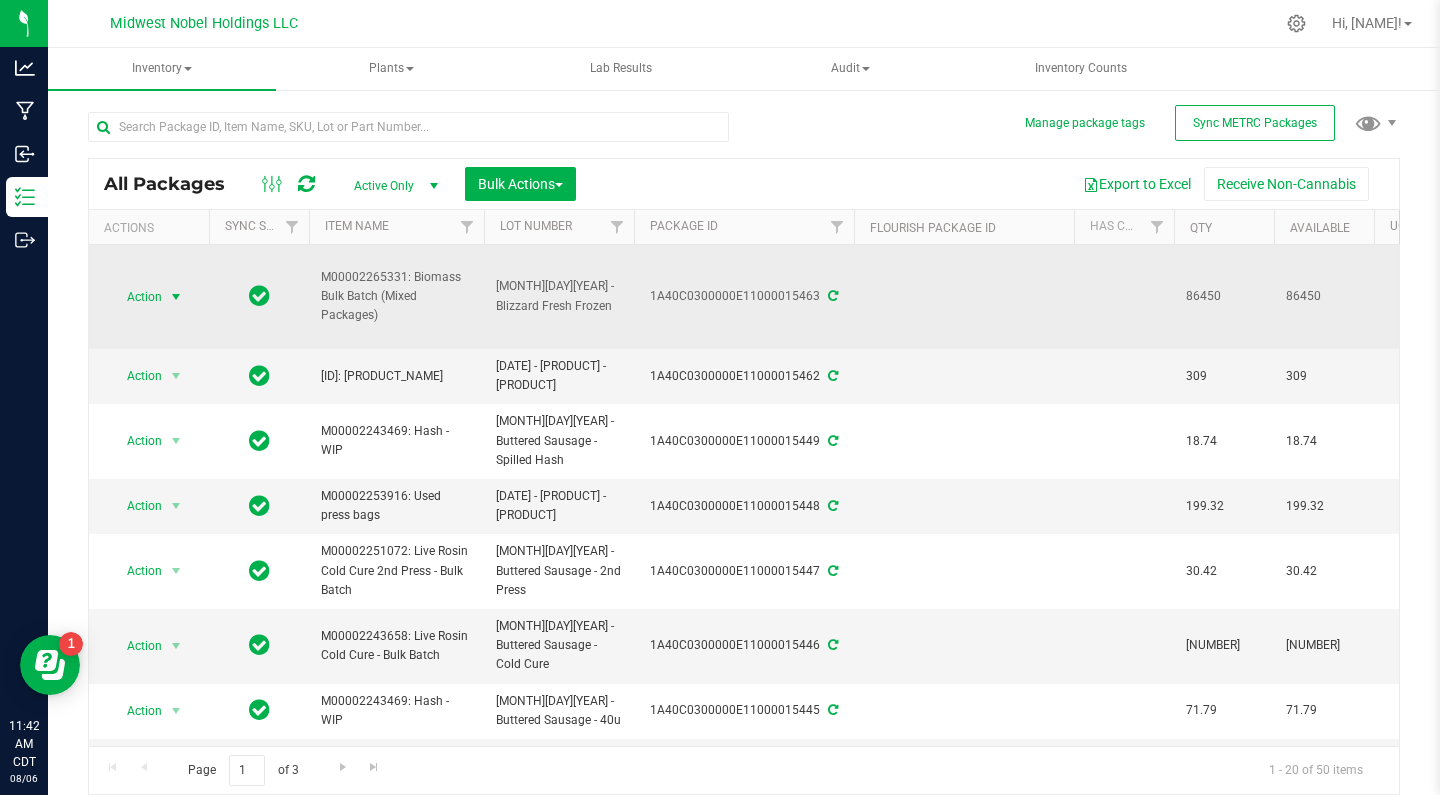click on "Action" at bounding box center (136, 297) 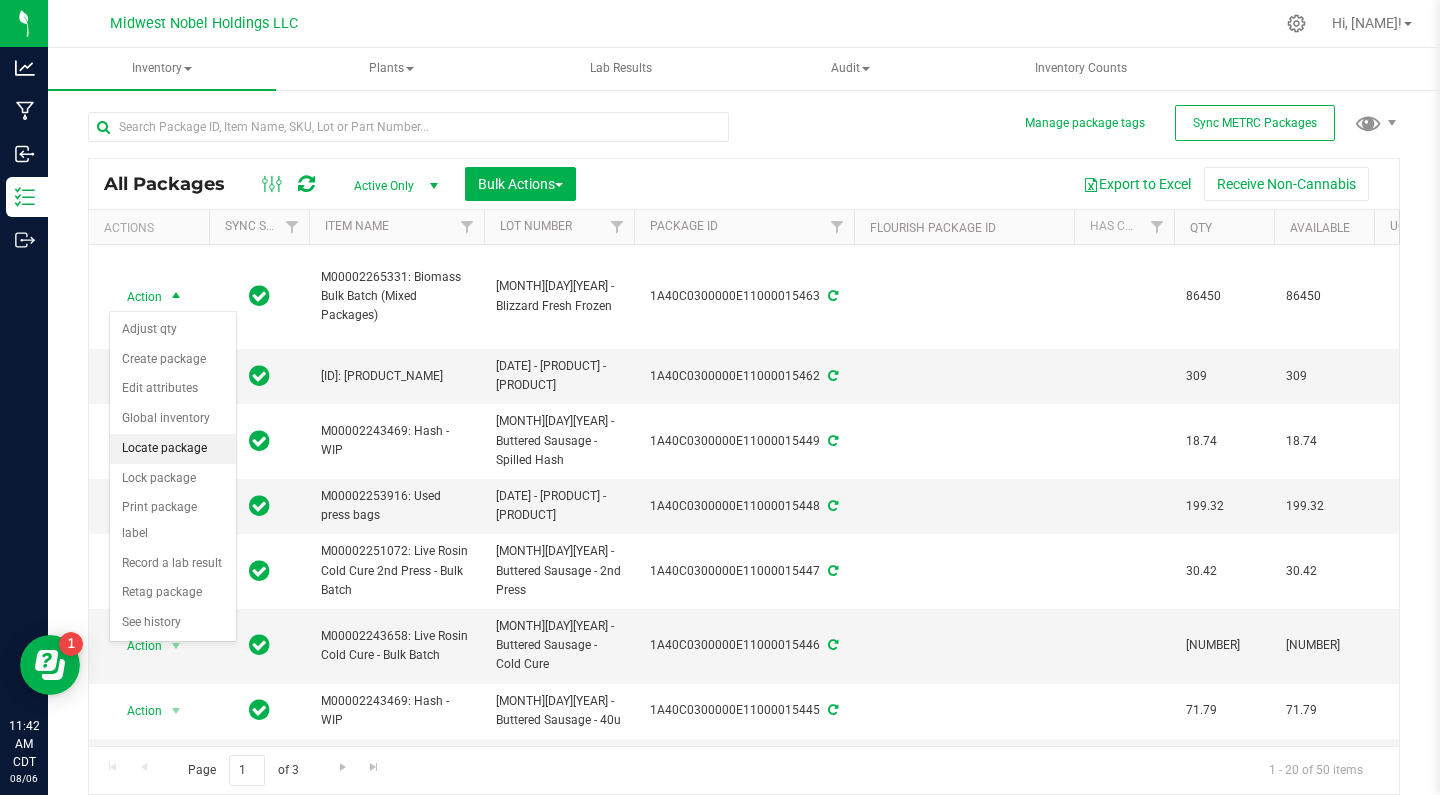 click on "Locate package" at bounding box center (173, 449) 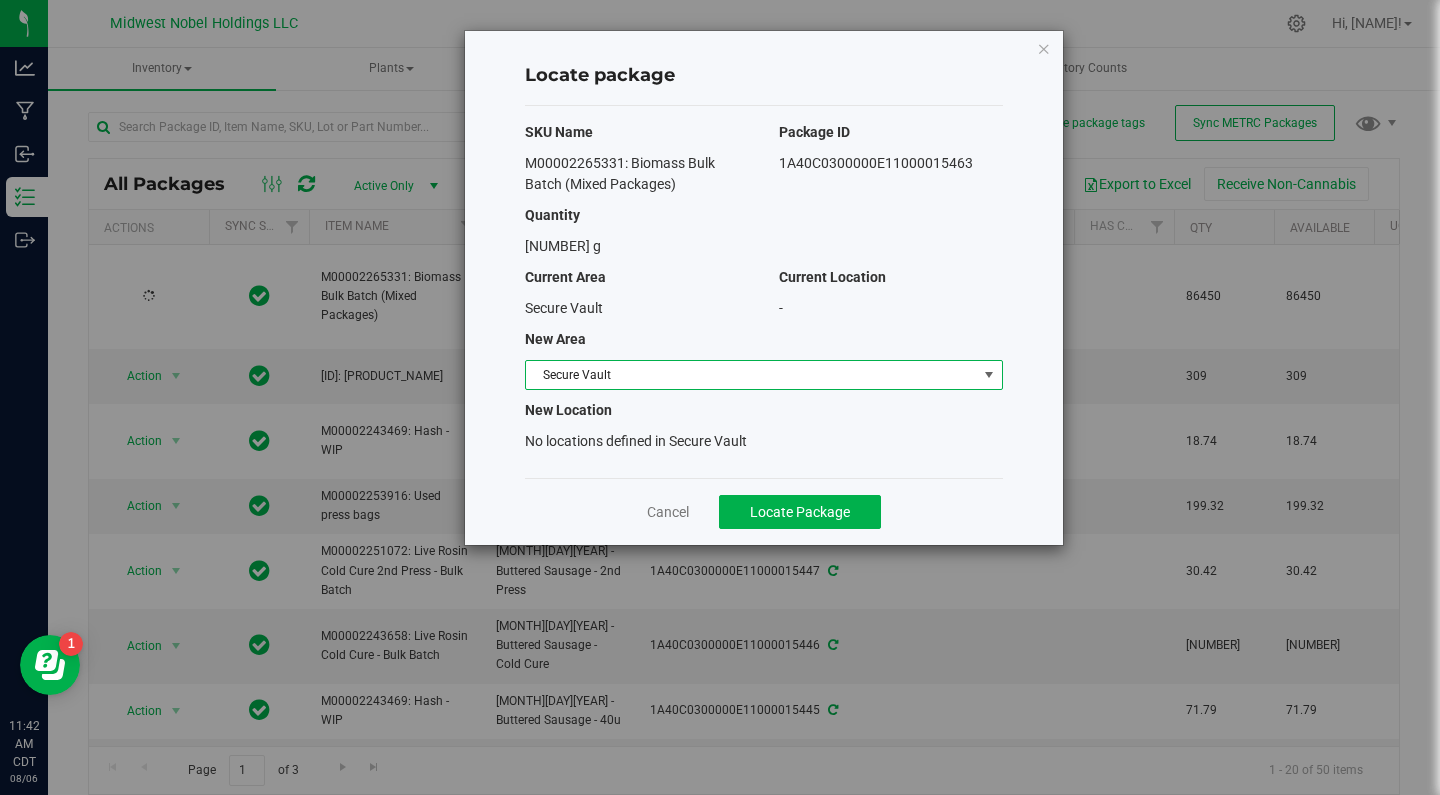 click on "Secure Vault" at bounding box center [751, 375] 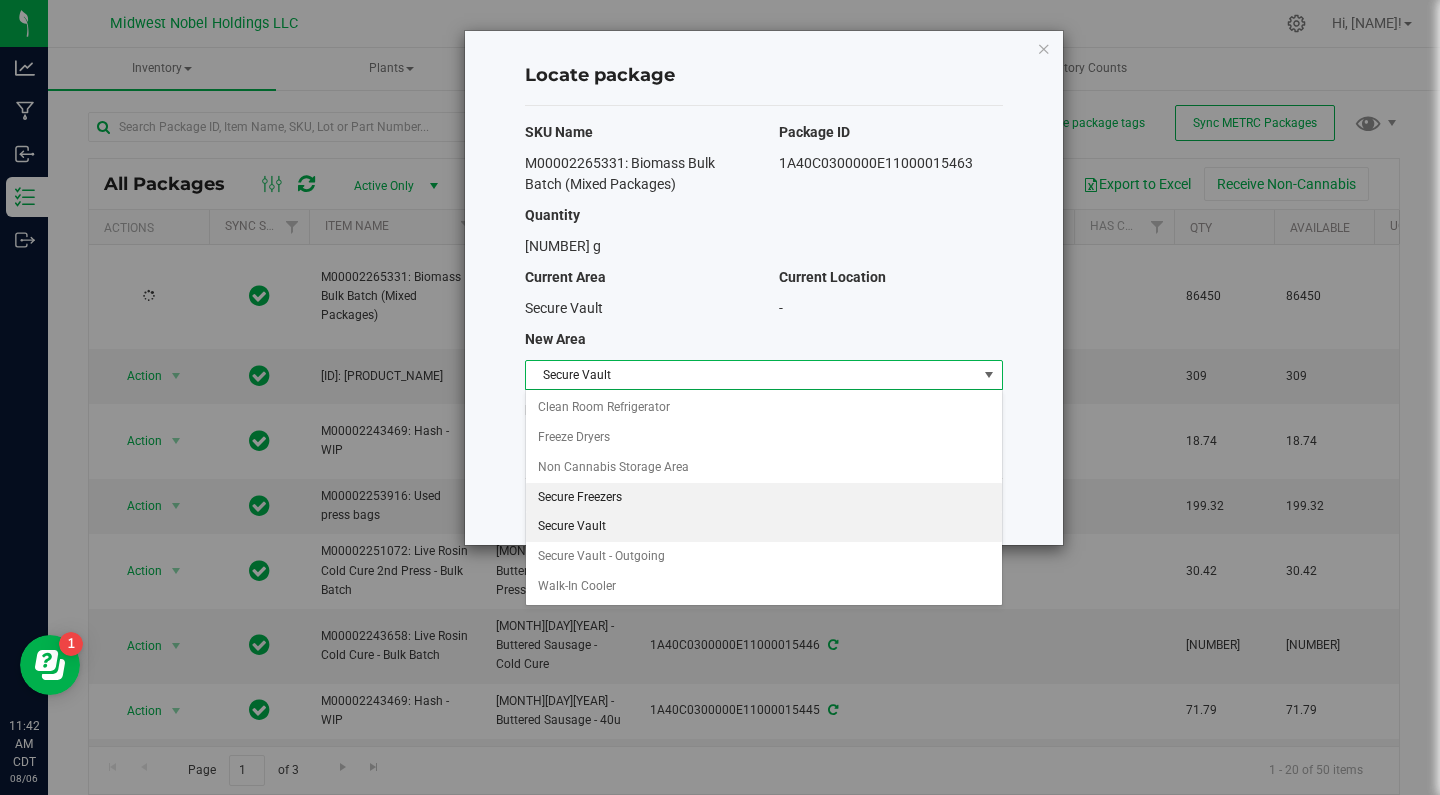 click on "Secure Freezers" at bounding box center (764, 498) 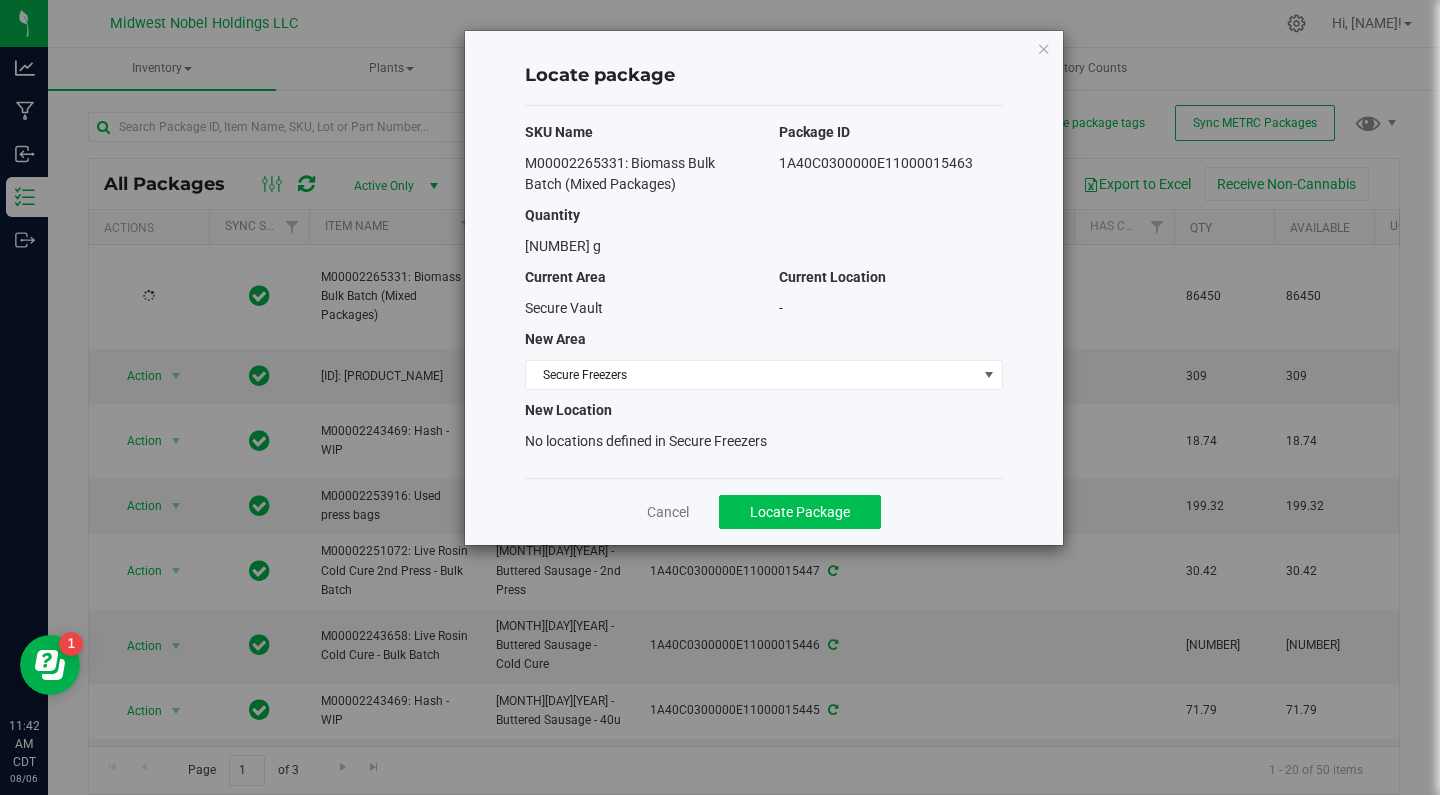 click on "Locate Package" 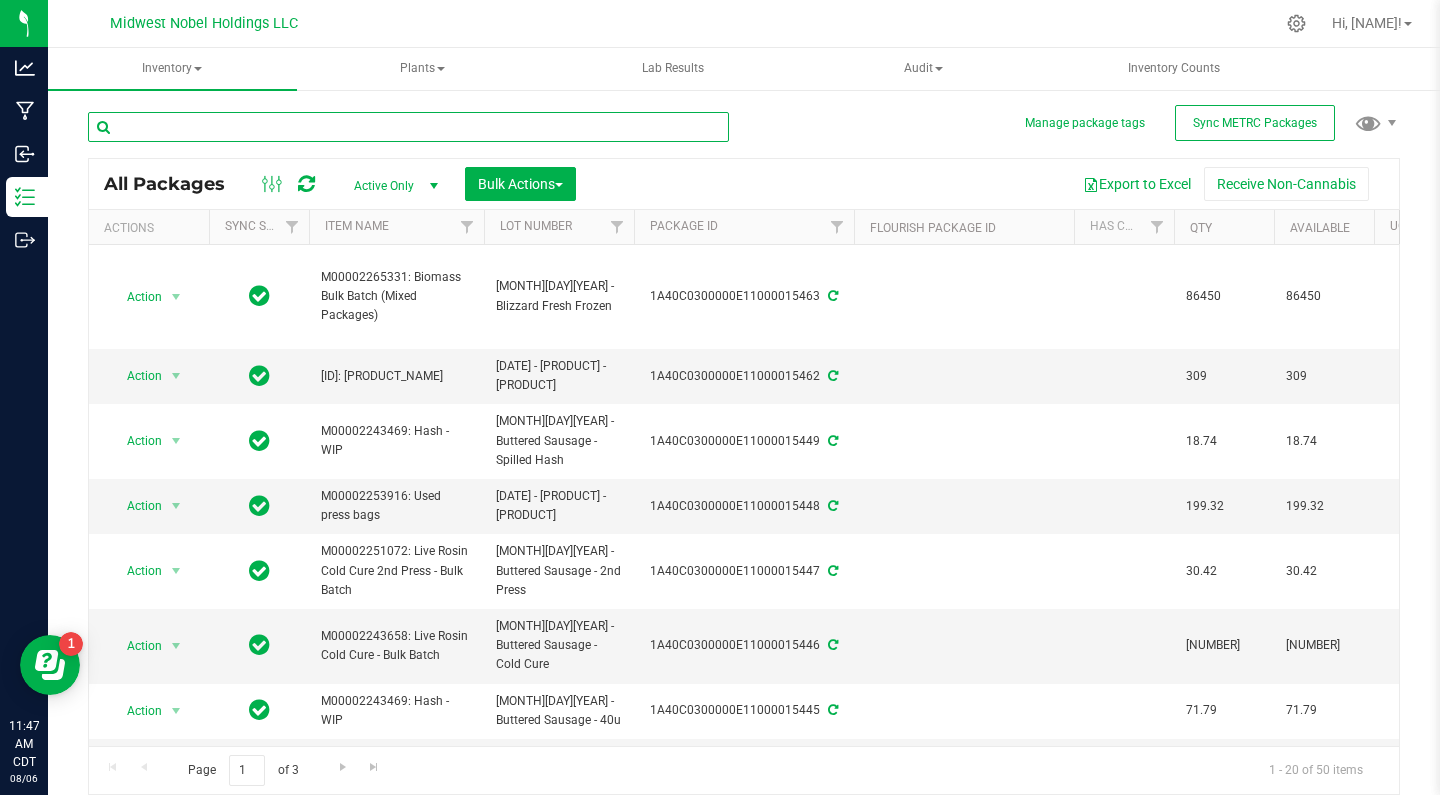 click at bounding box center [408, 127] 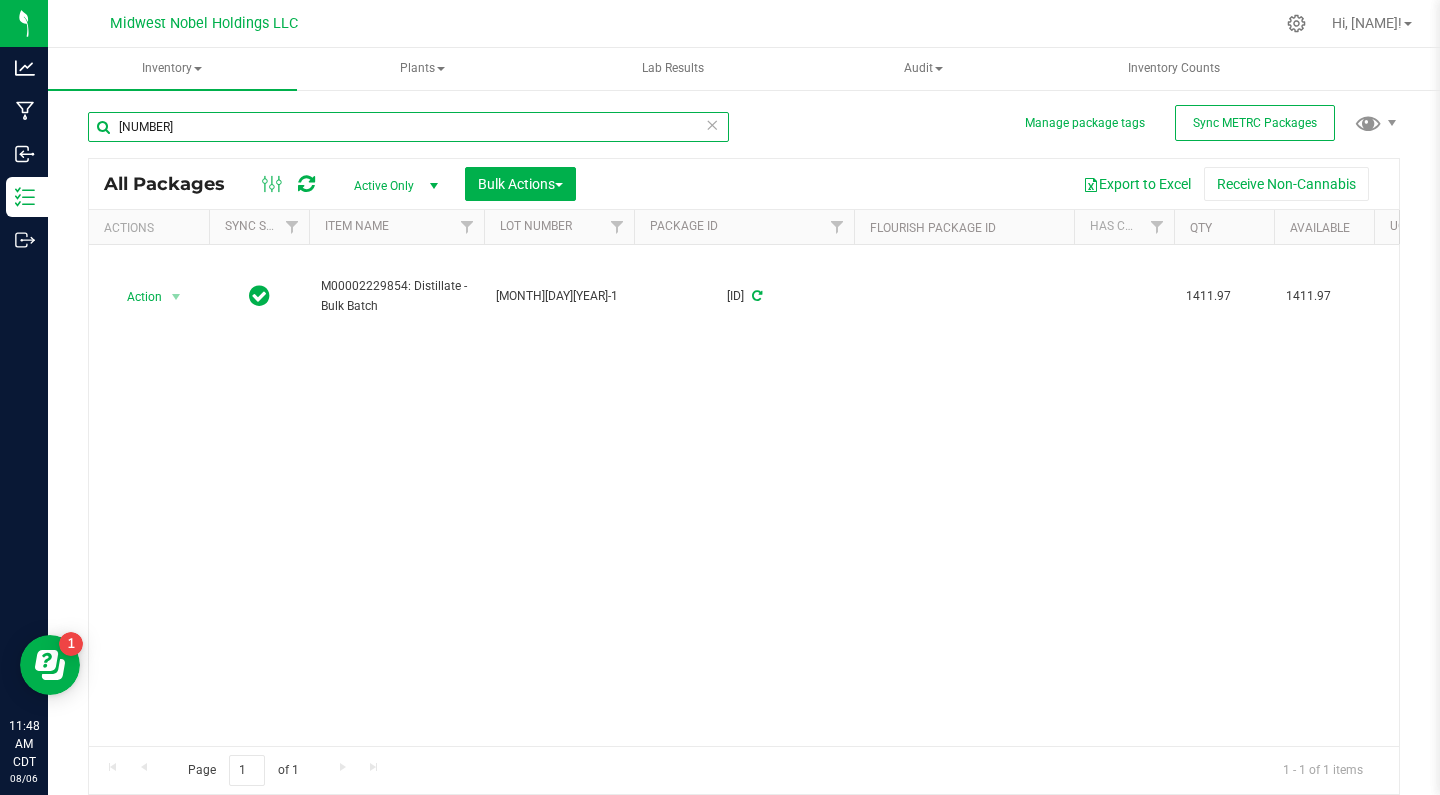 type on "[NUMBER]" 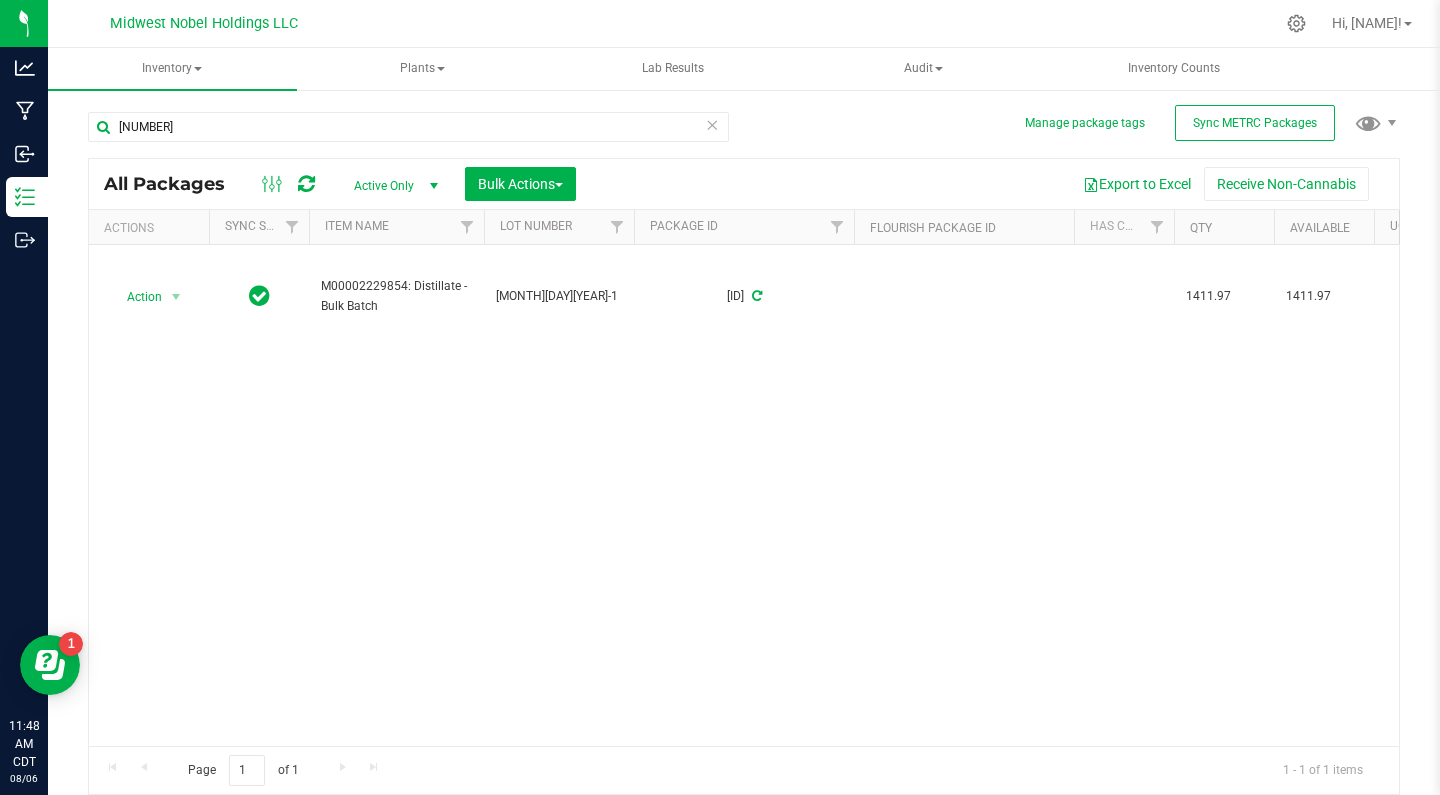 click at bounding box center [712, 124] 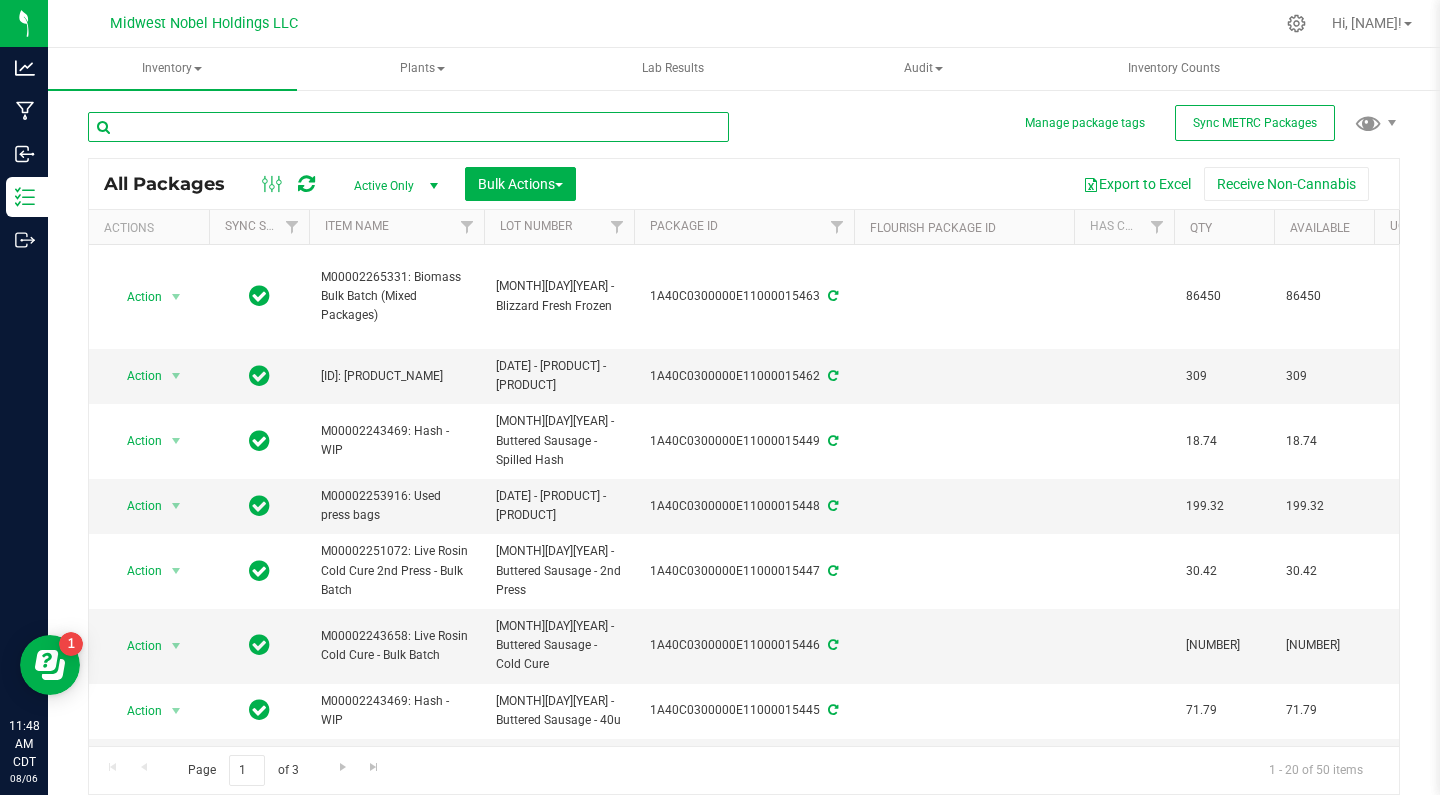 click at bounding box center [408, 127] 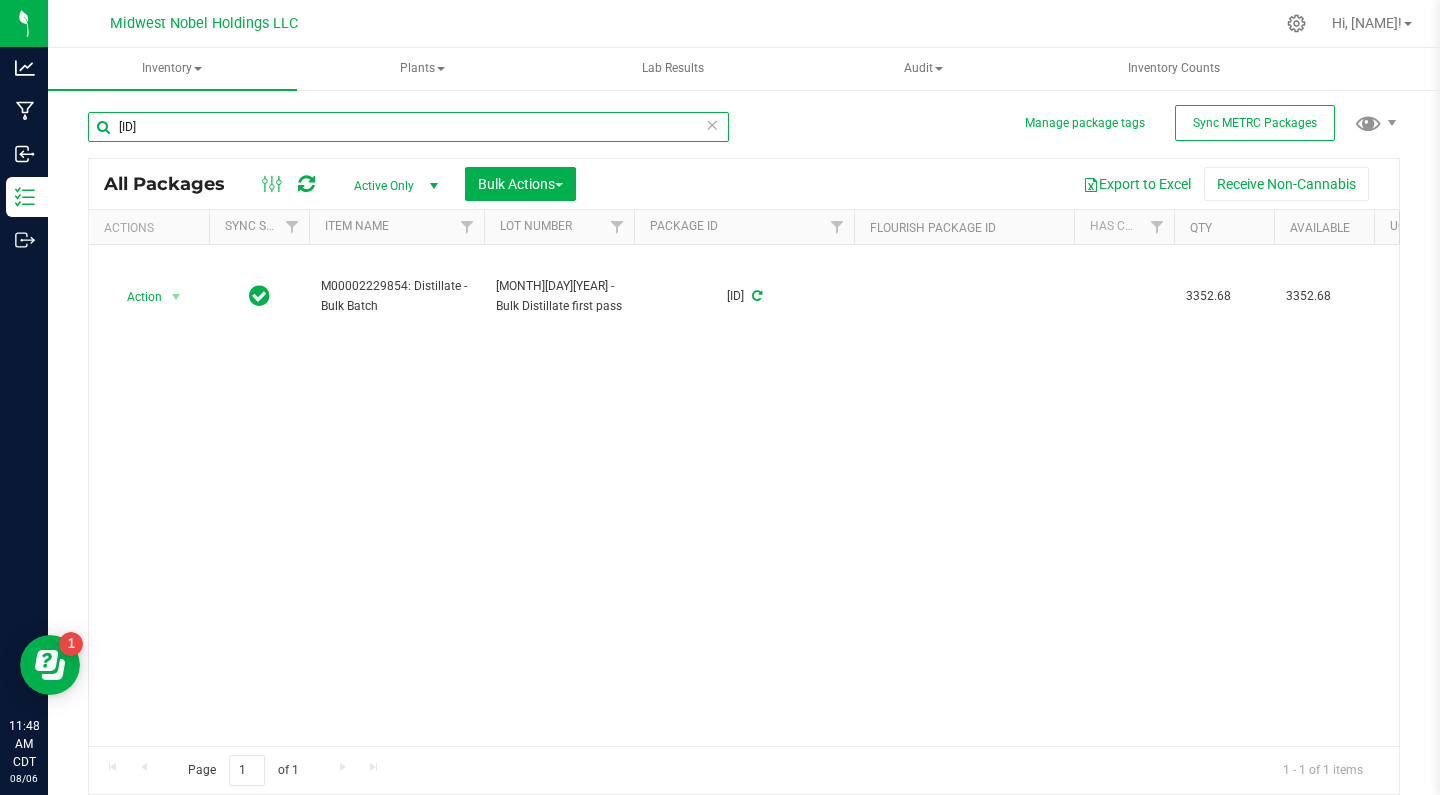click on "[ID]" at bounding box center (408, 127) 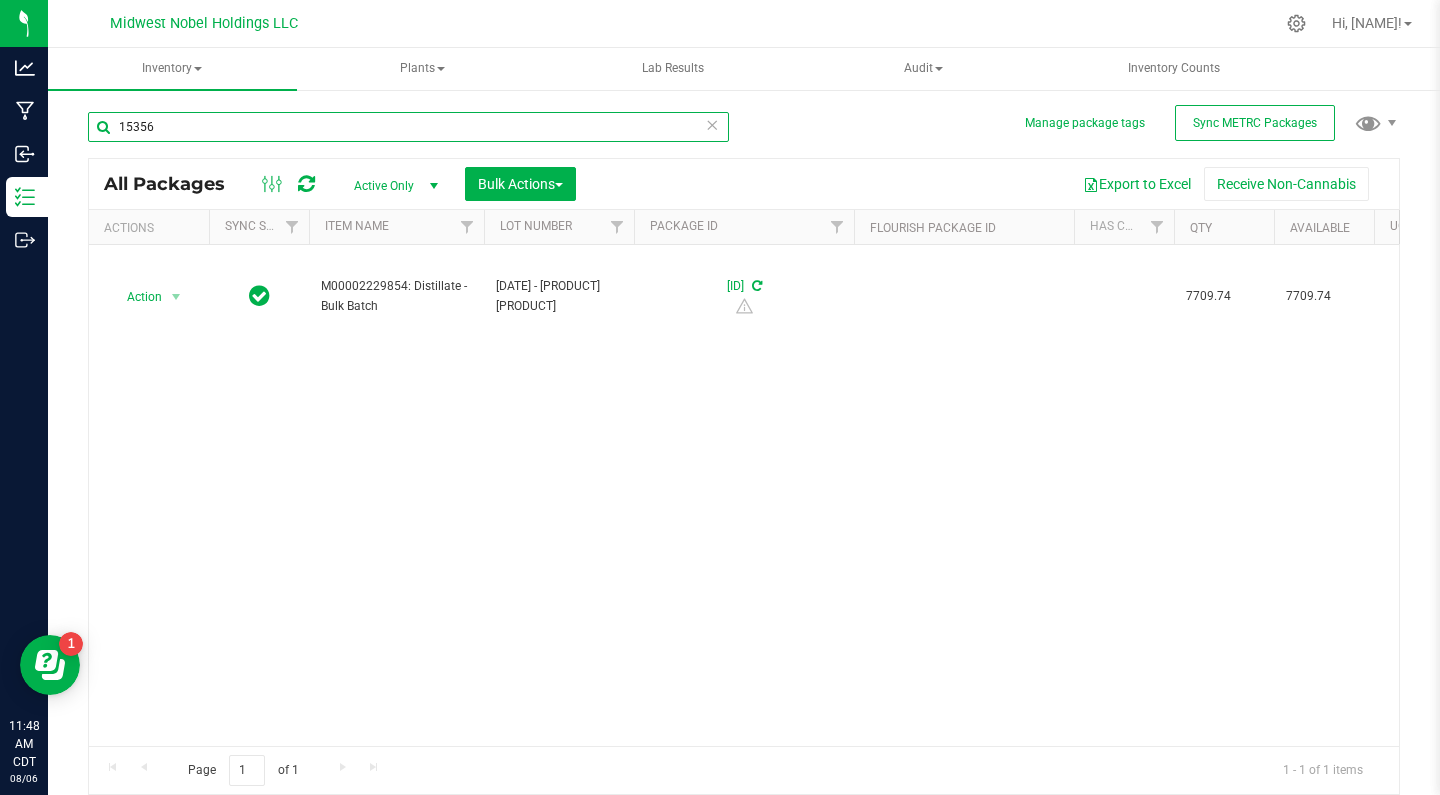 type on "15356" 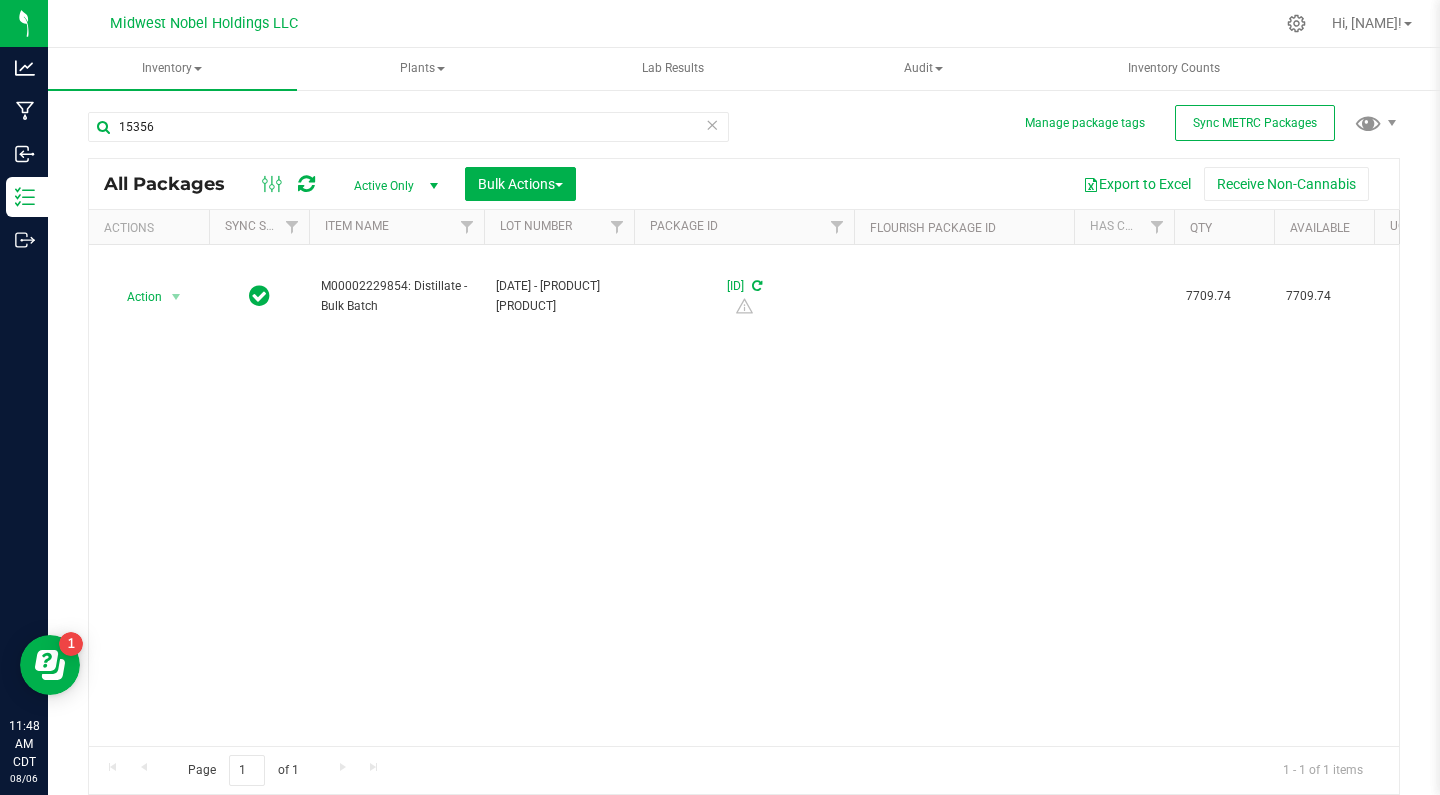 click at bounding box center [712, 124] 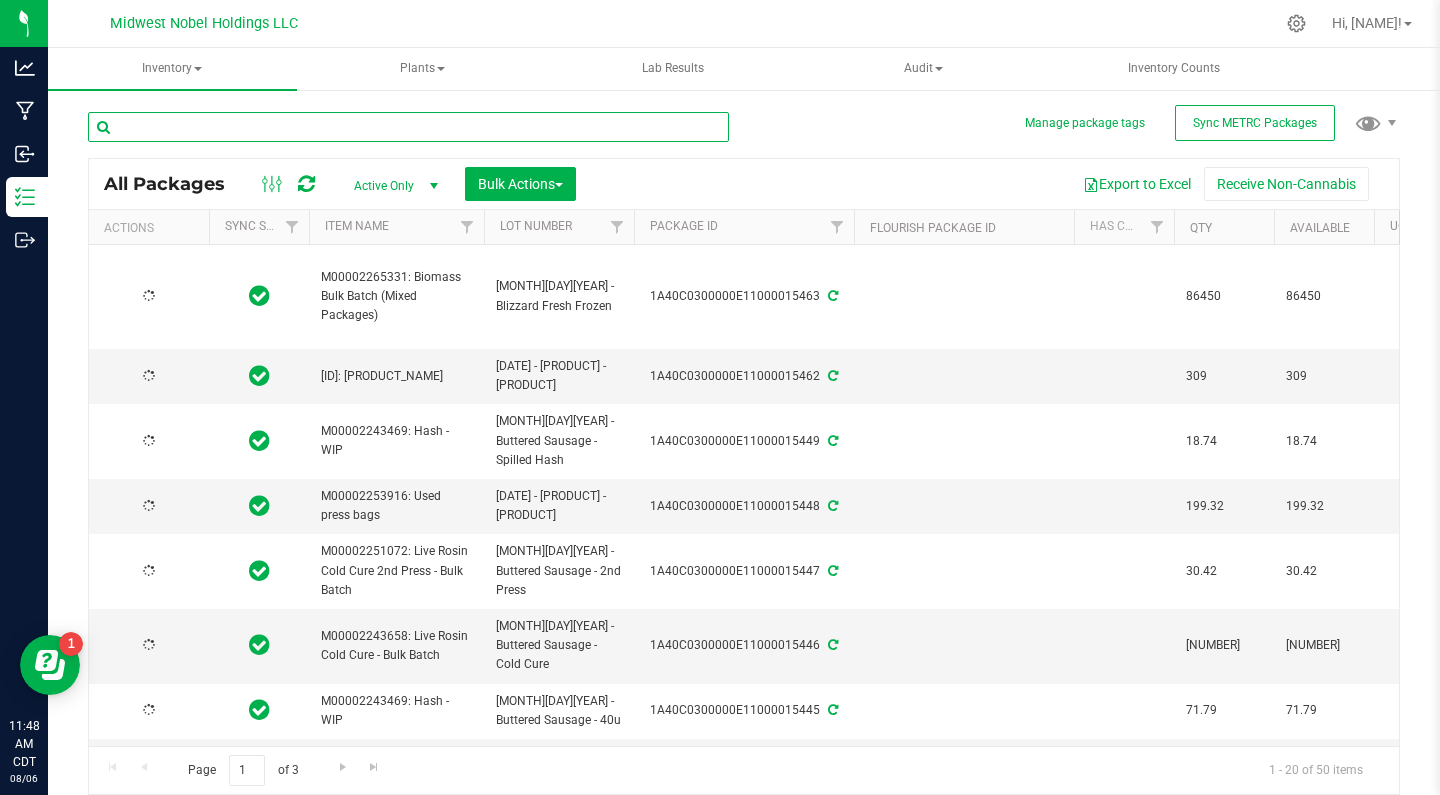 click at bounding box center (408, 127) 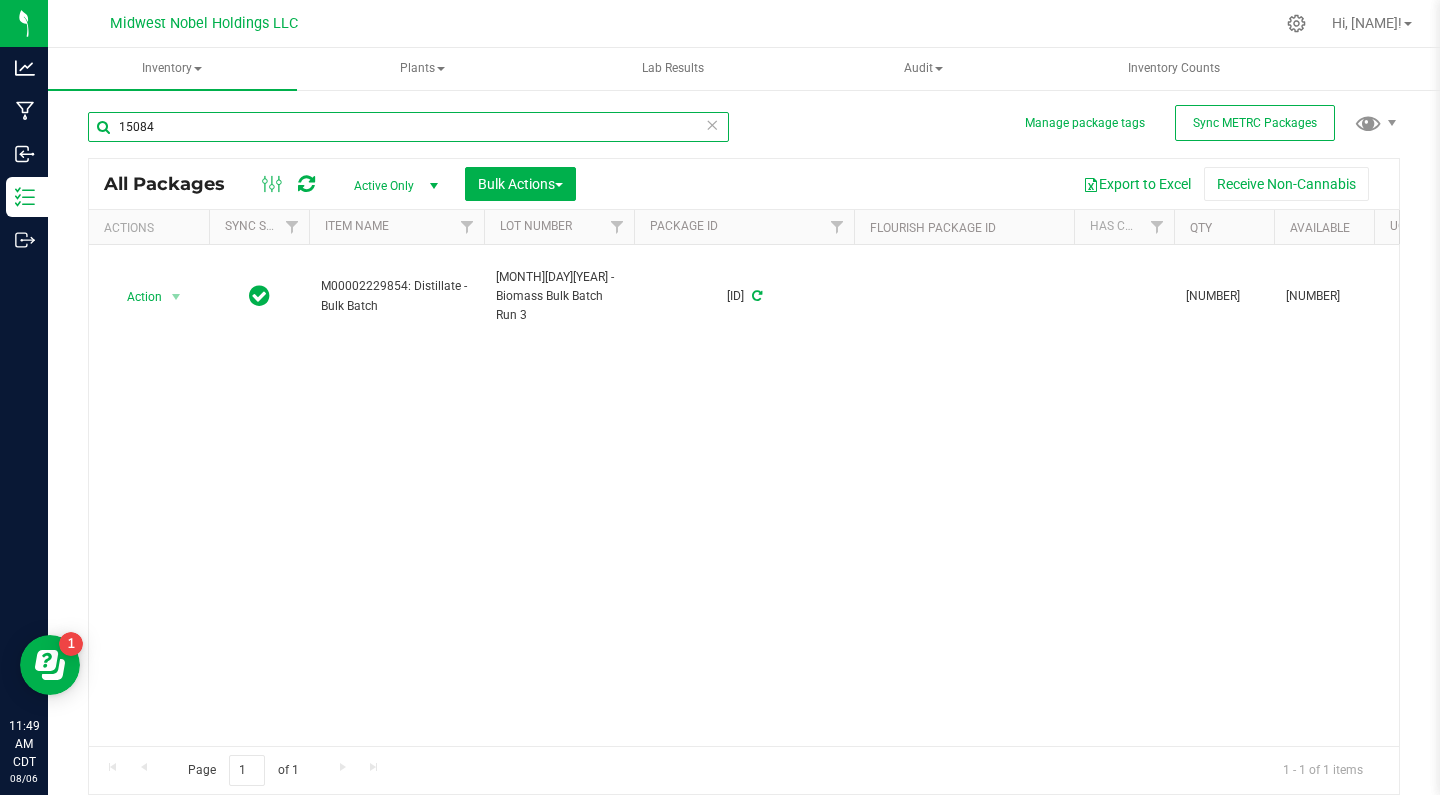 click on "15084" at bounding box center [408, 127] 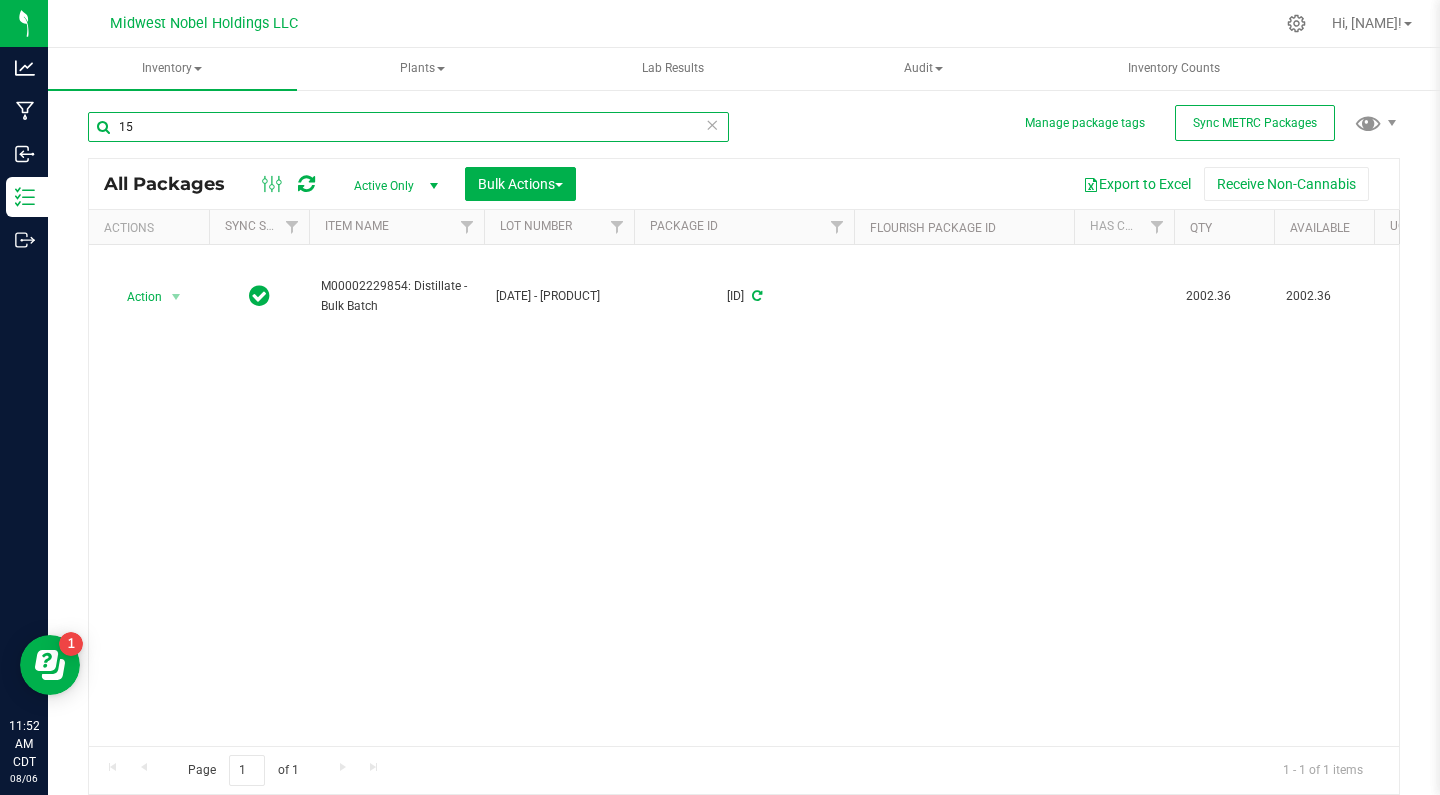 type on "1" 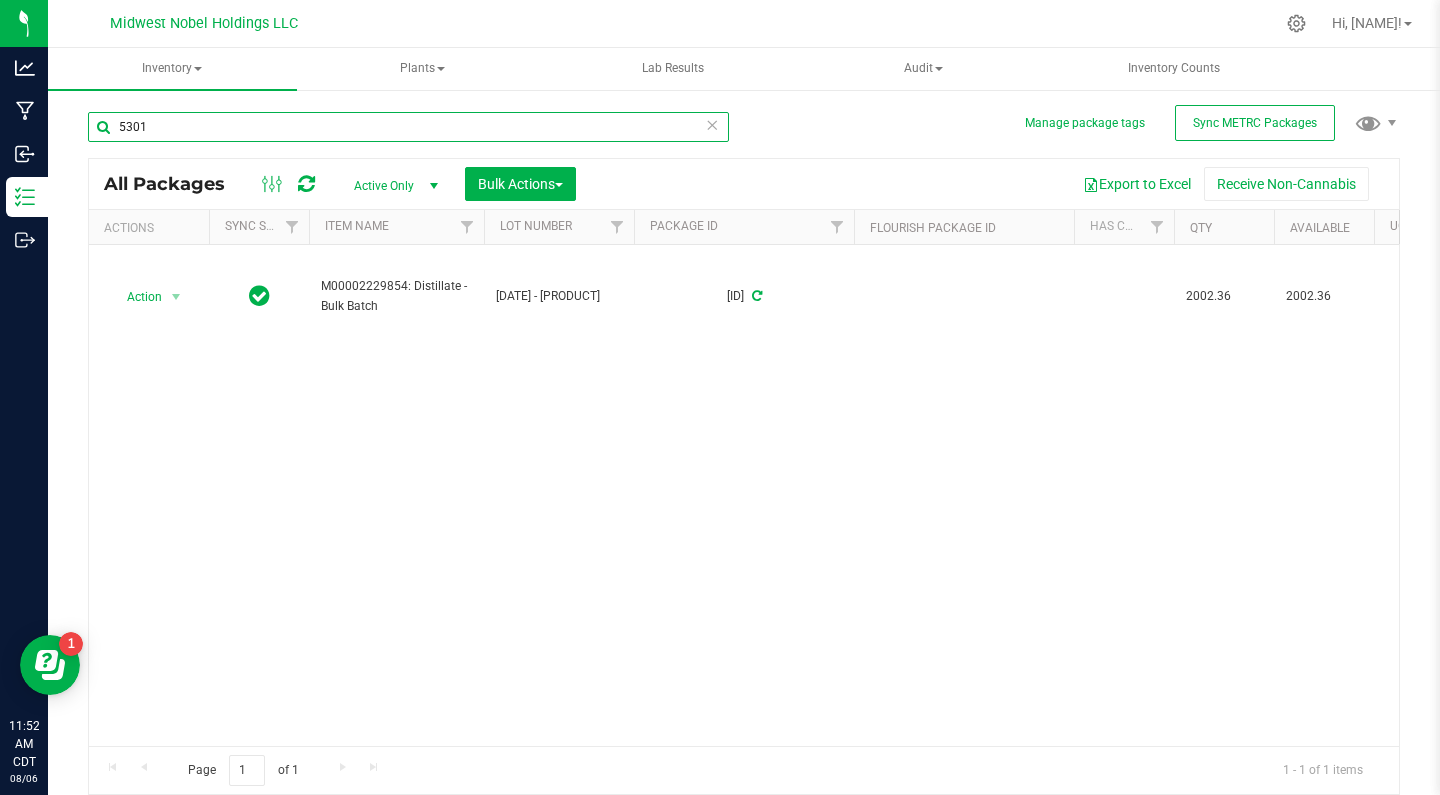 type on "5301" 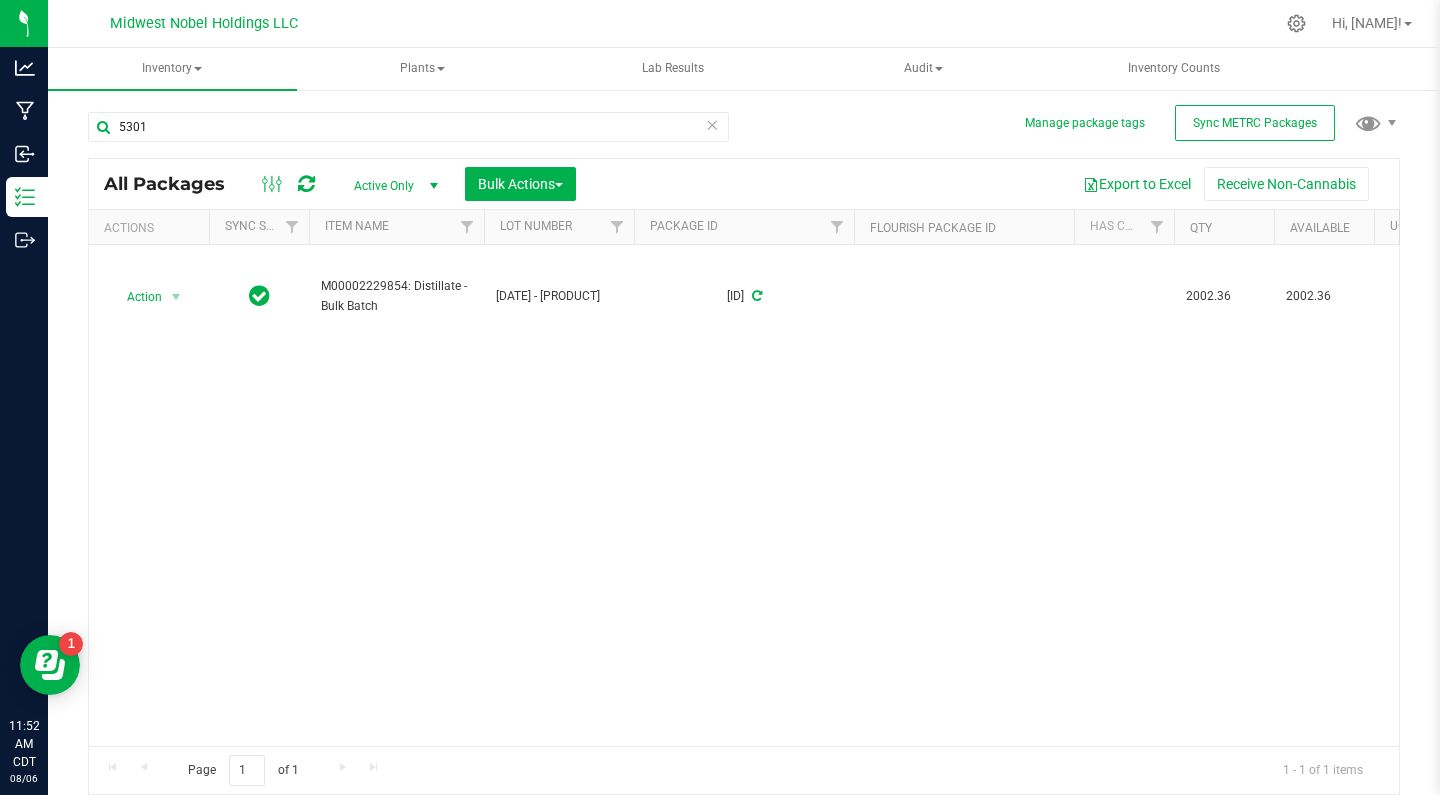 click at bounding box center (712, 124) 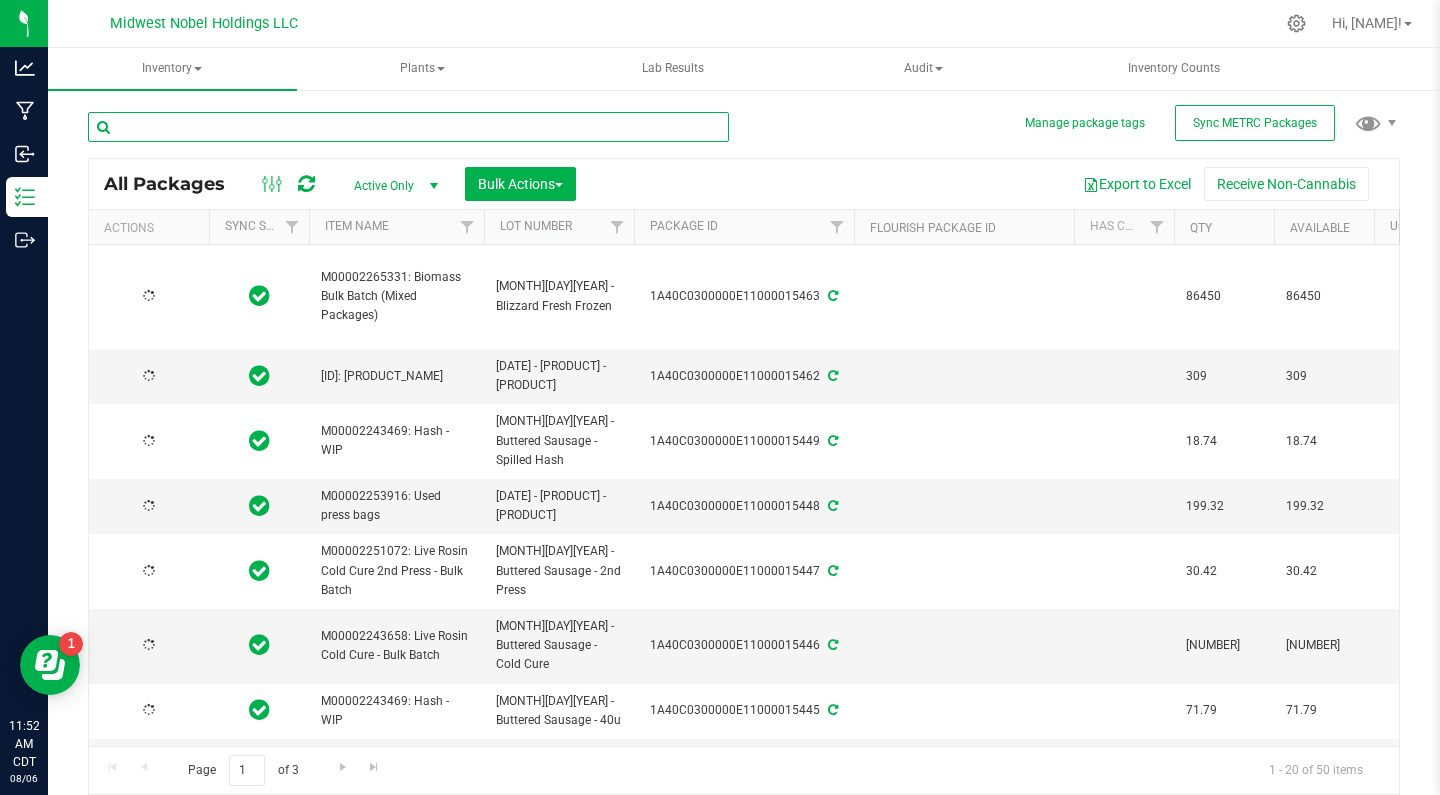 click at bounding box center [408, 127] 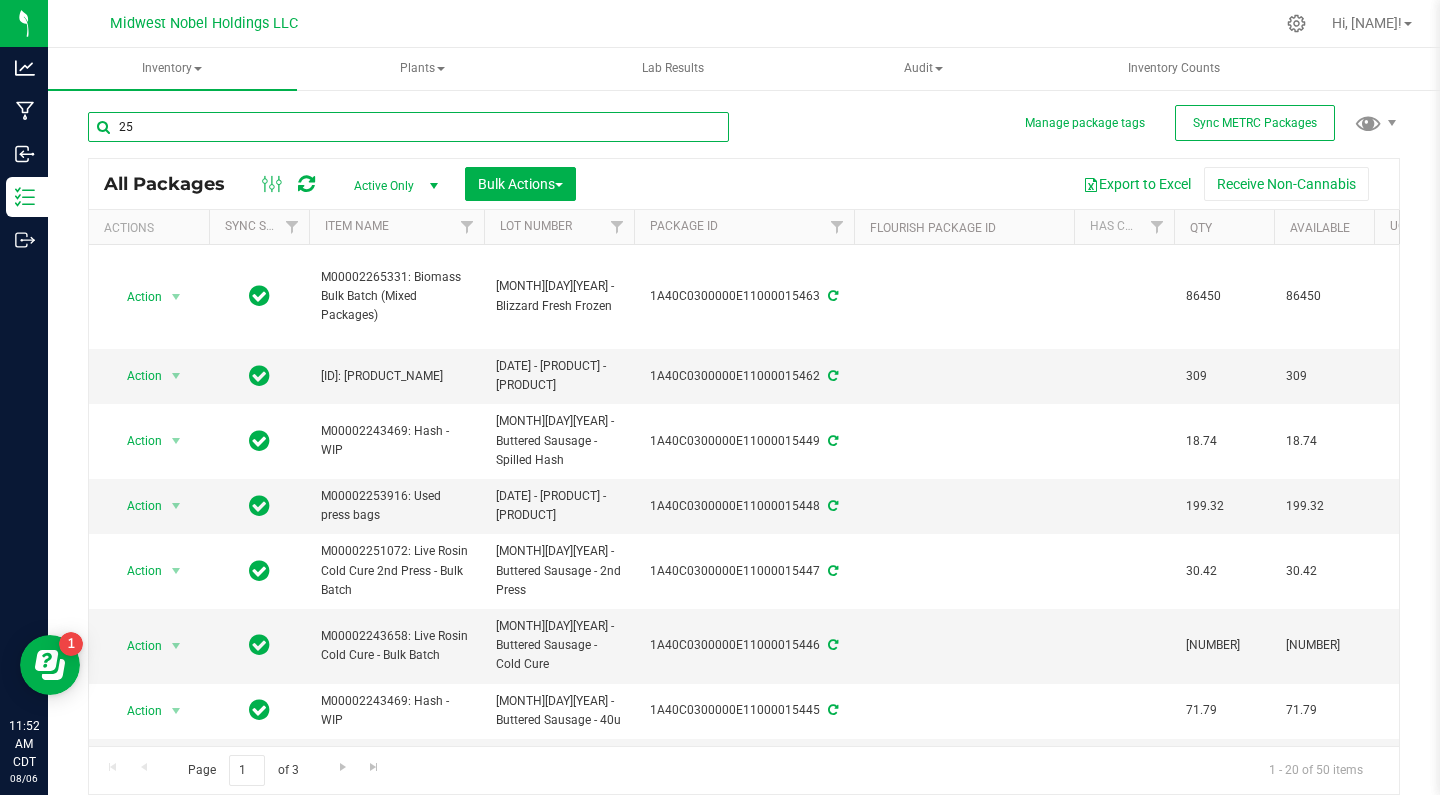 type on "2" 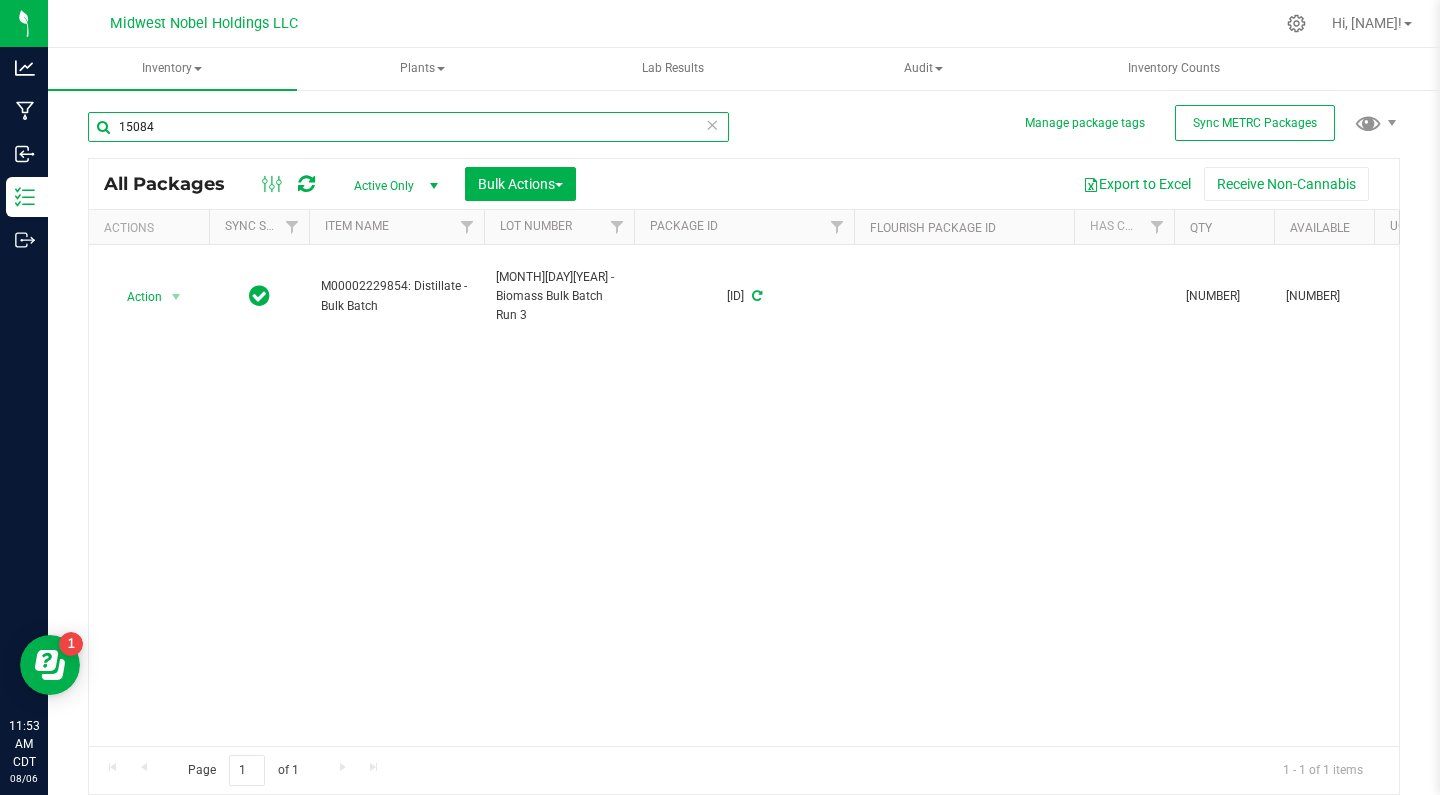 type on "15084" 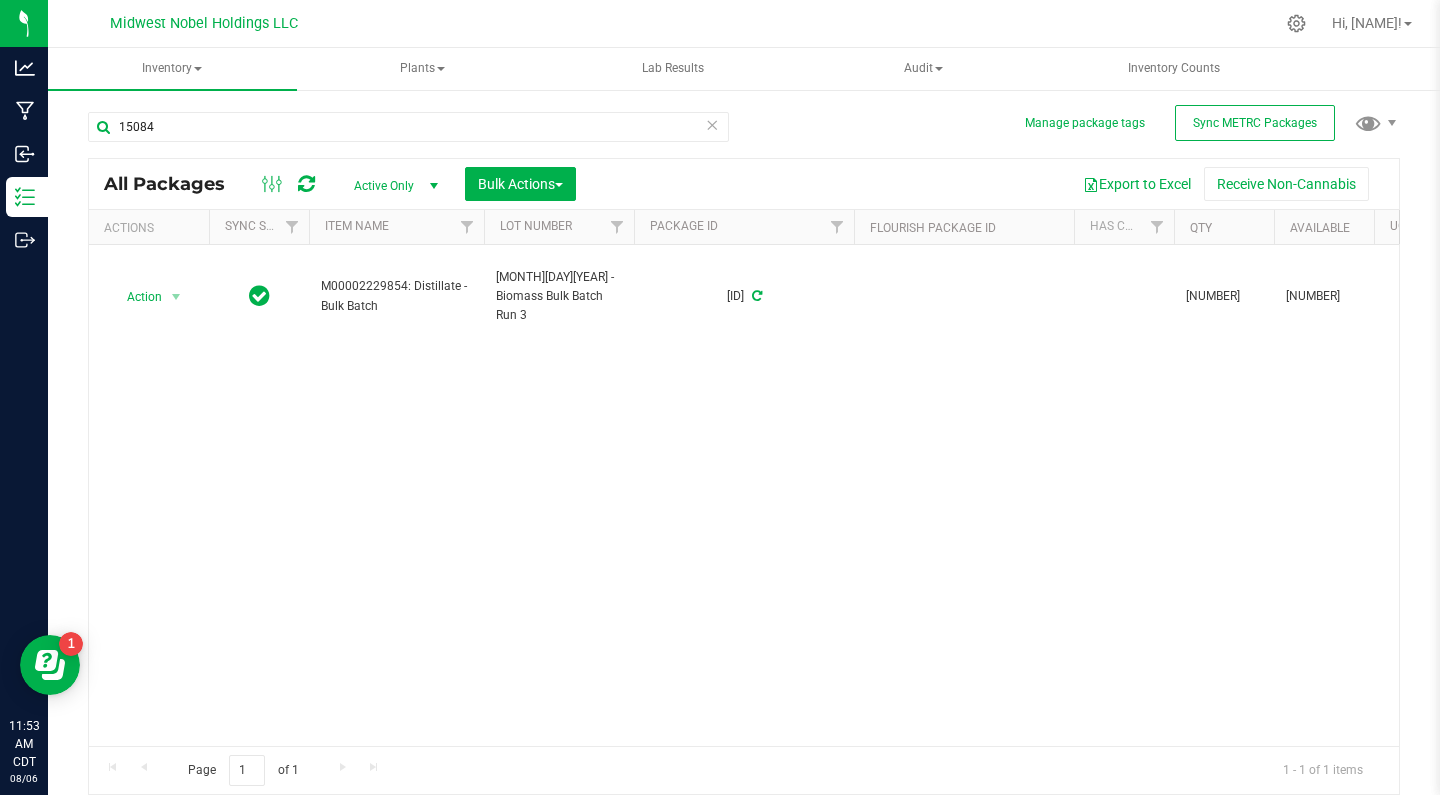 click at bounding box center [712, 124] 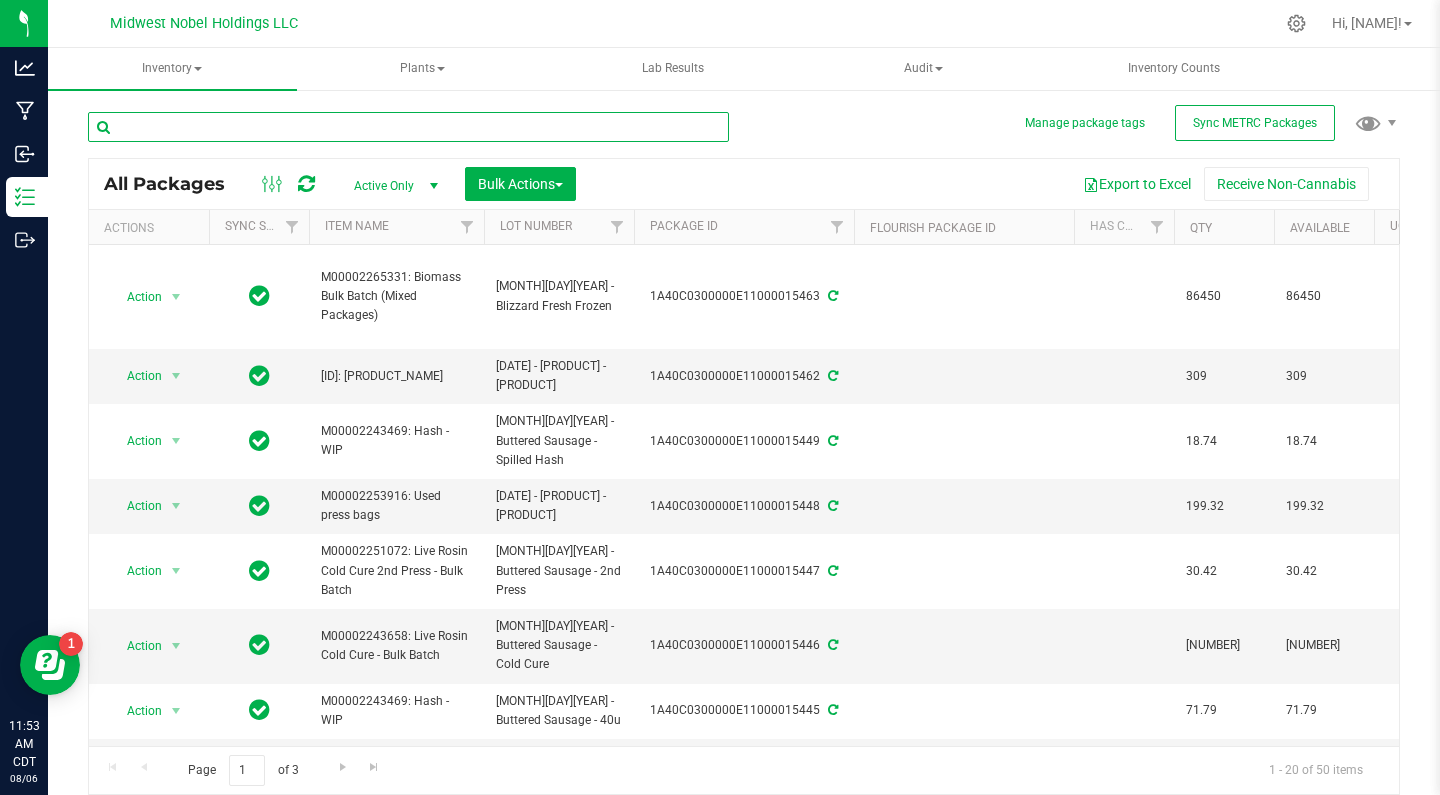 click at bounding box center (408, 127) 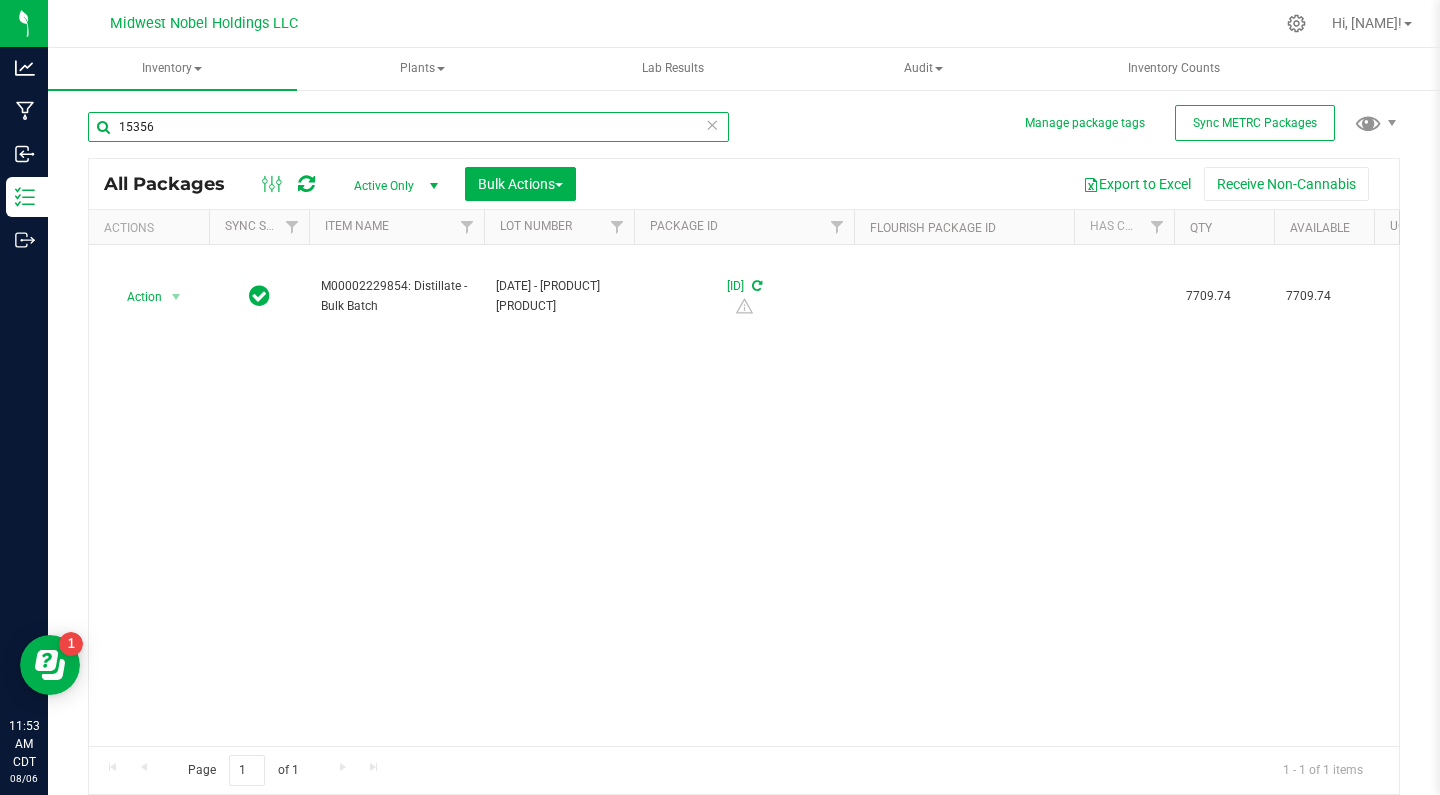 click on "15356" at bounding box center [408, 127] 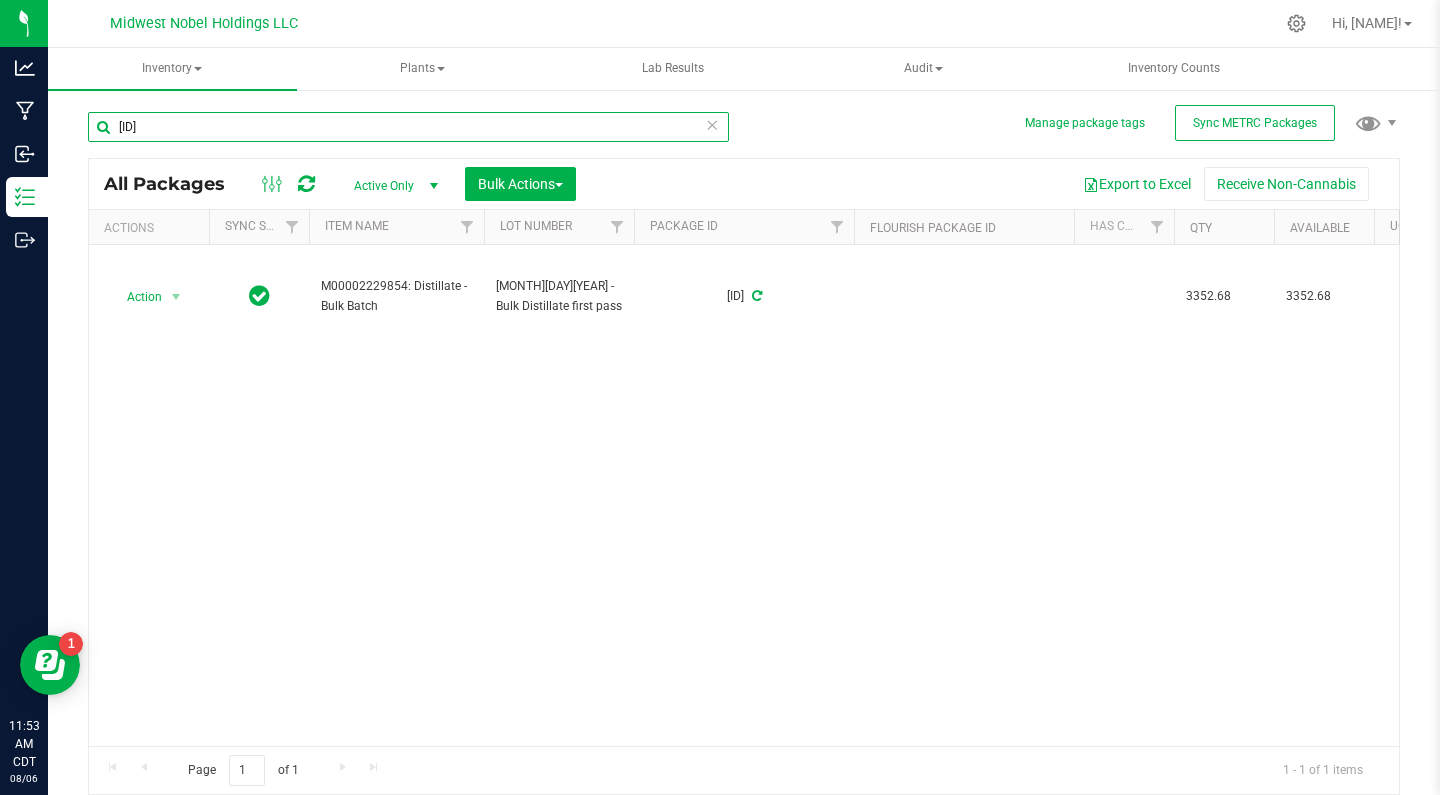 click on "[ID]" at bounding box center [408, 127] 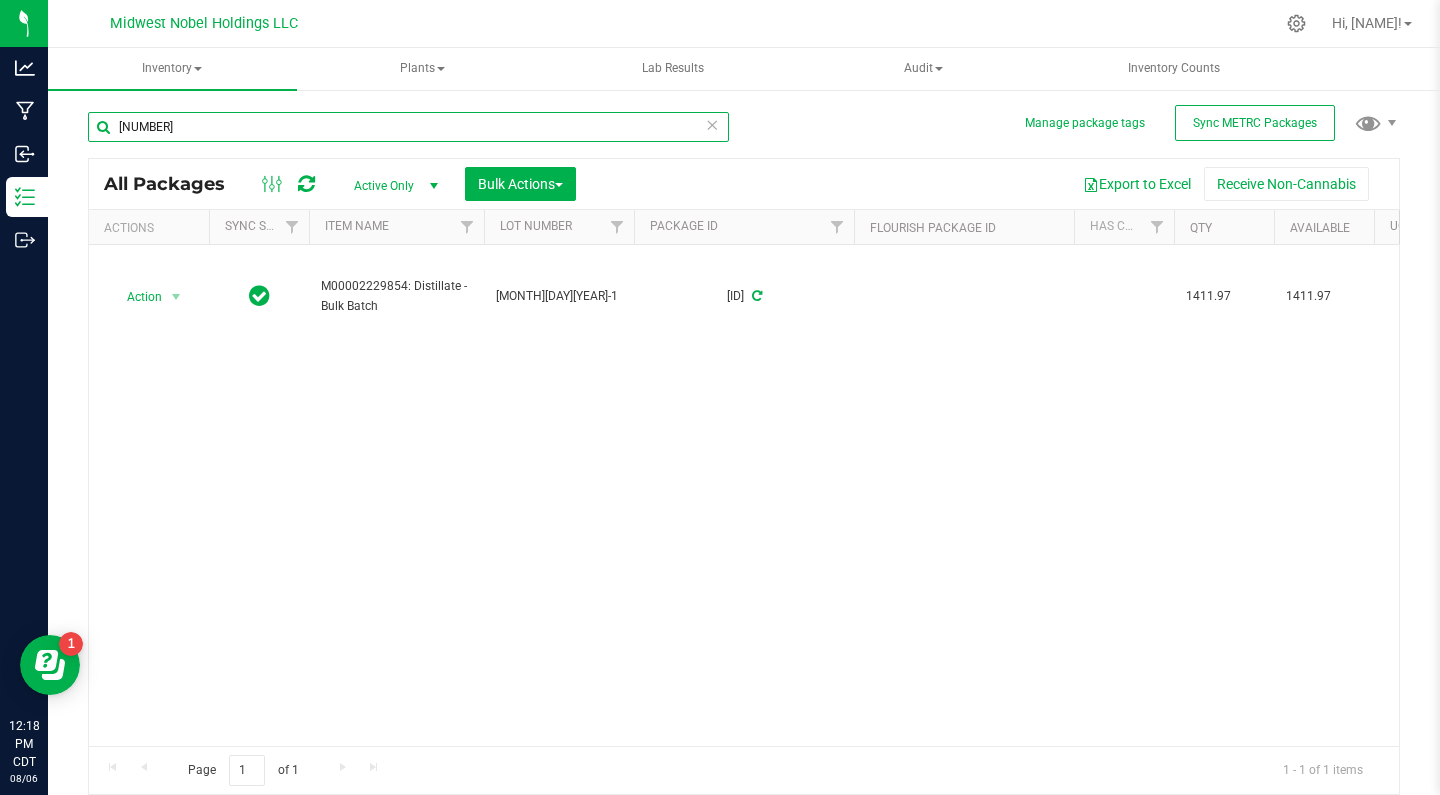 type on "[NUMBER]" 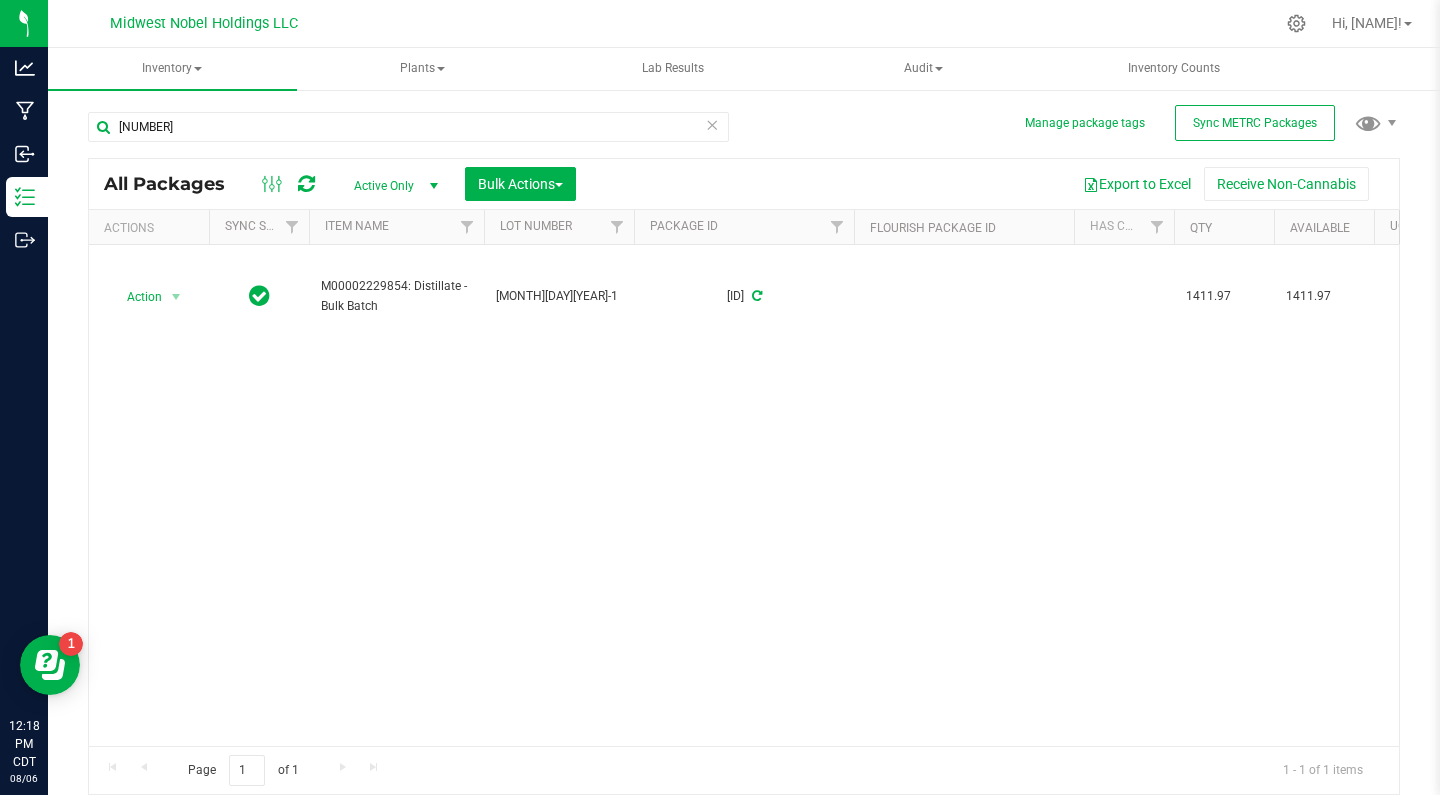 click at bounding box center [712, 124] 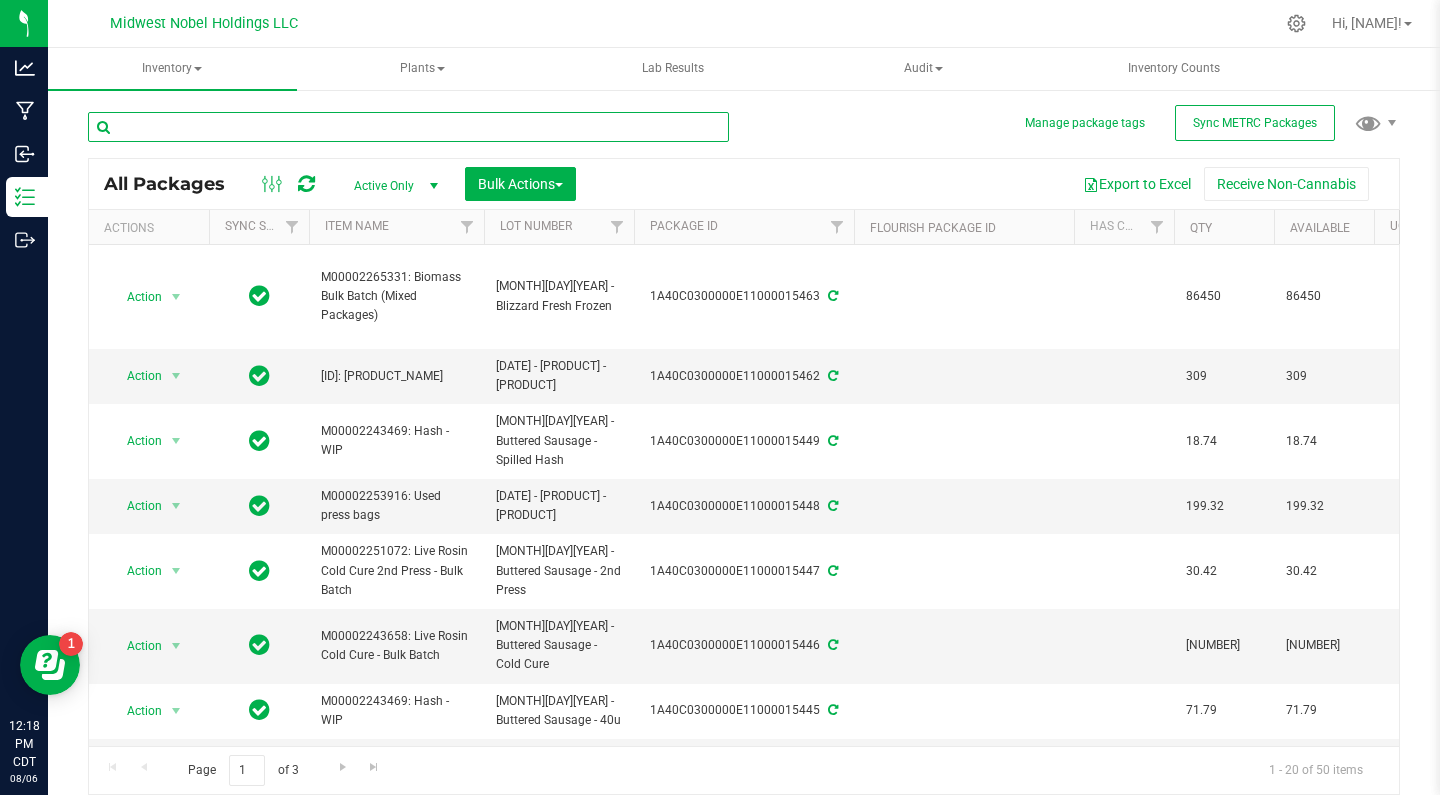 click at bounding box center (408, 127) 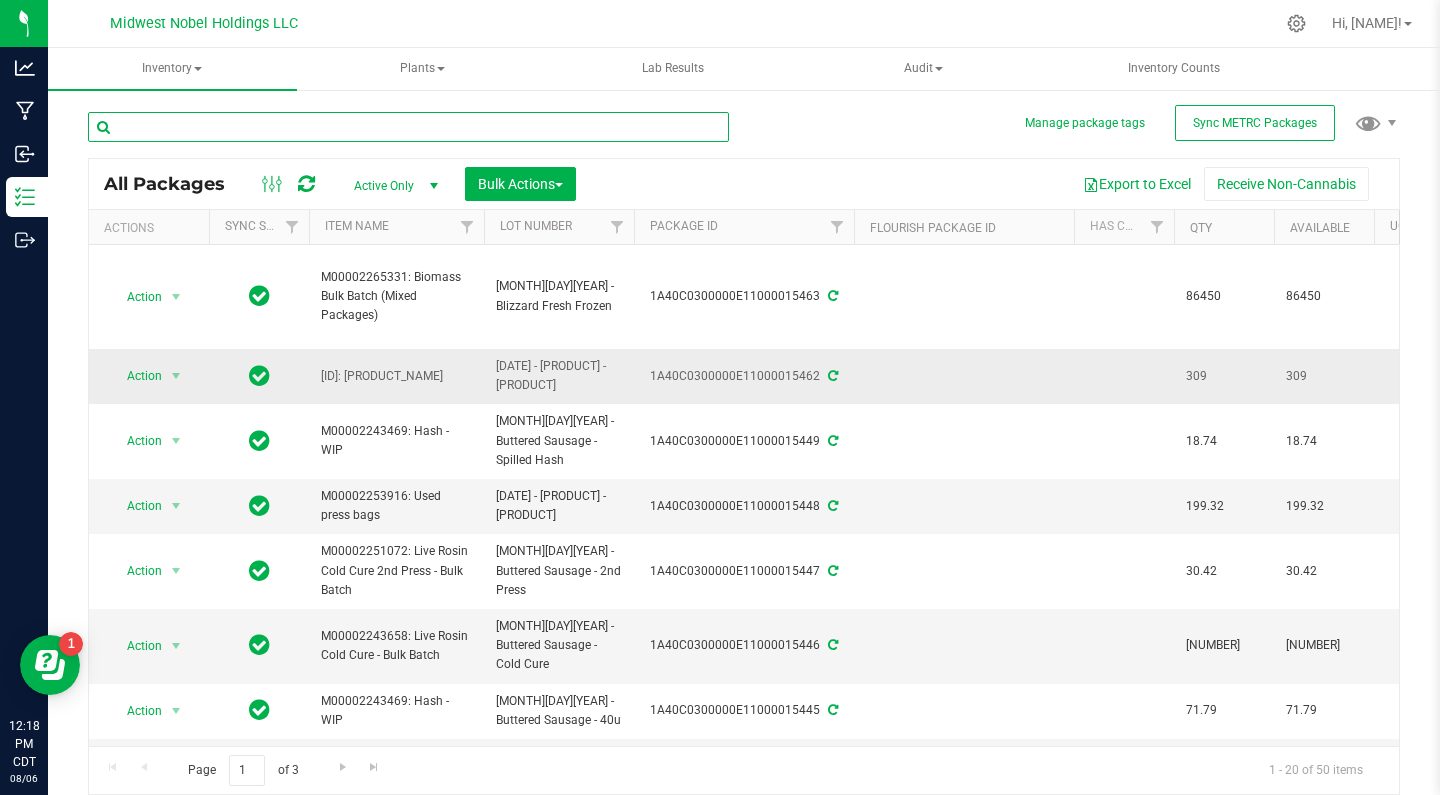scroll, scrollTop: 0, scrollLeft: 0, axis: both 